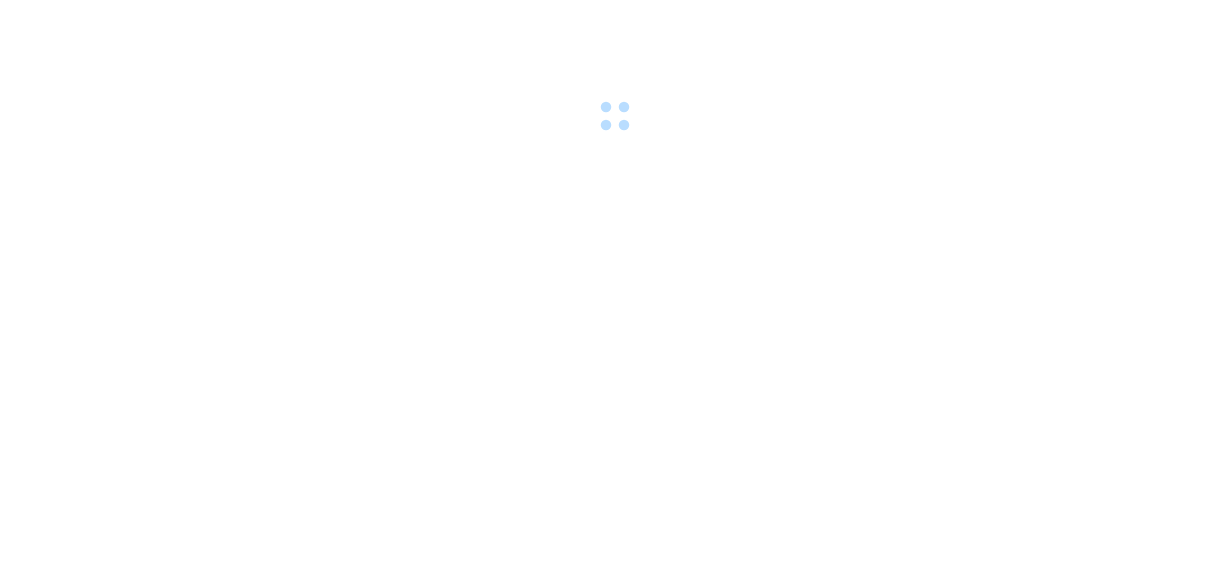 scroll, scrollTop: 0, scrollLeft: 0, axis: both 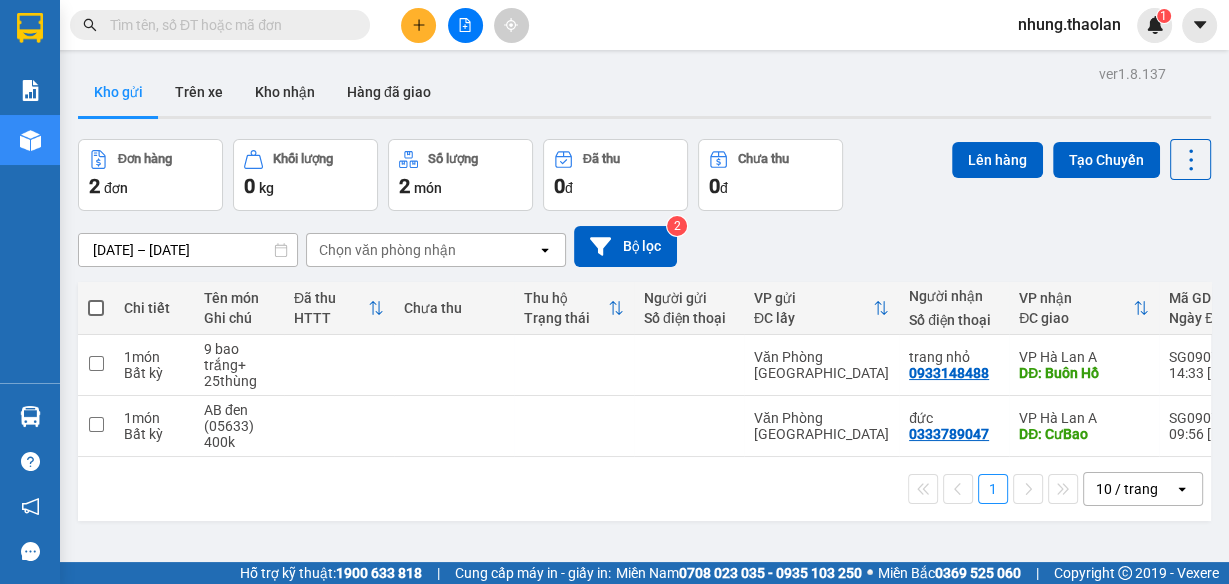 click 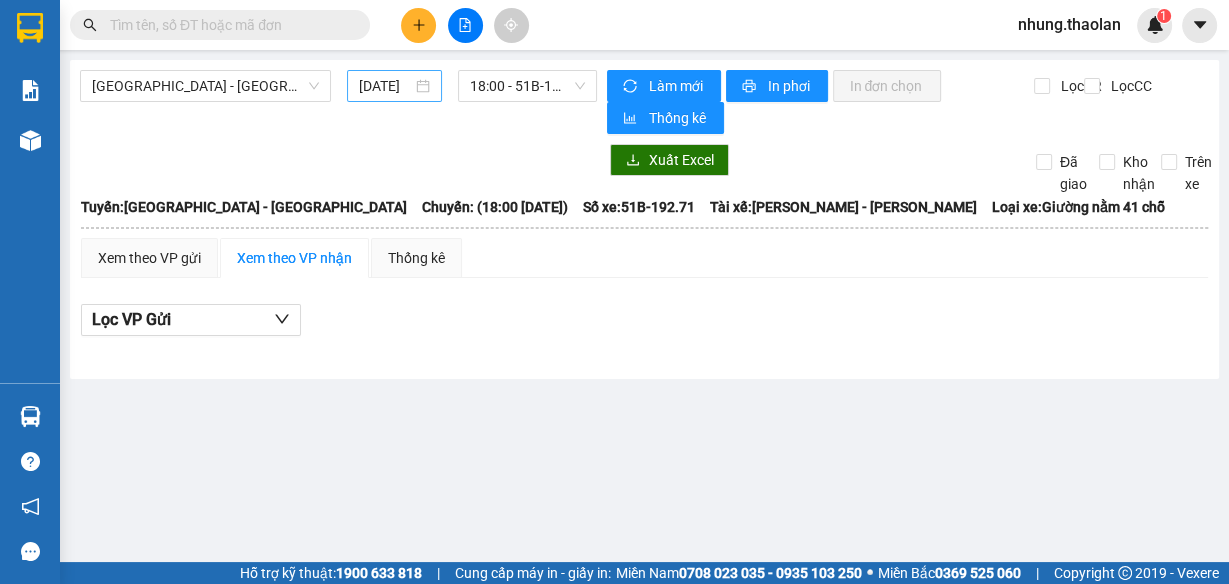 click on "10/07/2025" at bounding box center [385, 86] 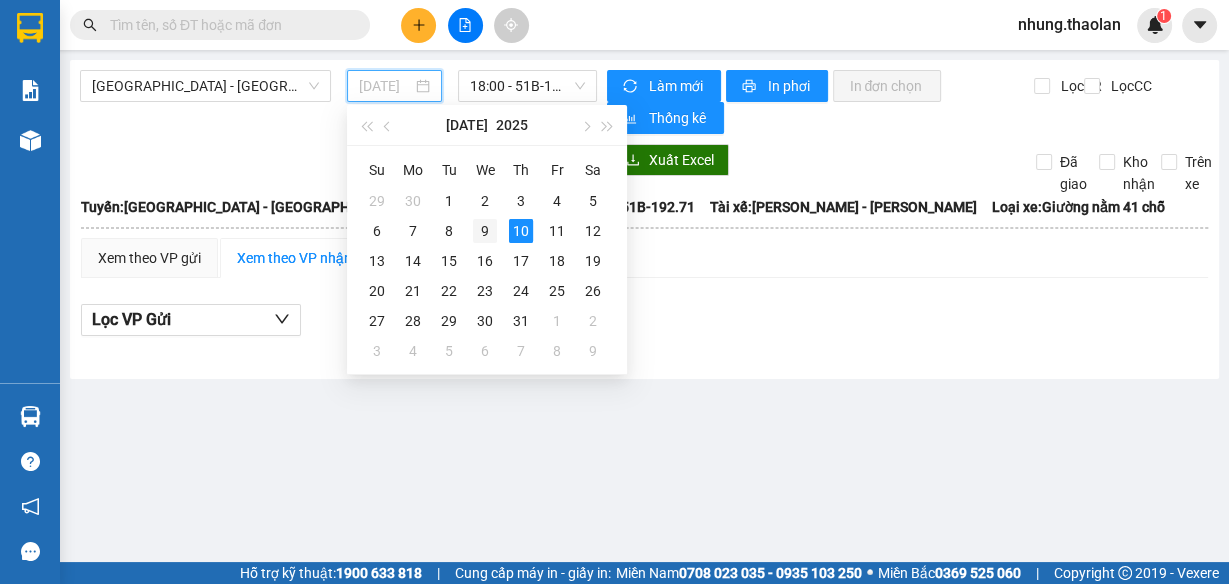 click on "9" at bounding box center [485, 231] 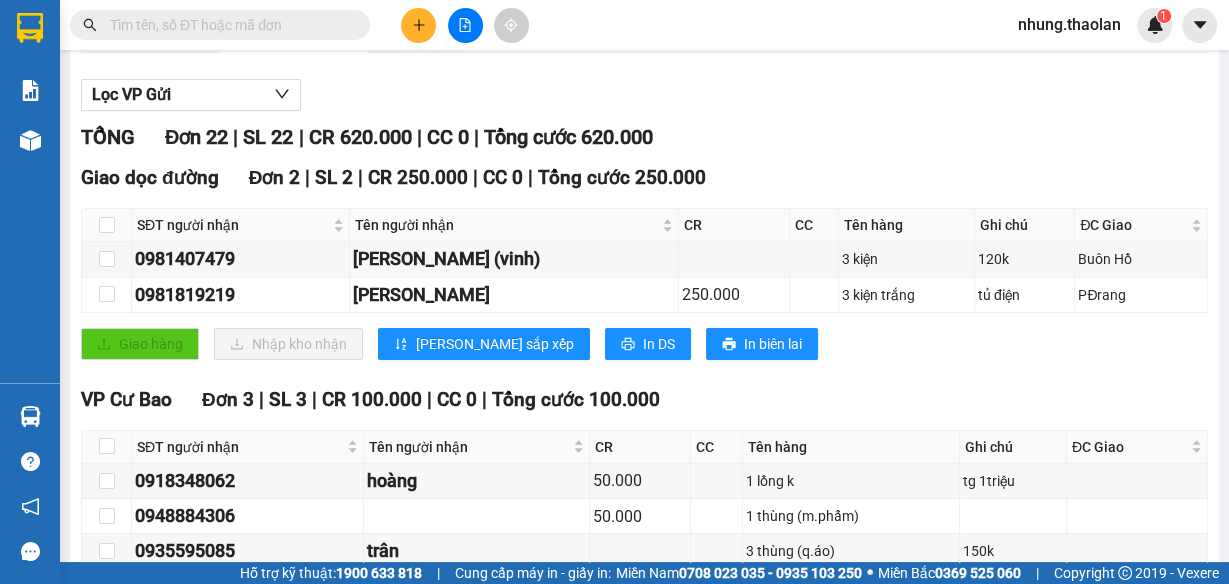 scroll, scrollTop: 197, scrollLeft: 0, axis: vertical 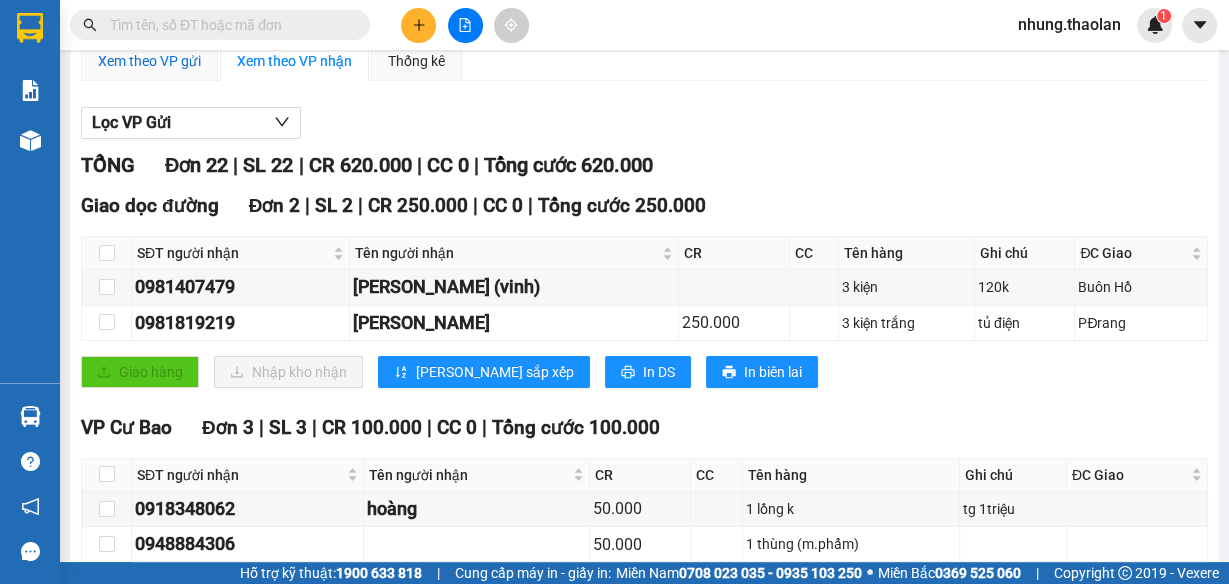 click on "Xem theo VP gửi" at bounding box center [149, 61] 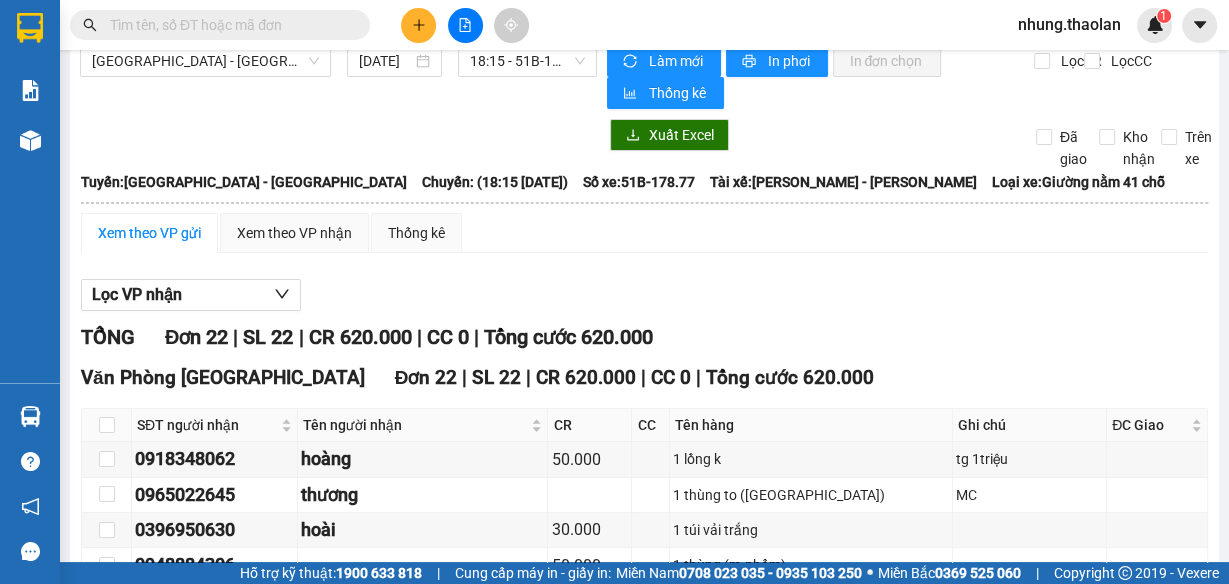 scroll, scrollTop: 0, scrollLeft: 0, axis: both 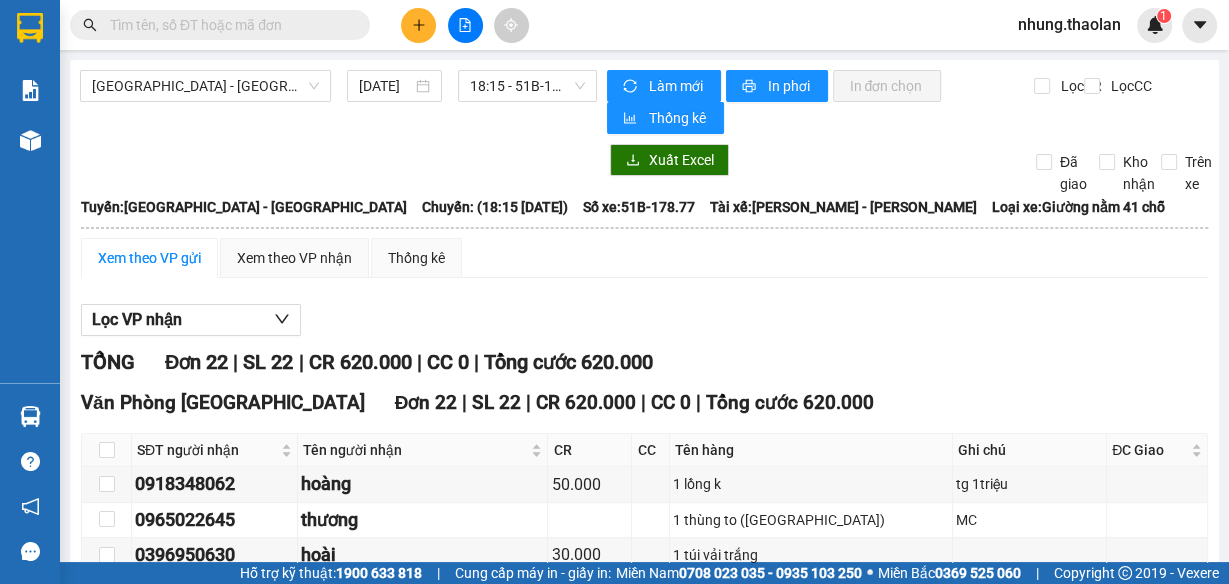 click on "nhung.thaolan" at bounding box center [1069, 24] 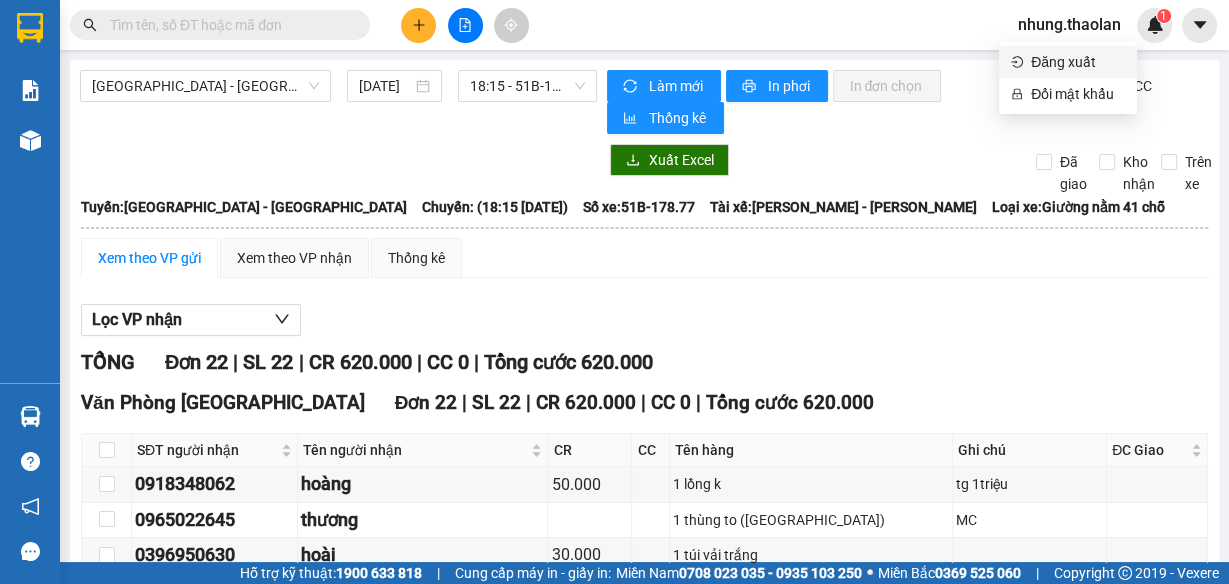 click on "Đăng xuất" at bounding box center (1078, 62) 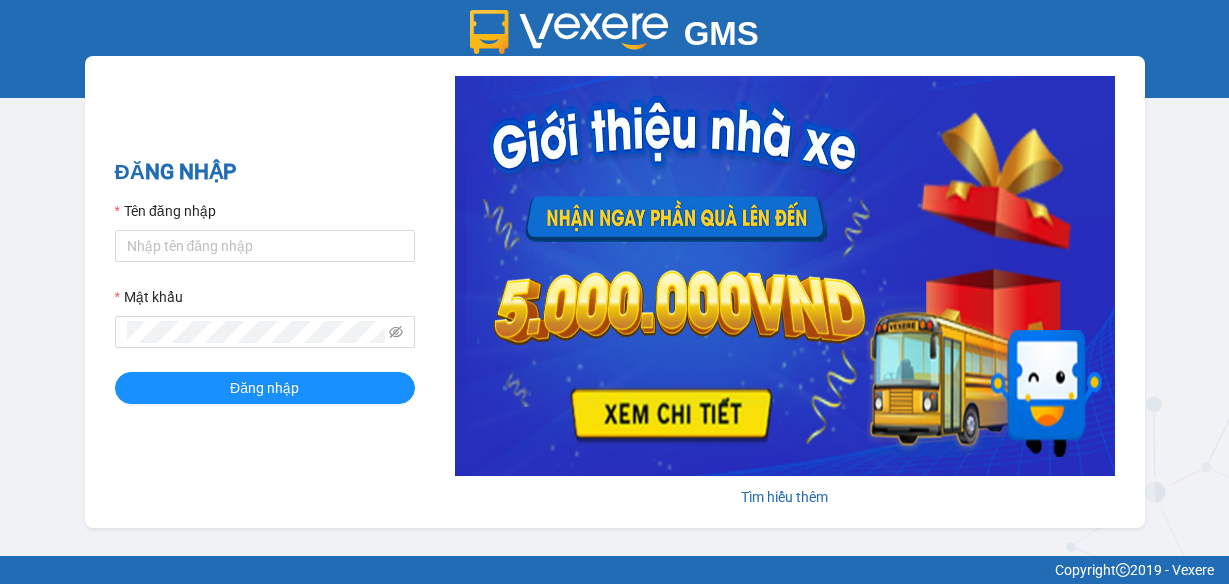 scroll, scrollTop: 0, scrollLeft: 0, axis: both 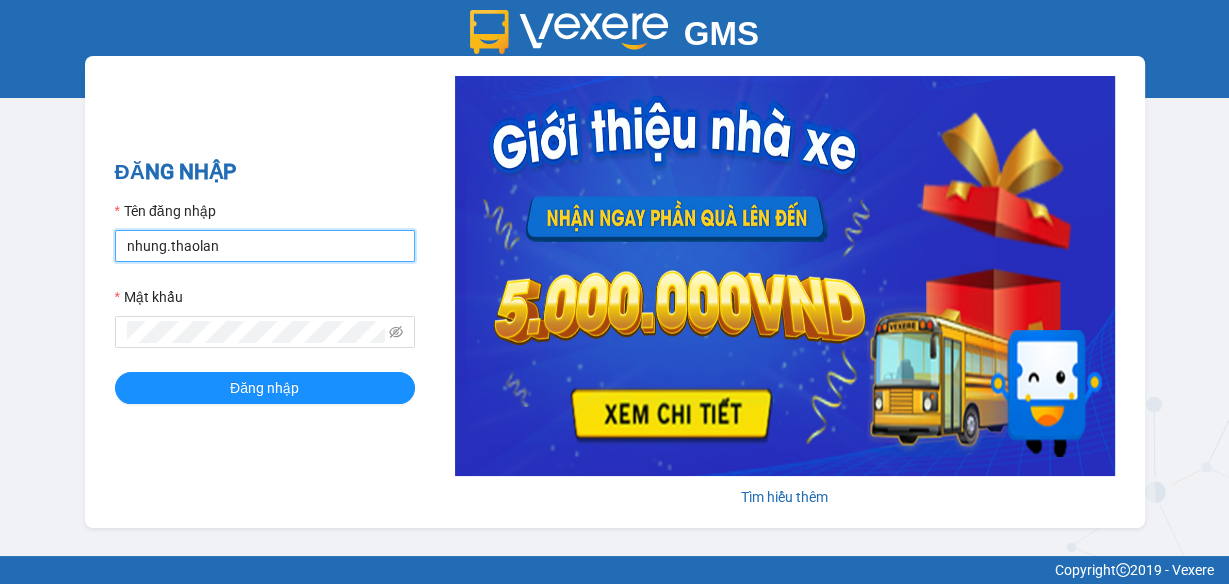 click on "nhung.thaolan" at bounding box center [265, 246] 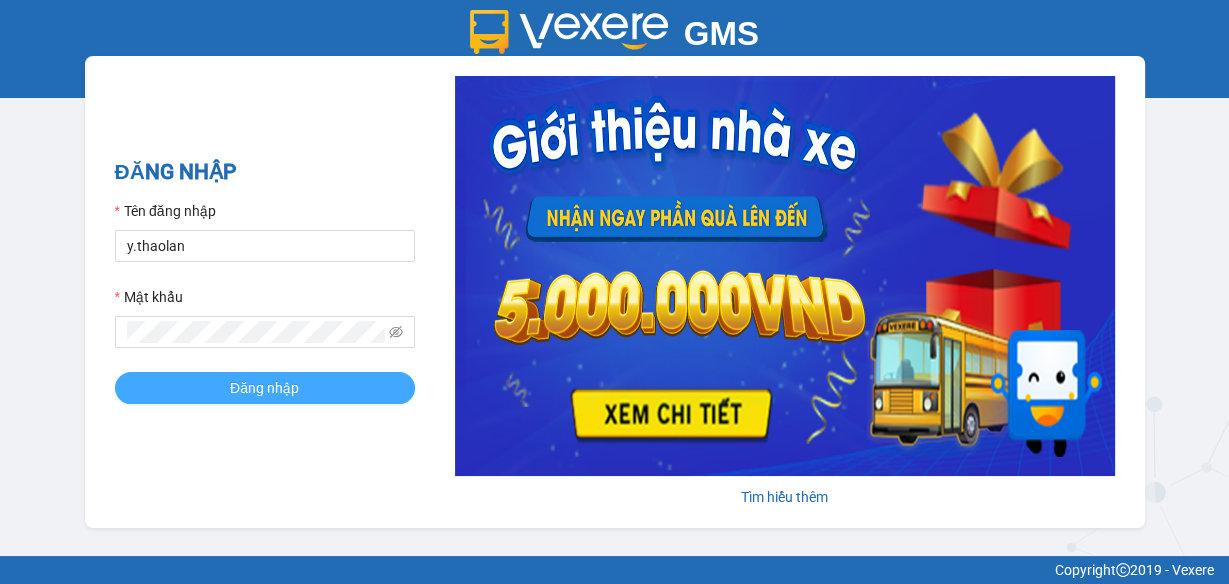 click on "Đăng nhập" at bounding box center (264, 388) 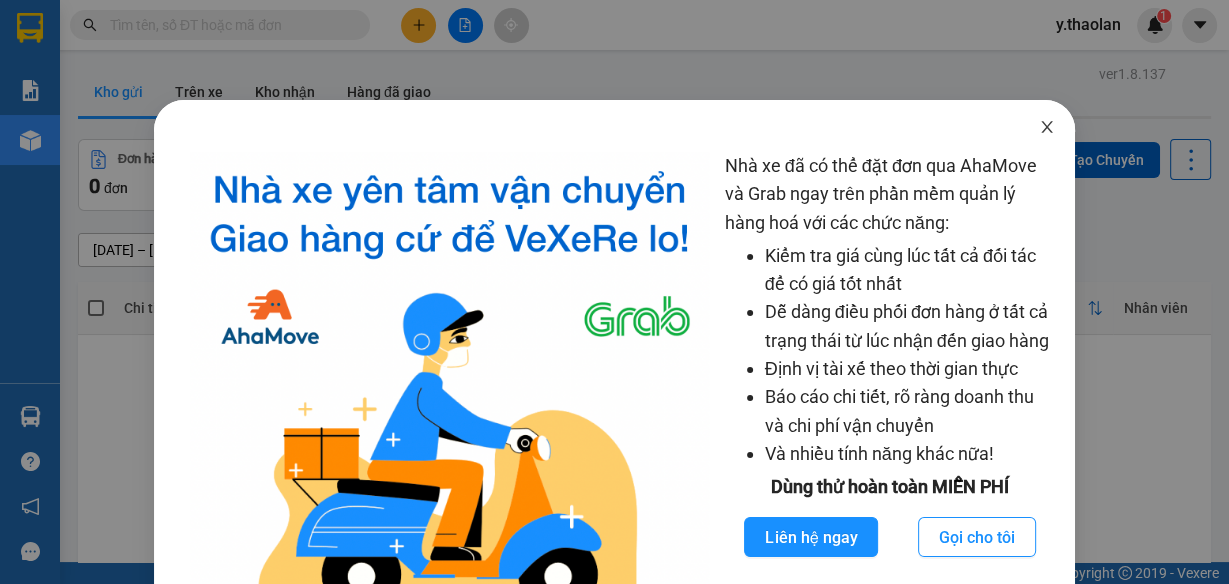click at bounding box center (1047, 128) 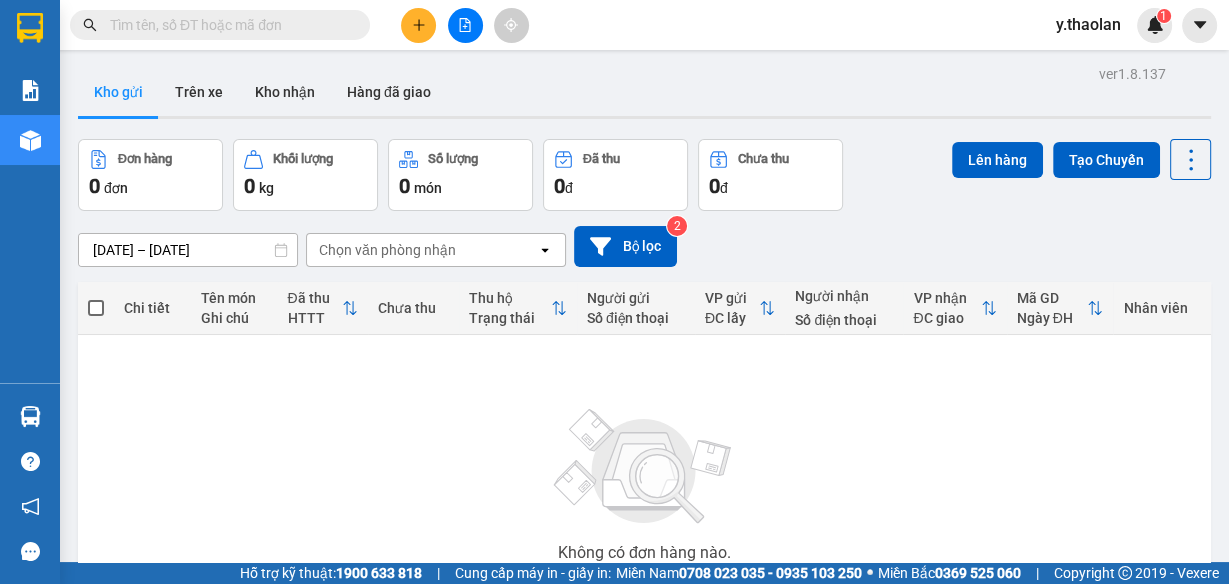 click at bounding box center [418, 25] 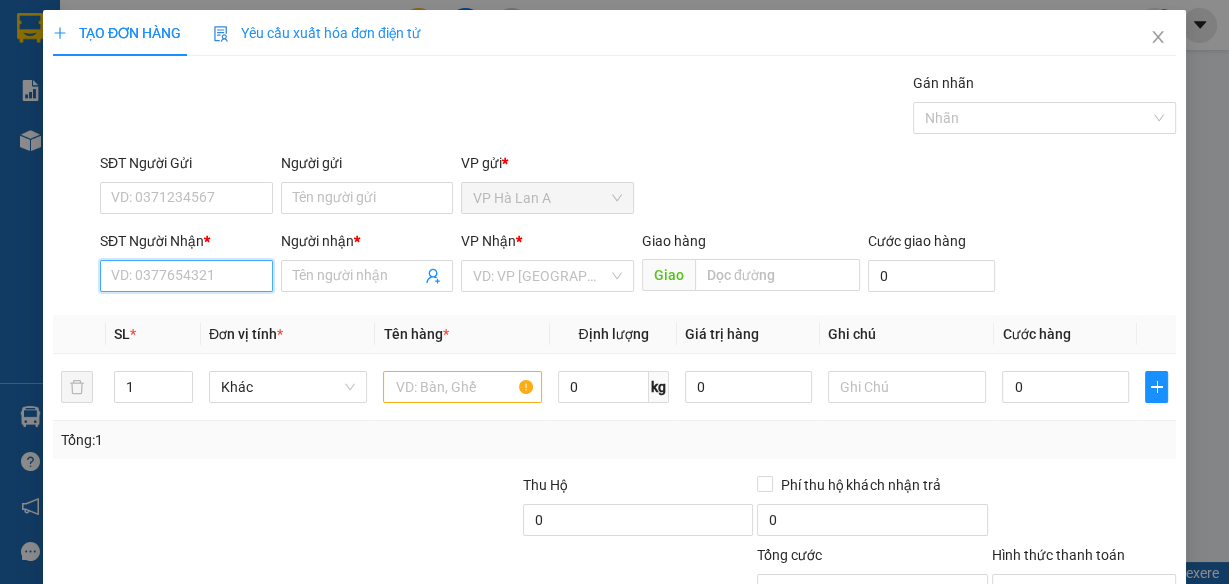 click on "SĐT Người Nhận  *" at bounding box center [186, 276] 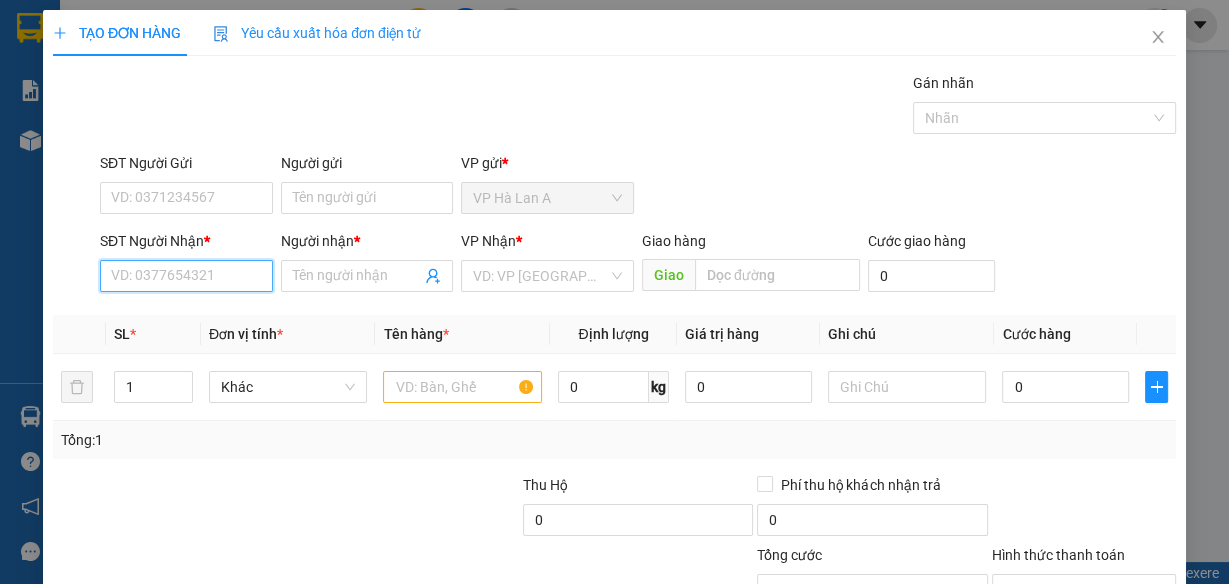 drag, startPoint x: 231, startPoint y: 280, endPoint x: 202, endPoint y: 251, distance: 41.01219 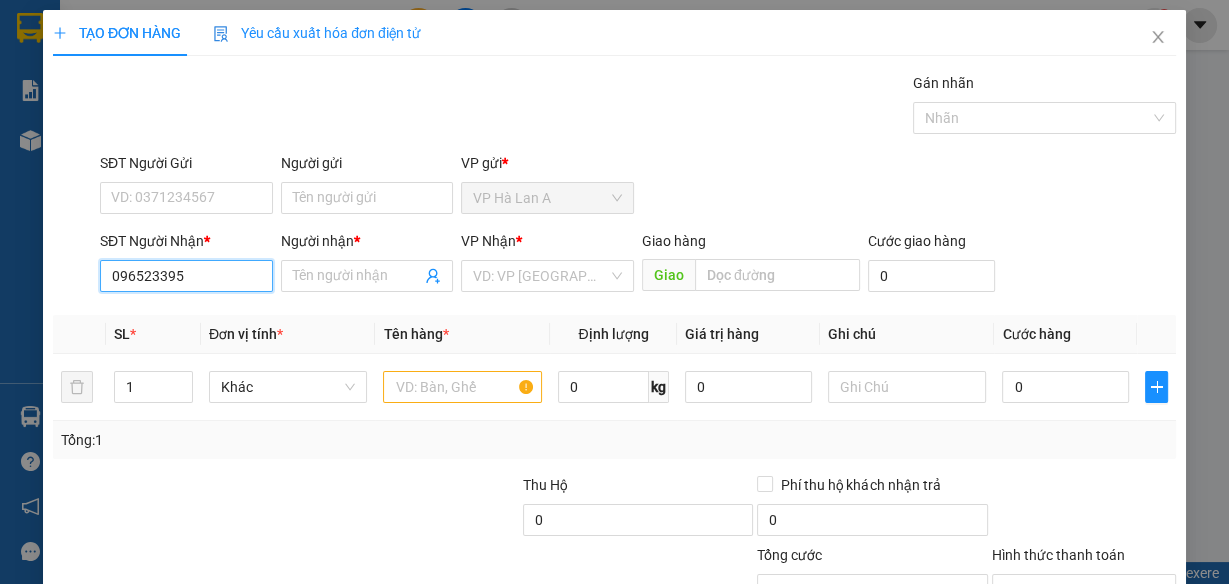 type on "0965233954" 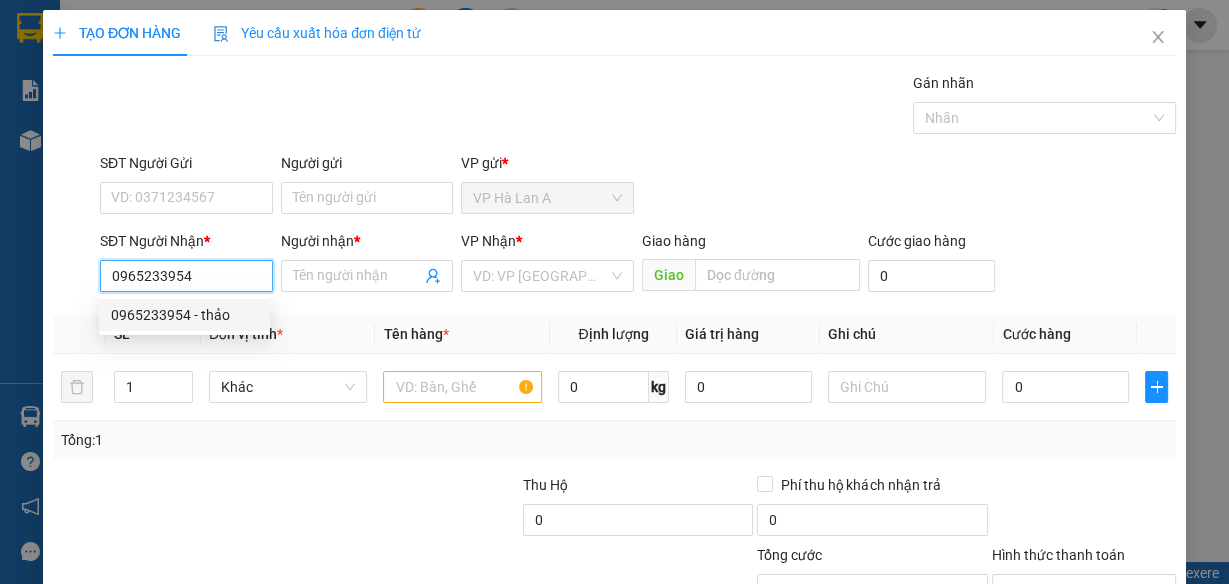 click on "0965233954 - thảo" at bounding box center [184, 315] 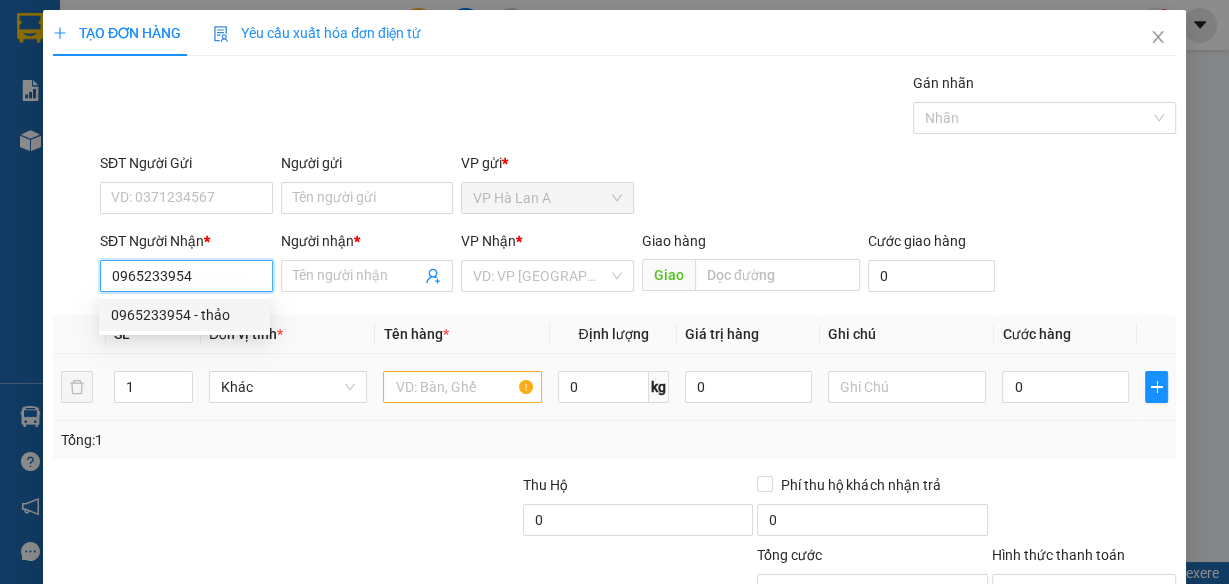 type on "thảo" 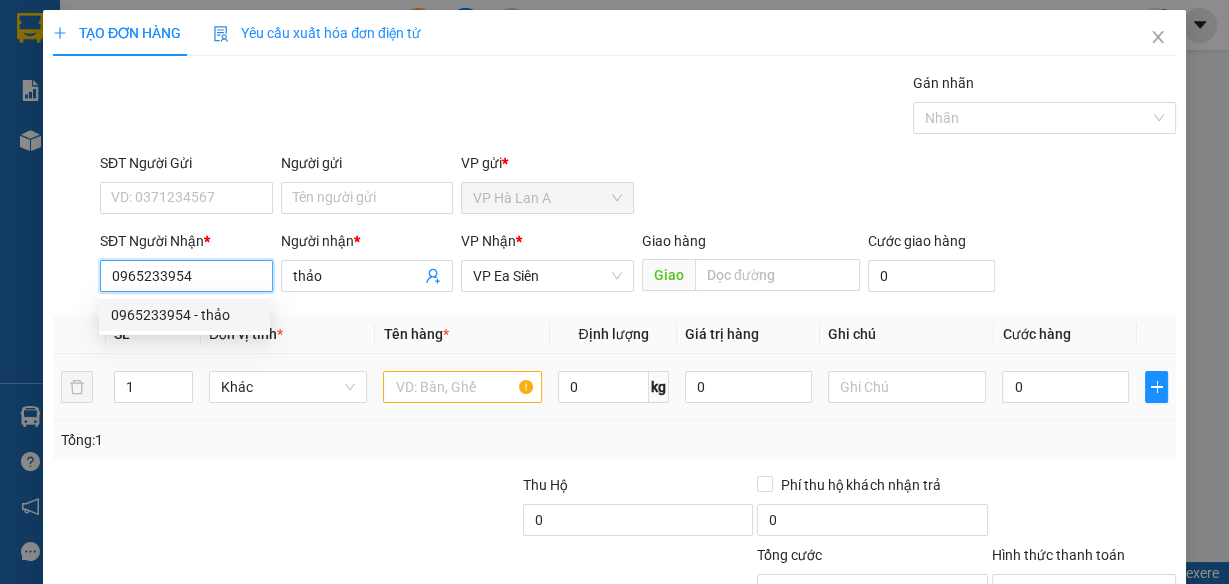 type on "0965233954" 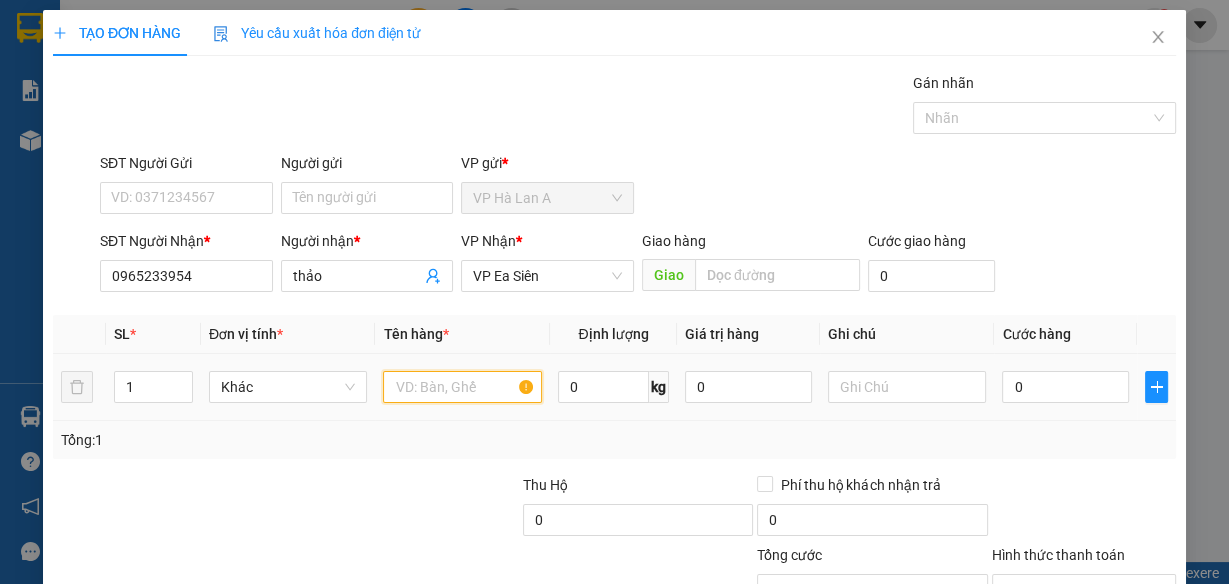 click at bounding box center [462, 387] 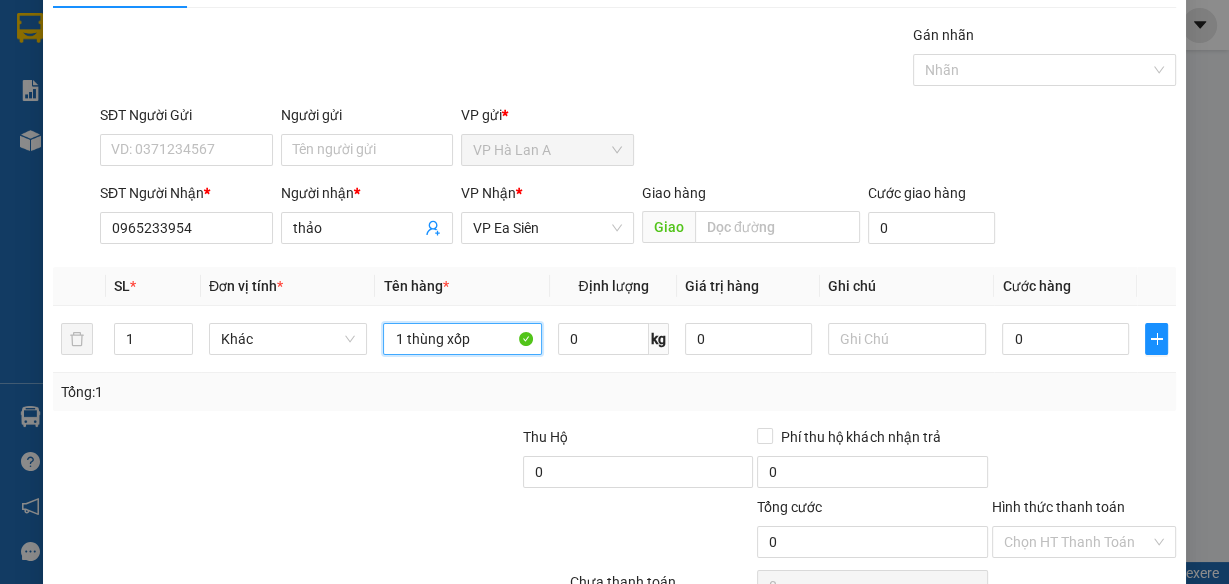 scroll, scrollTop: 153, scrollLeft: 0, axis: vertical 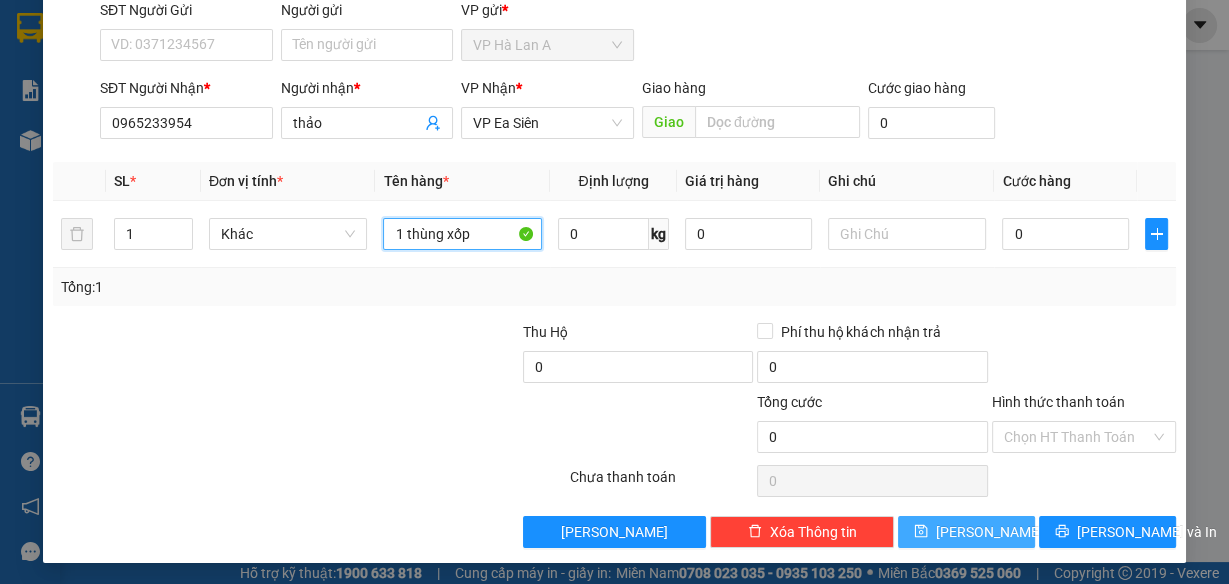 type on "1 thùng xốp" 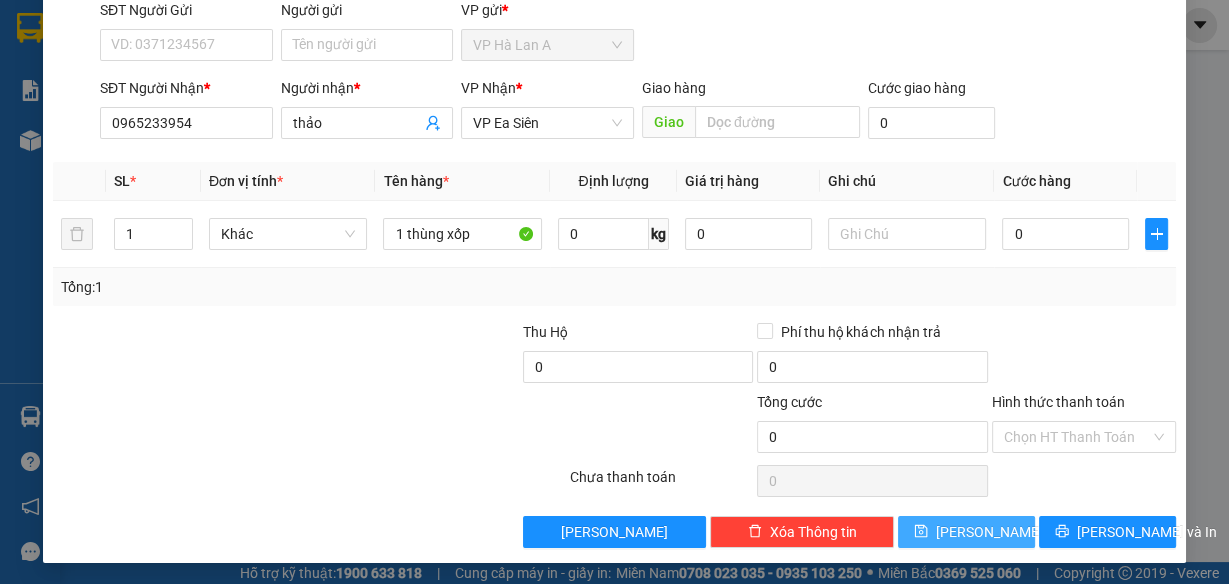 click on "[PERSON_NAME]" at bounding box center [966, 532] 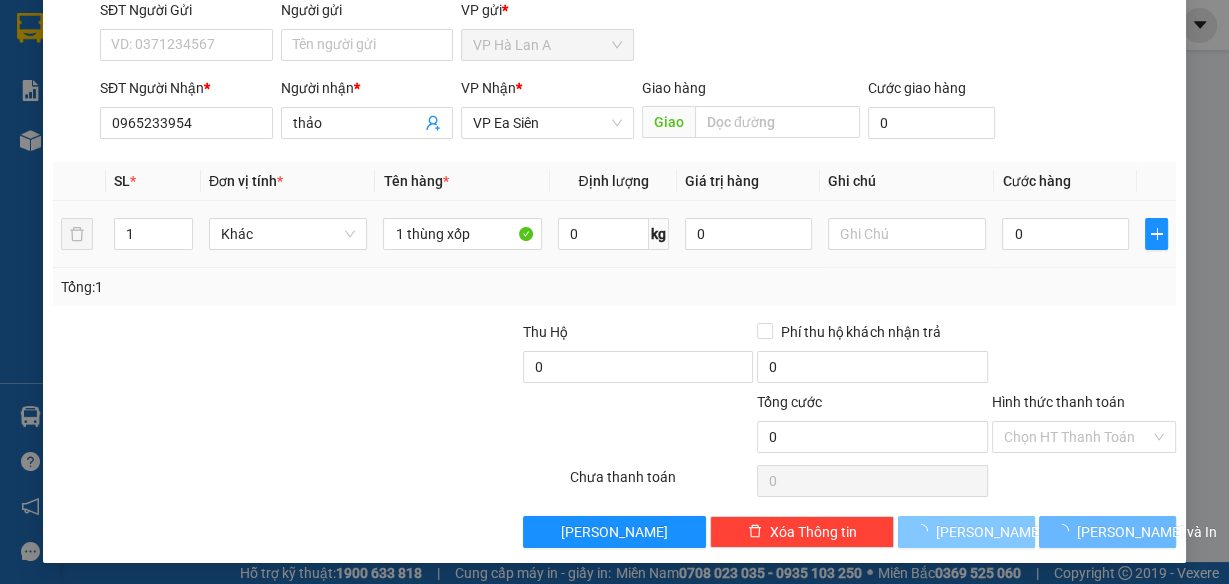 type 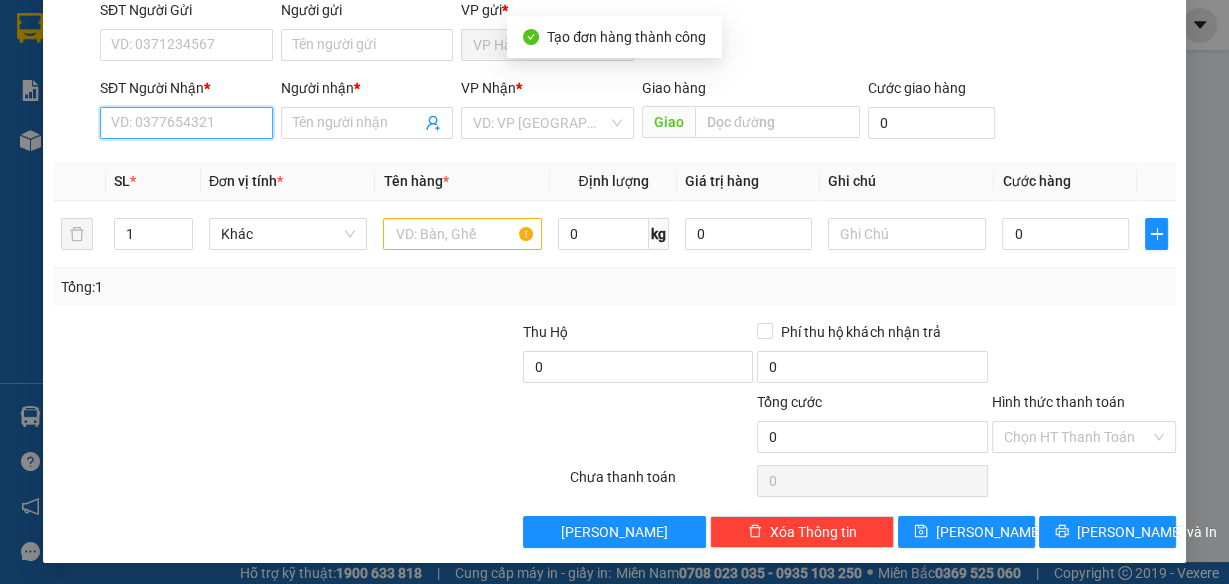 click on "SĐT Người Nhận  *" at bounding box center [186, 123] 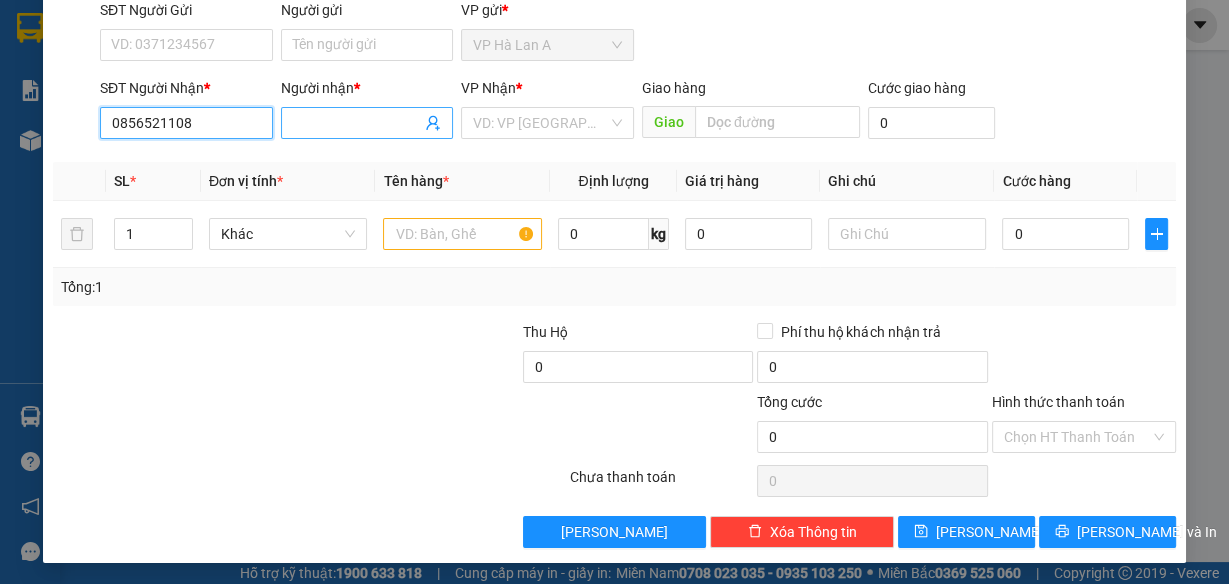 type on "0856521108" 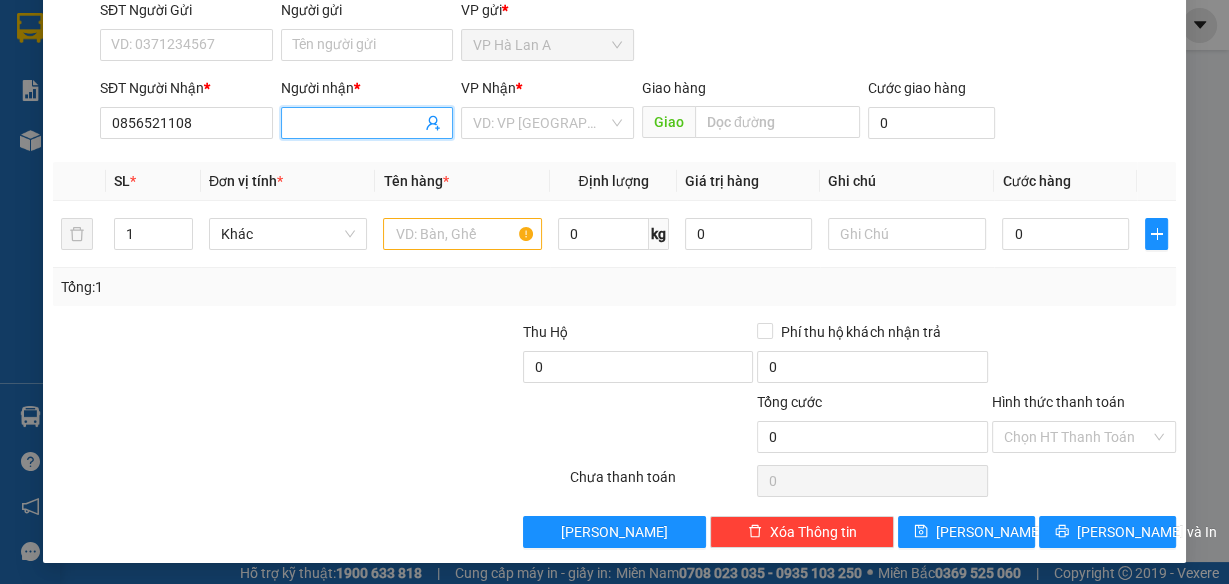 click on "Người nhận  *" at bounding box center [357, 123] 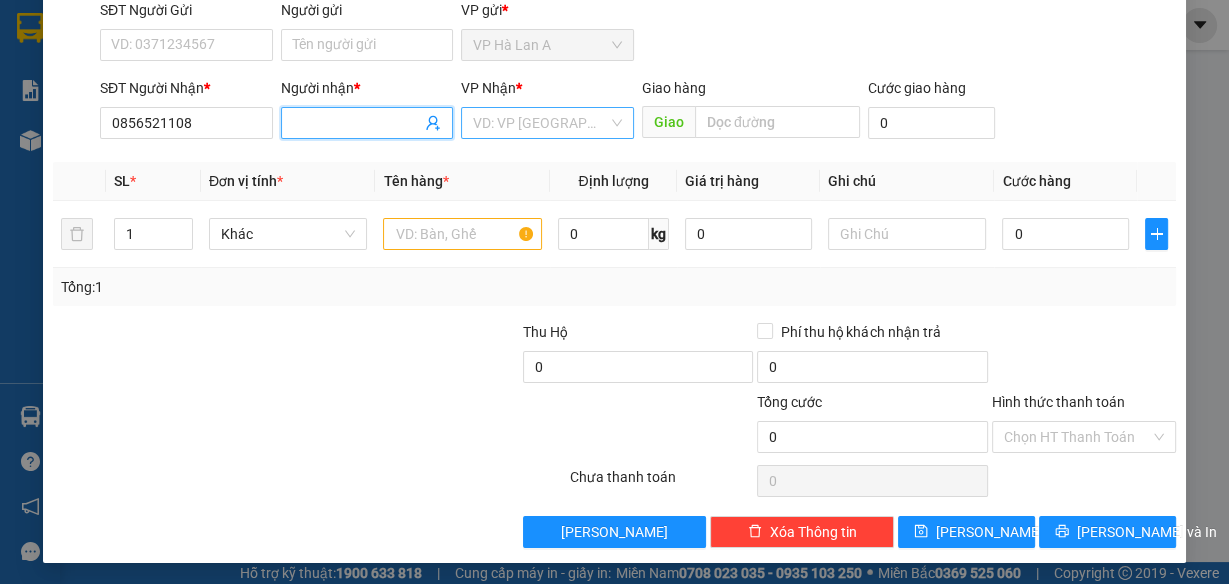 type 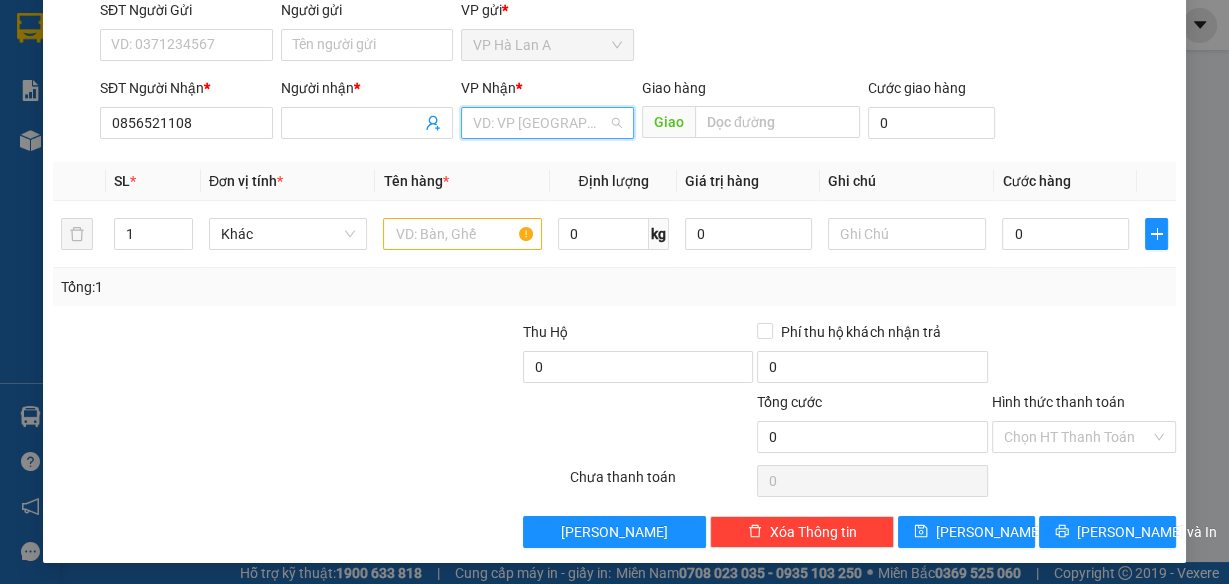 click at bounding box center [540, 123] 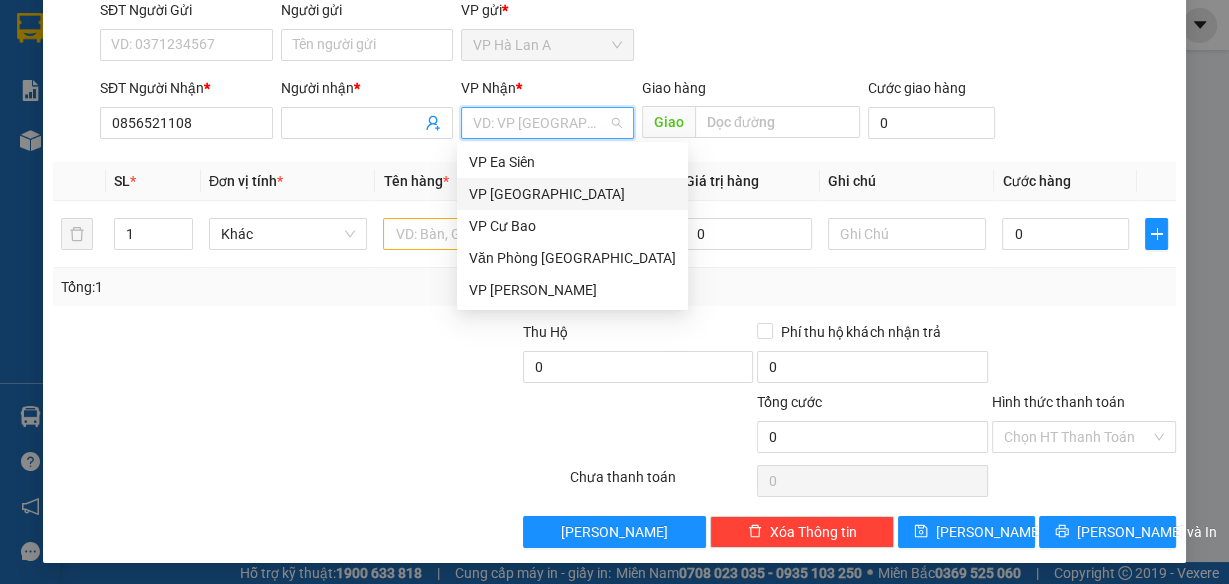 click on "VP [GEOGRAPHIC_DATA]" at bounding box center [572, 194] 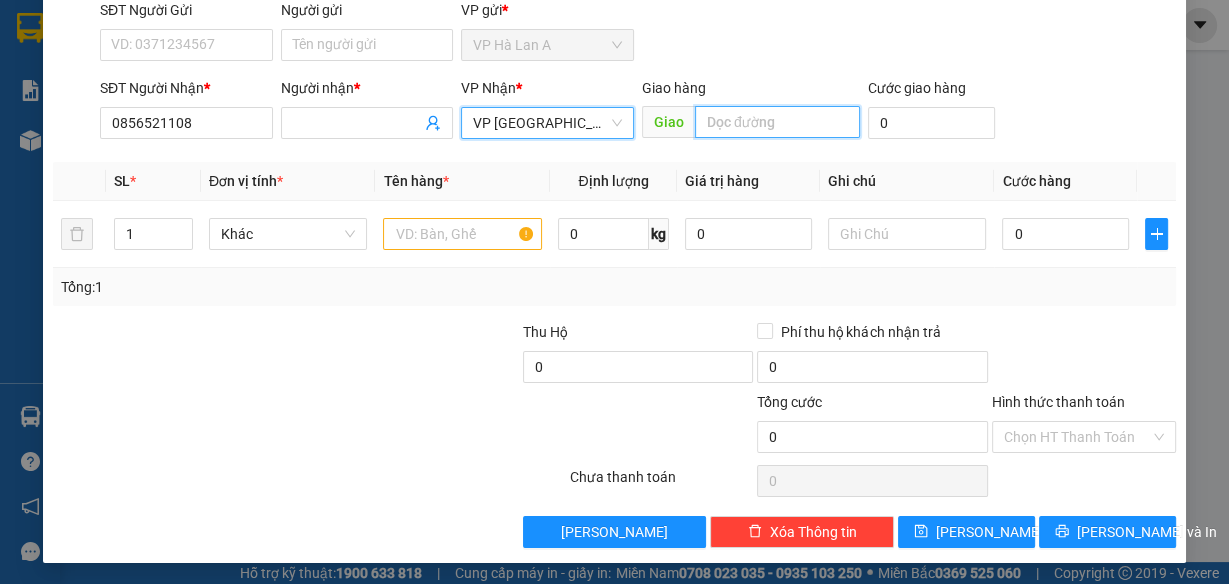 click at bounding box center (777, 122) 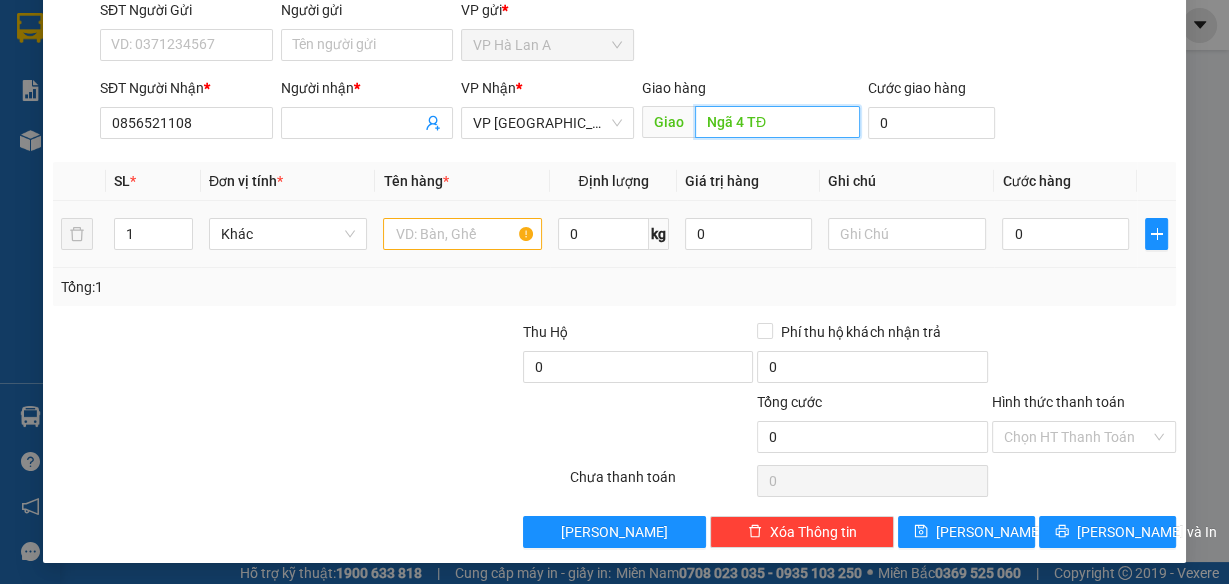 type on "Ngã 4 TĐ" 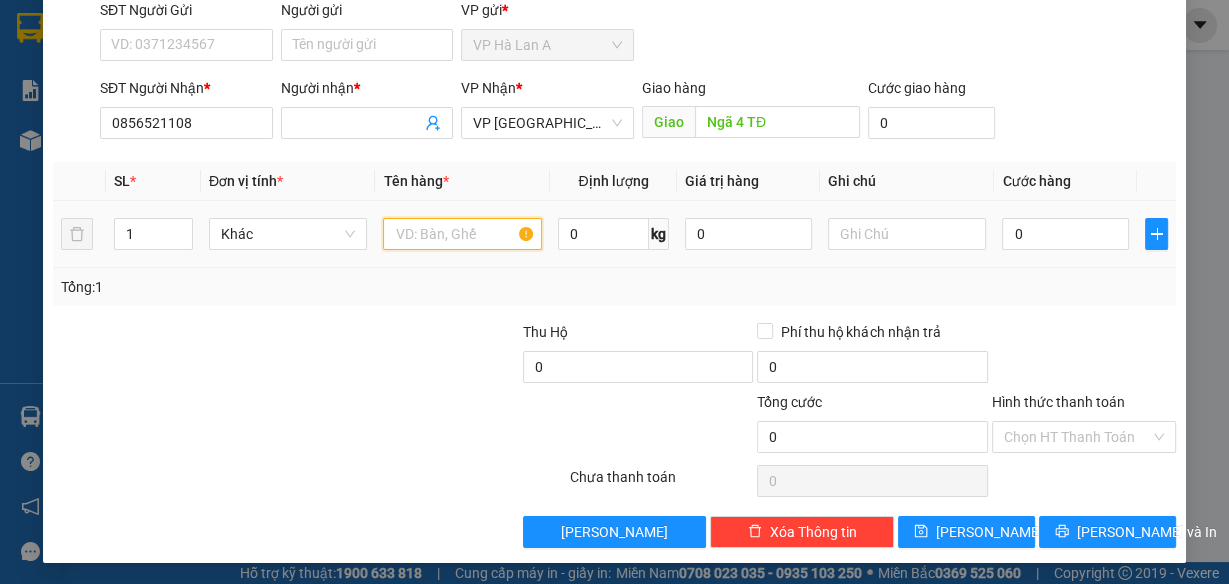 click at bounding box center (462, 234) 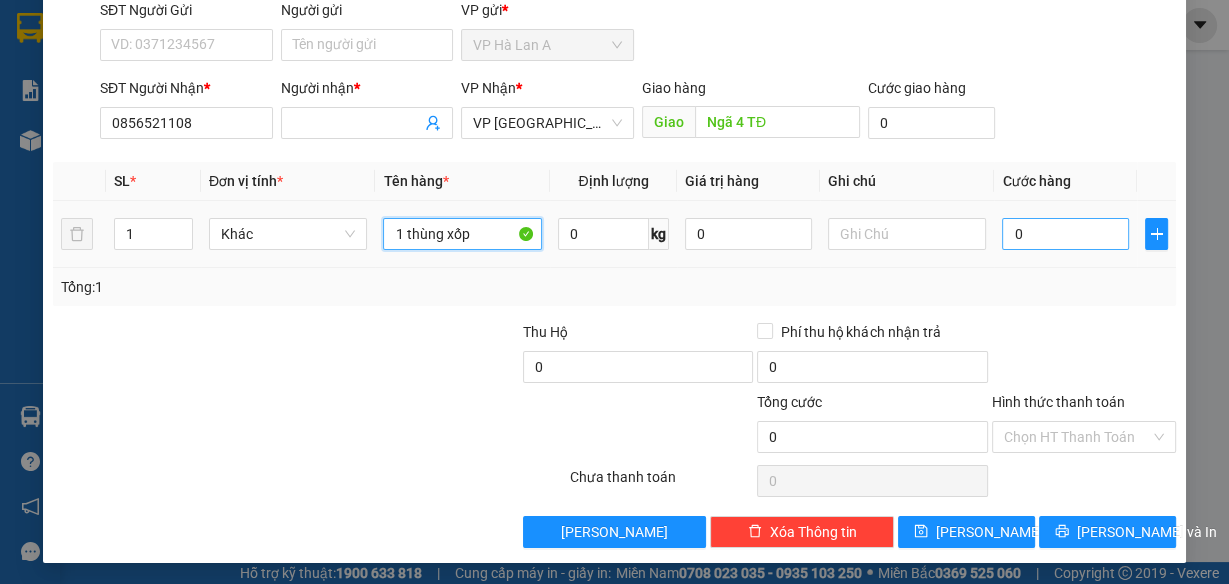 type on "1 thùng xốp" 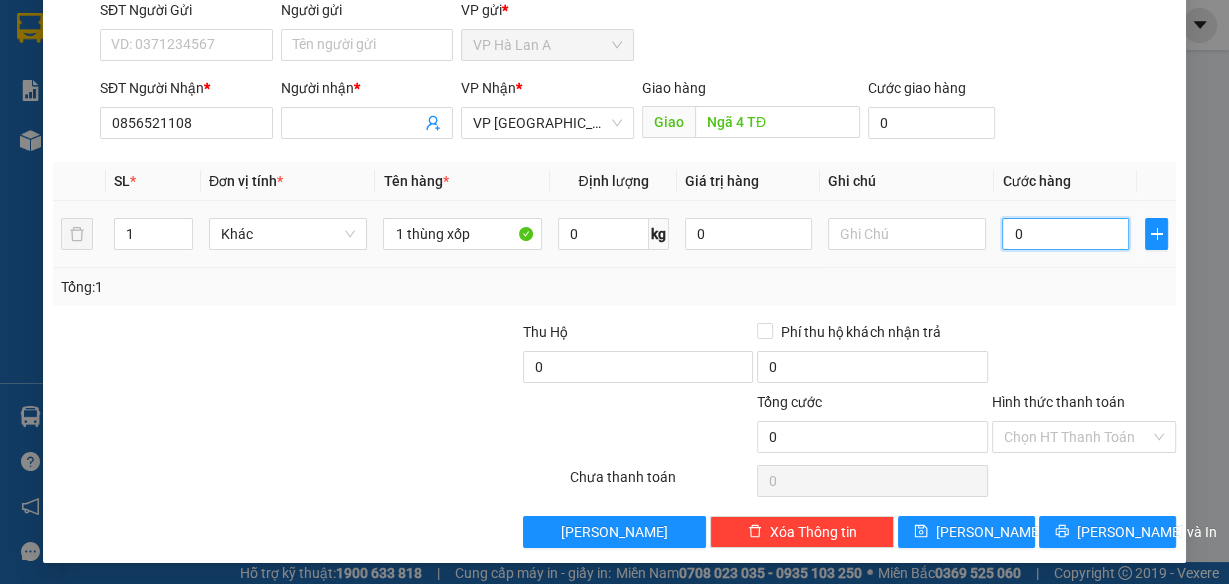 click on "0" at bounding box center [1065, 234] 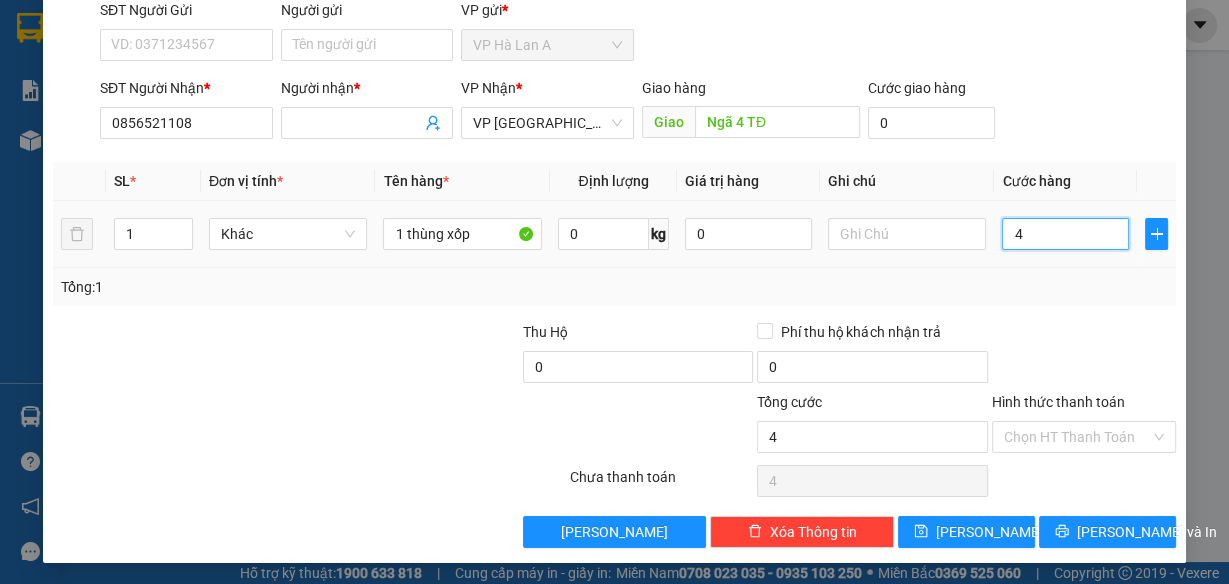 type on "40" 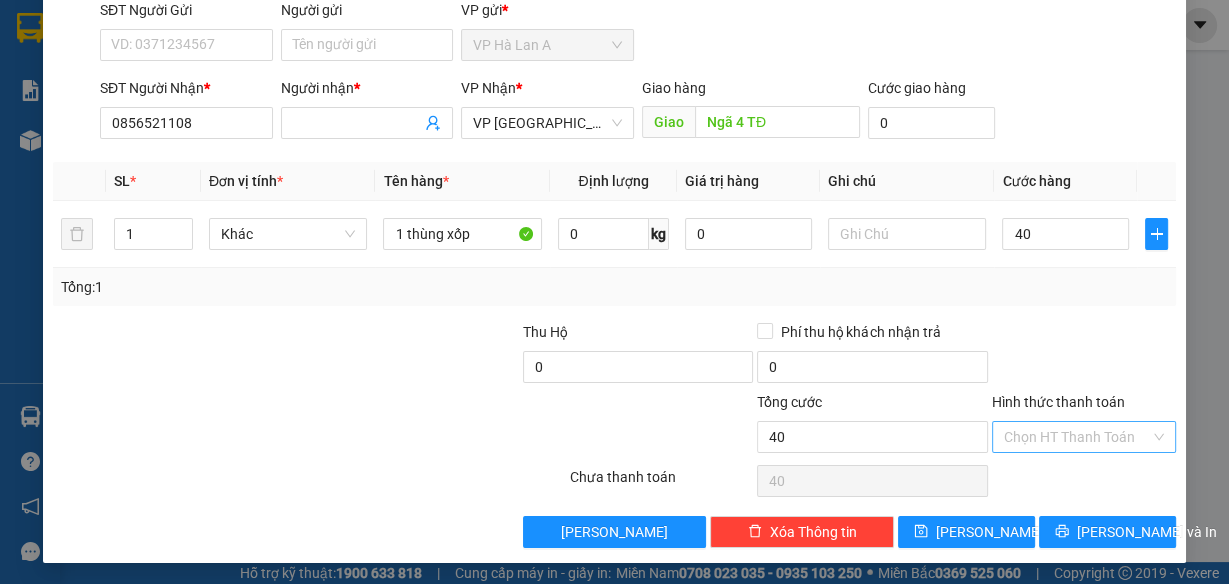 type on "40.000" 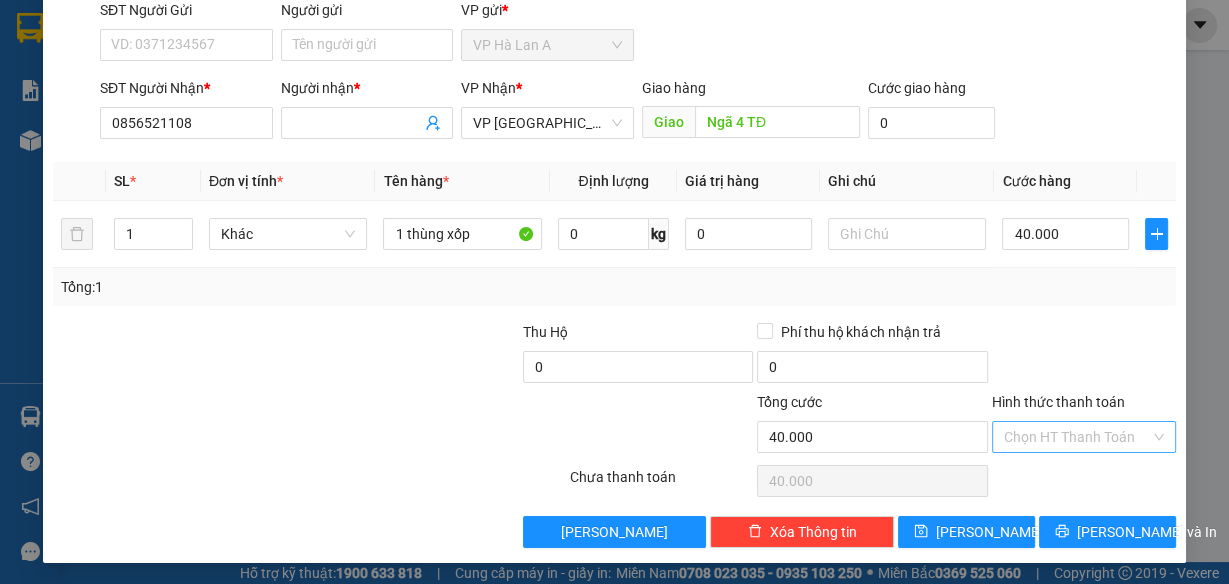 click on "Hình thức thanh toán" at bounding box center [1077, 437] 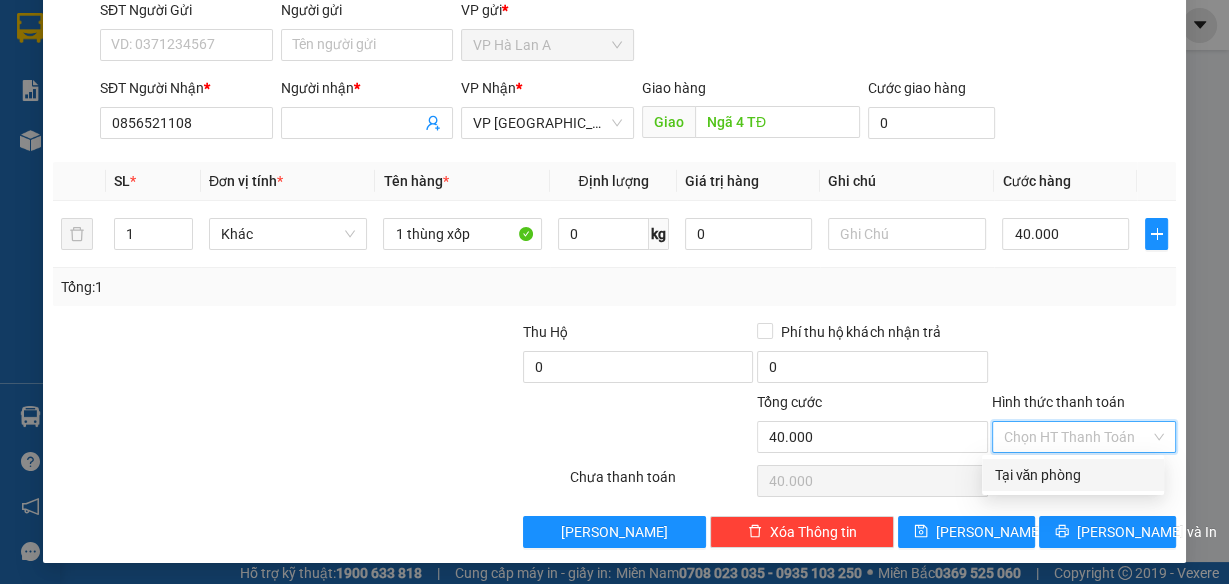 click on "Tại văn phòng" at bounding box center [1073, 475] 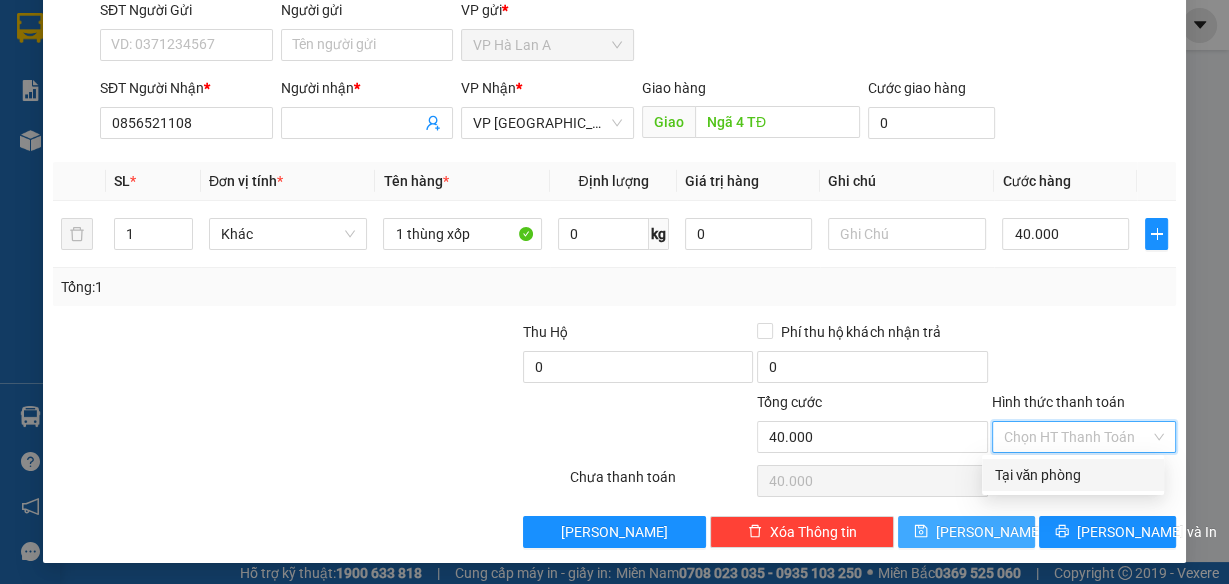type on "0" 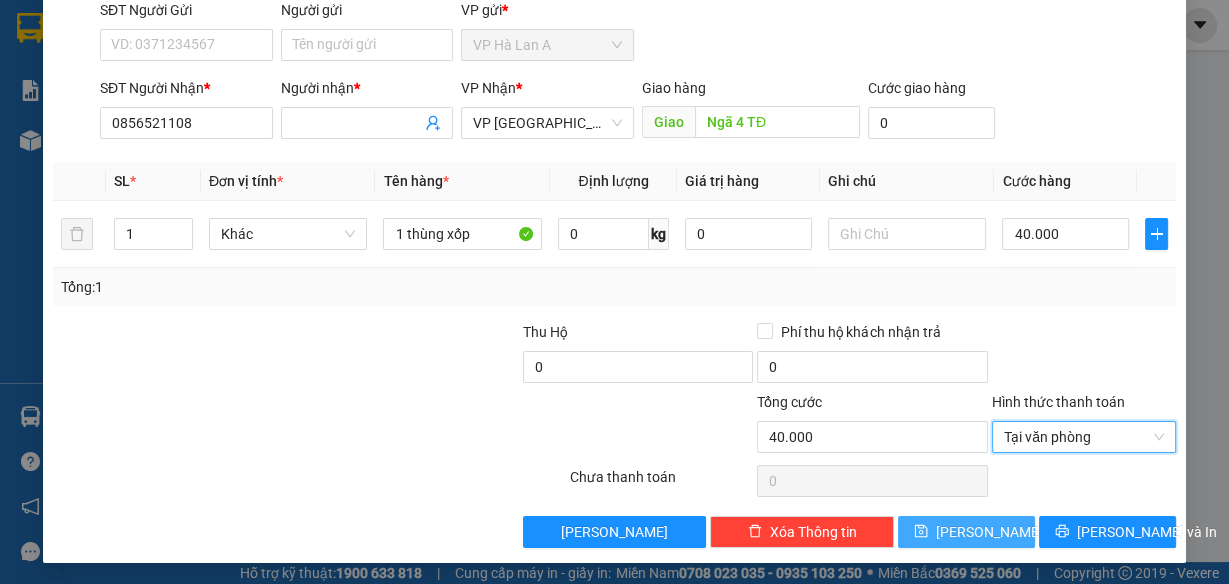 click on "[PERSON_NAME]" at bounding box center [989, 532] 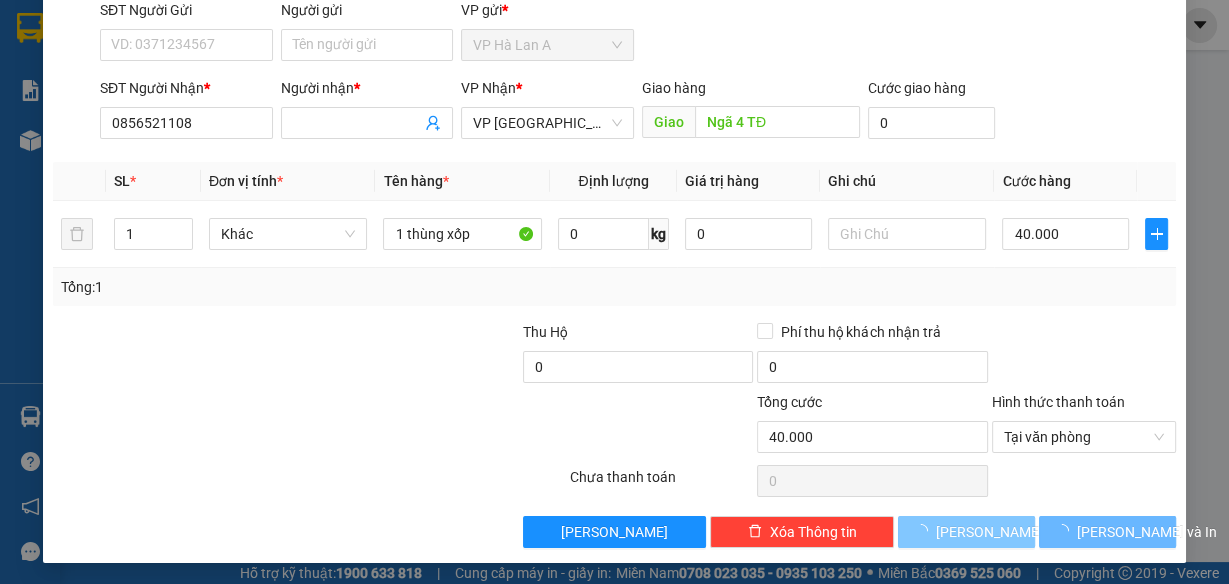 type 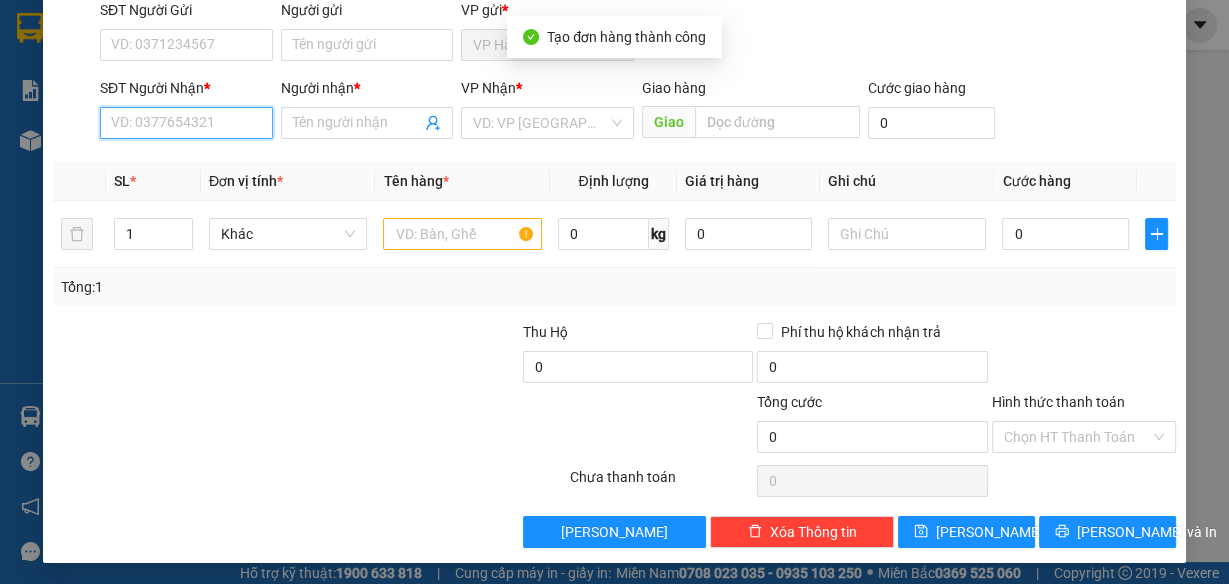 click on "SĐT Người Nhận  *" at bounding box center [186, 123] 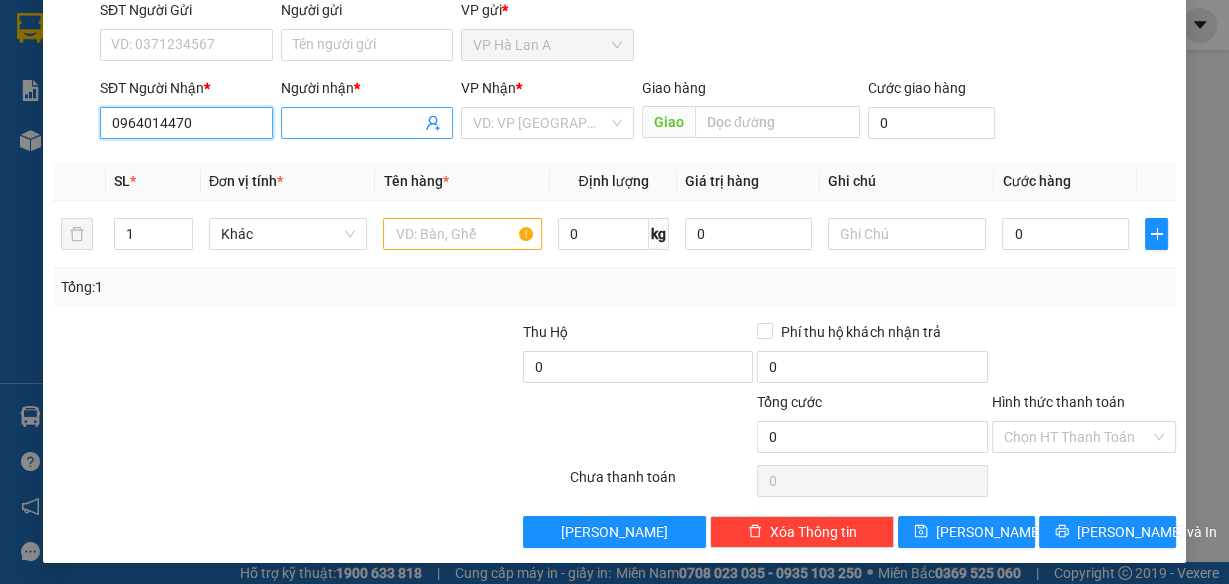 type on "0964014470" 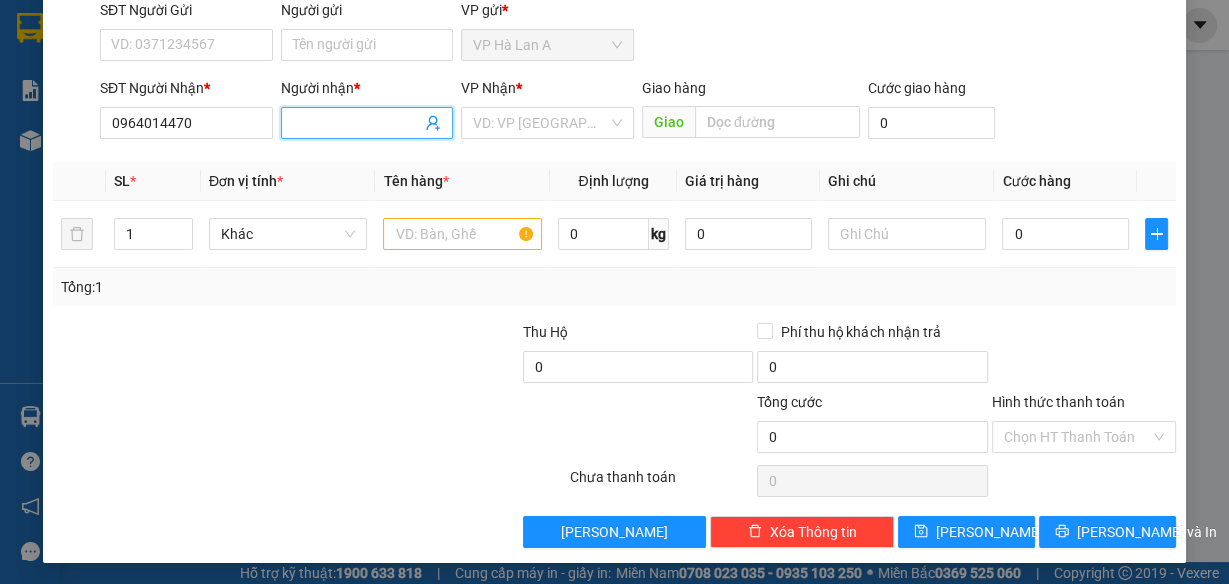 click on "Người nhận  *" at bounding box center (357, 123) 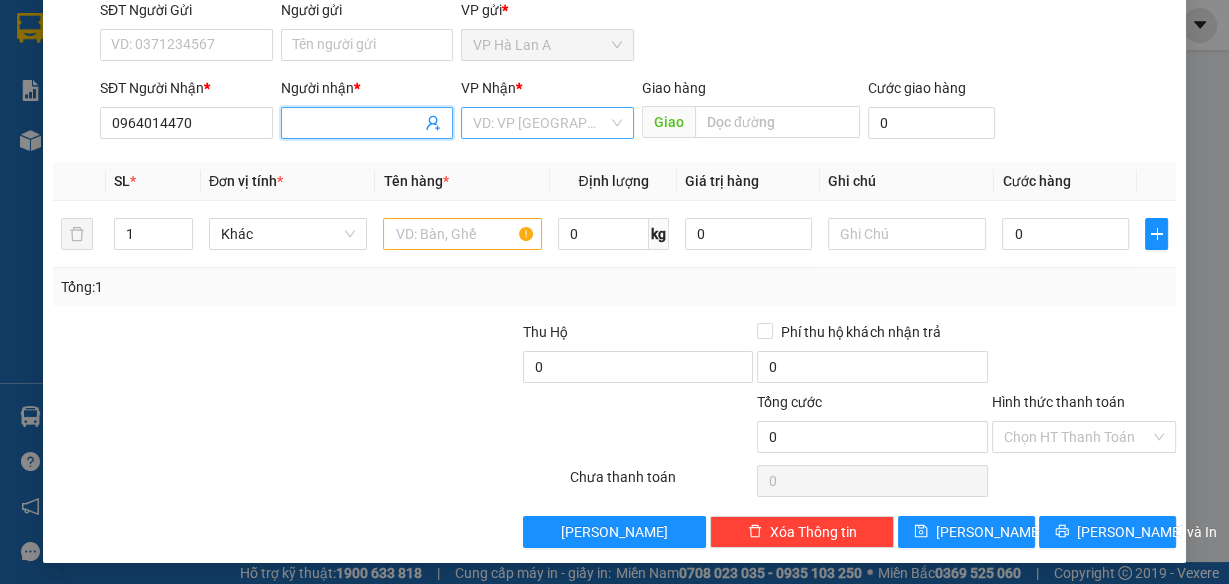type 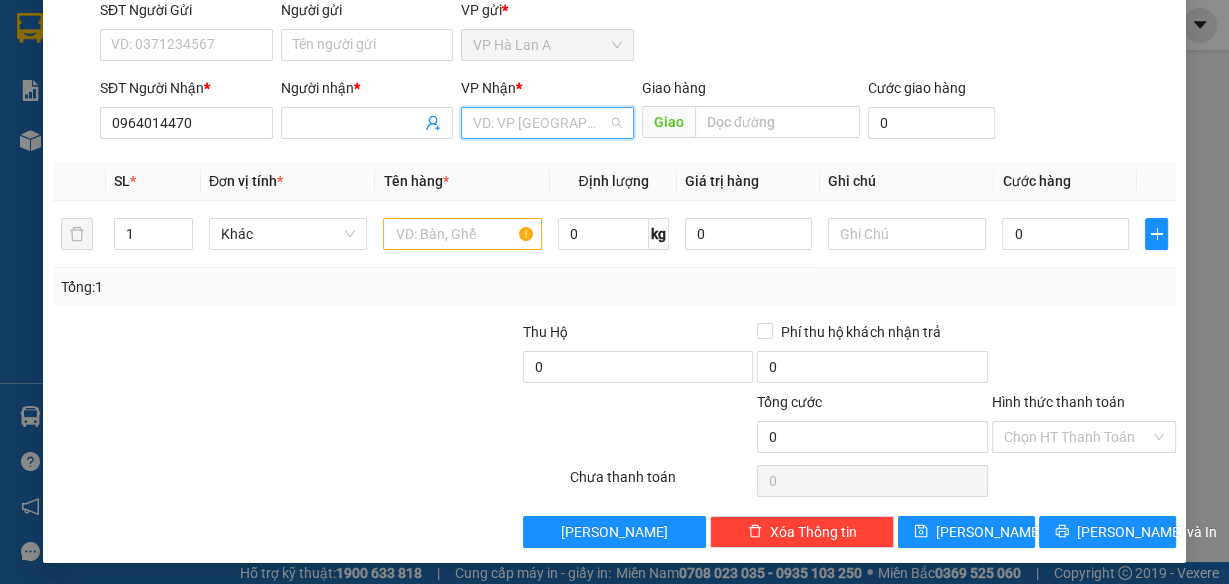 click at bounding box center (540, 123) 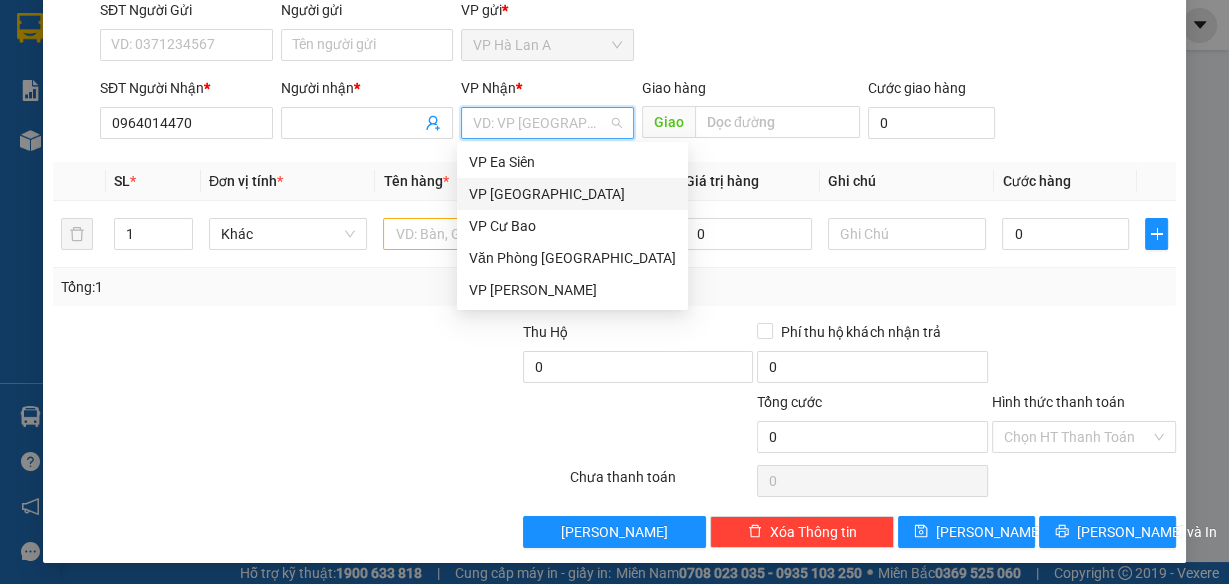 drag, startPoint x: 515, startPoint y: 199, endPoint x: 661, endPoint y: 160, distance: 151.11916 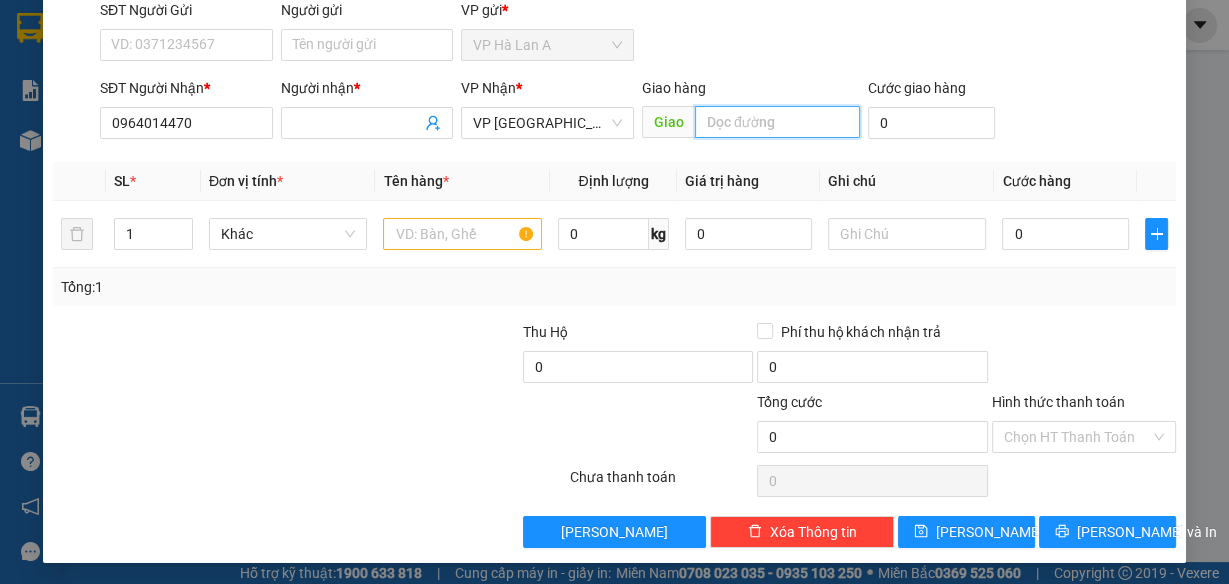 click at bounding box center (777, 122) 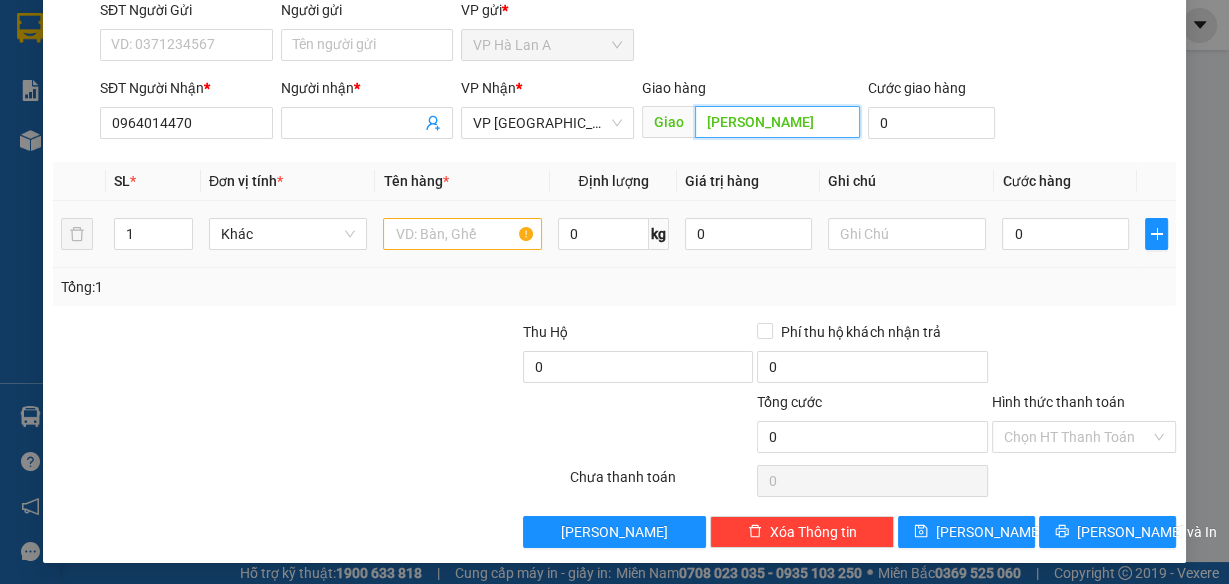 type on "[PERSON_NAME]" 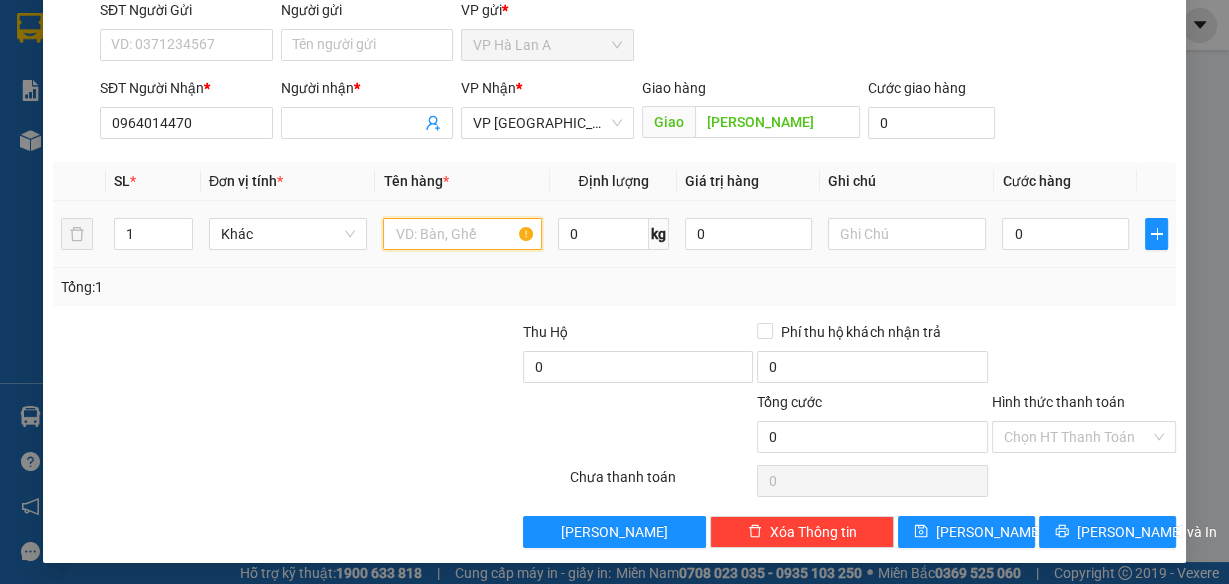 click at bounding box center [462, 234] 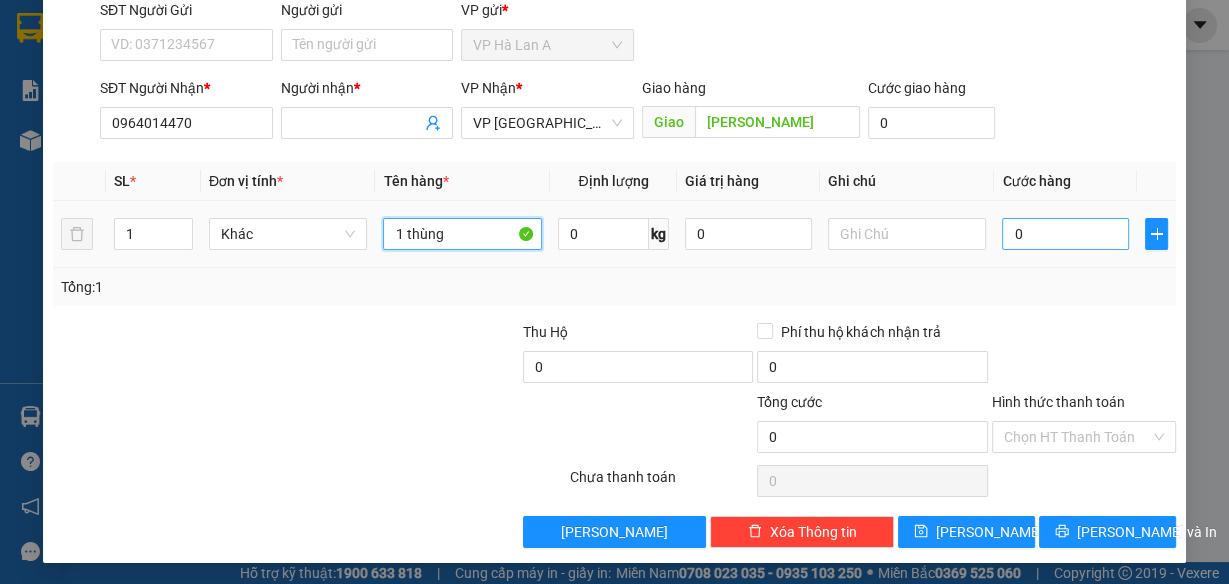 type on "1 thùng" 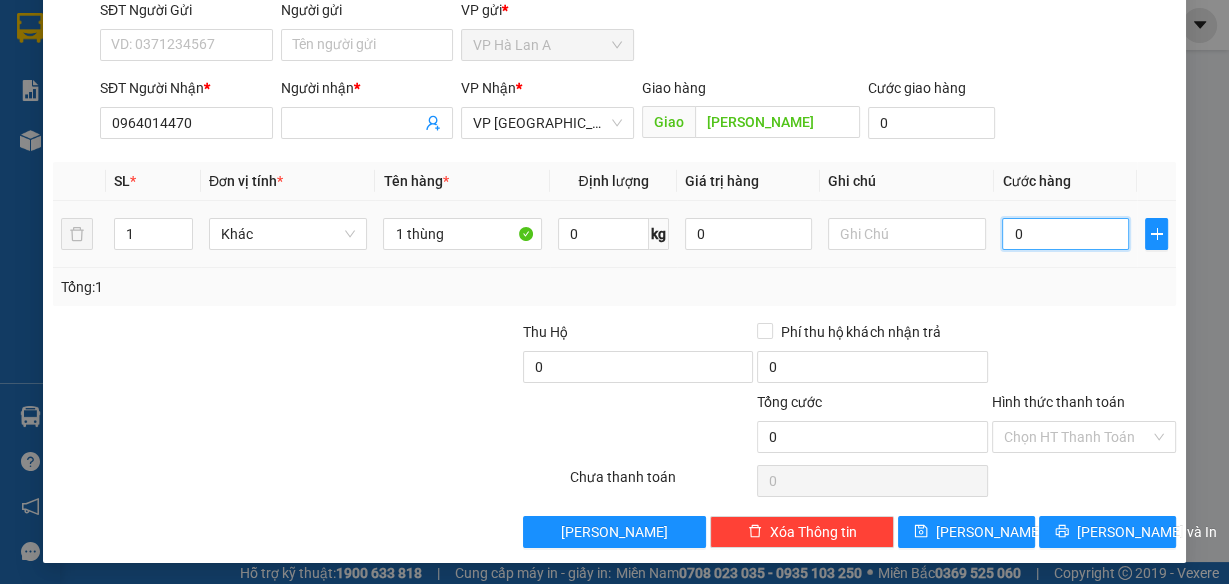 click on "0" at bounding box center (1065, 234) 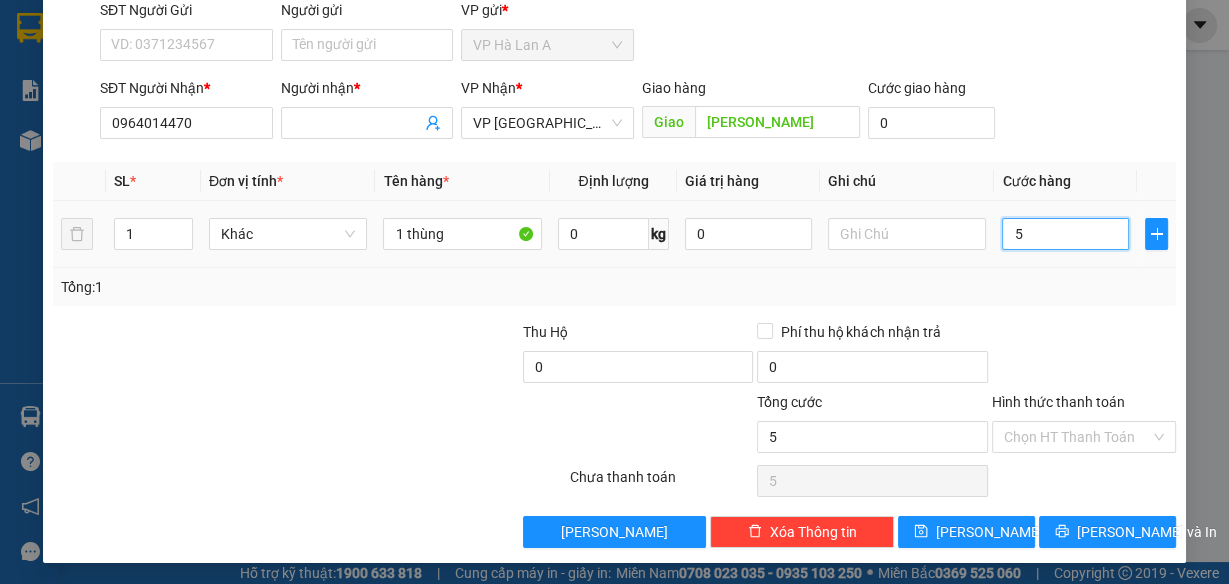 type on "50" 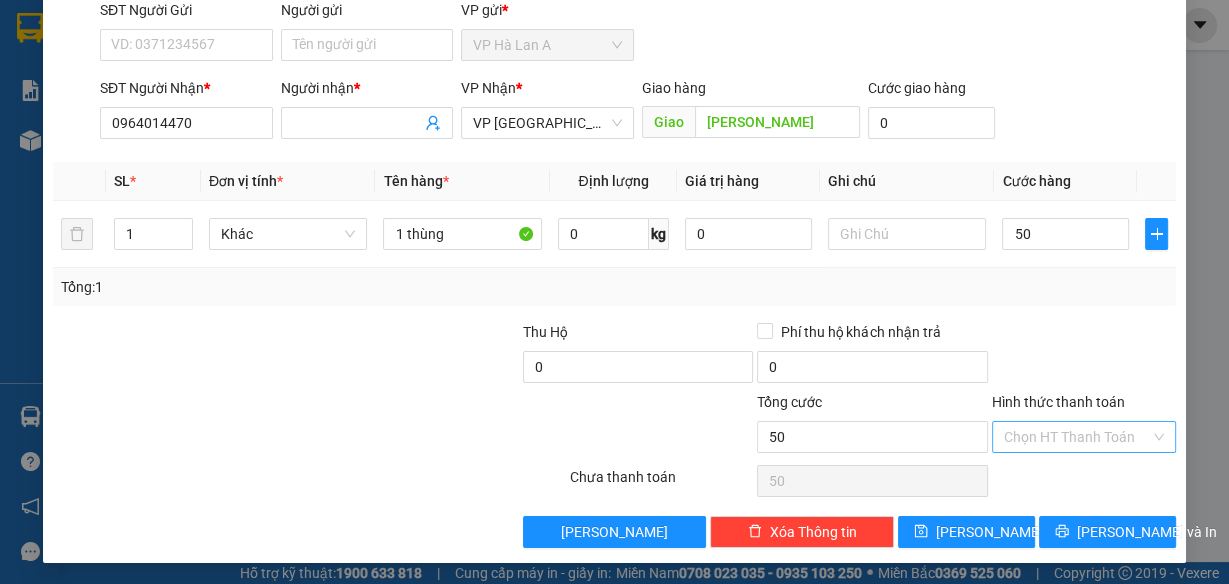 type on "50.000" 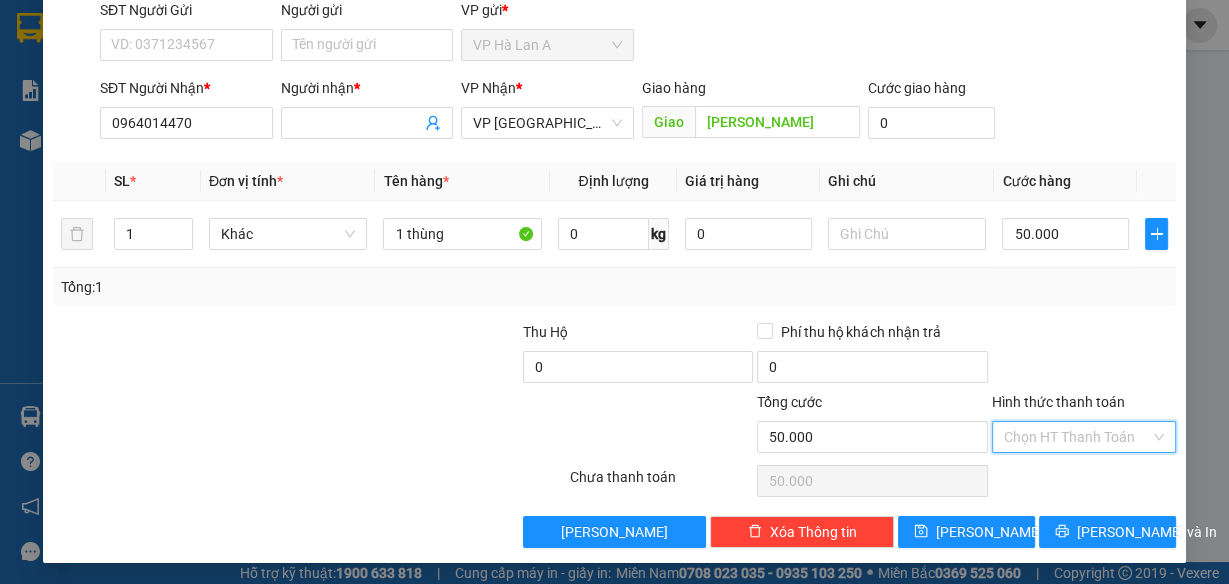 drag, startPoint x: 1029, startPoint y: 426, endPoint x: 1027, endPoint y: 436, distance: 10.198039 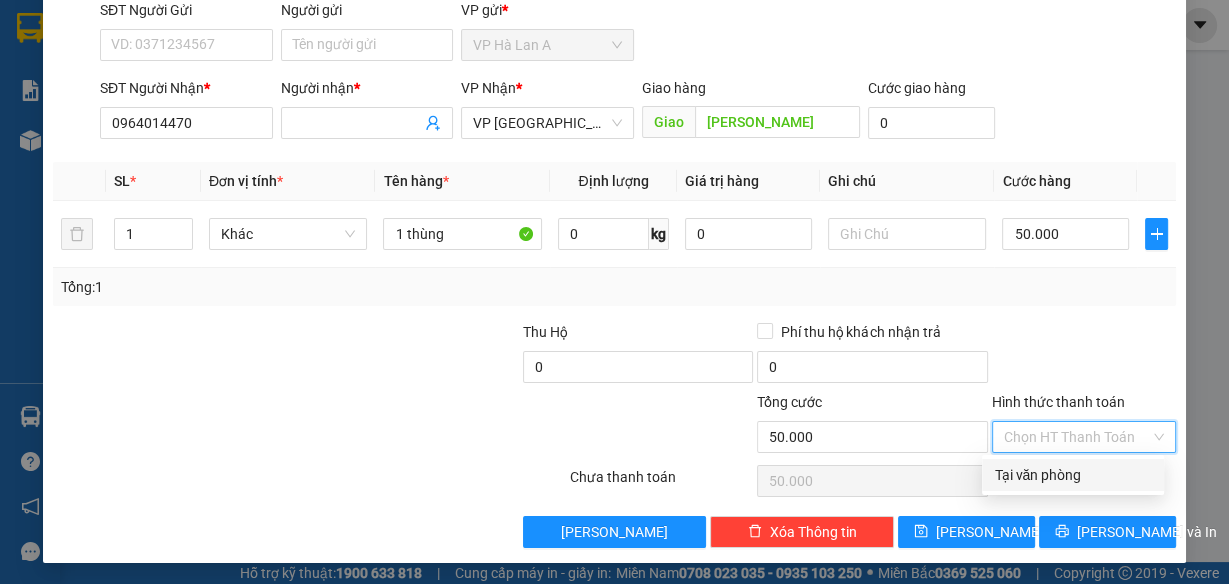 click on "TẠO ĐƠN HÀNG Yêu cầu xuất hóa đơn điện tử Transit Pickup Surcharge Ids Transit Deliver Surcharge Ids Transit Deliver Surcharge Transit Deliver Surcharge Gói vận chuyển  * Tiêu chuẩn Gán nhãn   Nhãn SĐT Người Gửi VD: 0371234567 Người gửi Tên người gửi VP gửi  * VP Hà Lan A SĐT Người Nhận  * 0964014470 Người nhận  * VP Nhận  * VP Bình Hòa Giao hàng Giao Linh Xuân Cước giao hàng 0 SL  * Đơn vị tính  * Tên hàng  * Định lượng Giá trị hàng Ghi chú Cước hàng                   1 Khác 1 thùng 0 kg 0 50.000 Tổng:  1 Thu Hộ 0 Phí thu hộ khách nhận trả 0 Tổng cước 50.000 Hình thức thanh toán Chọn HT Thanh Toán Số tiền thu trước 0 Chưa thanh toán 50.000 Chọn HT Thanh Toán Lưu nháp Xóa Thông tin [PERSON_NAME] và In Tại văn phòng Tại văn phòng" at bounding box center (614, 292) 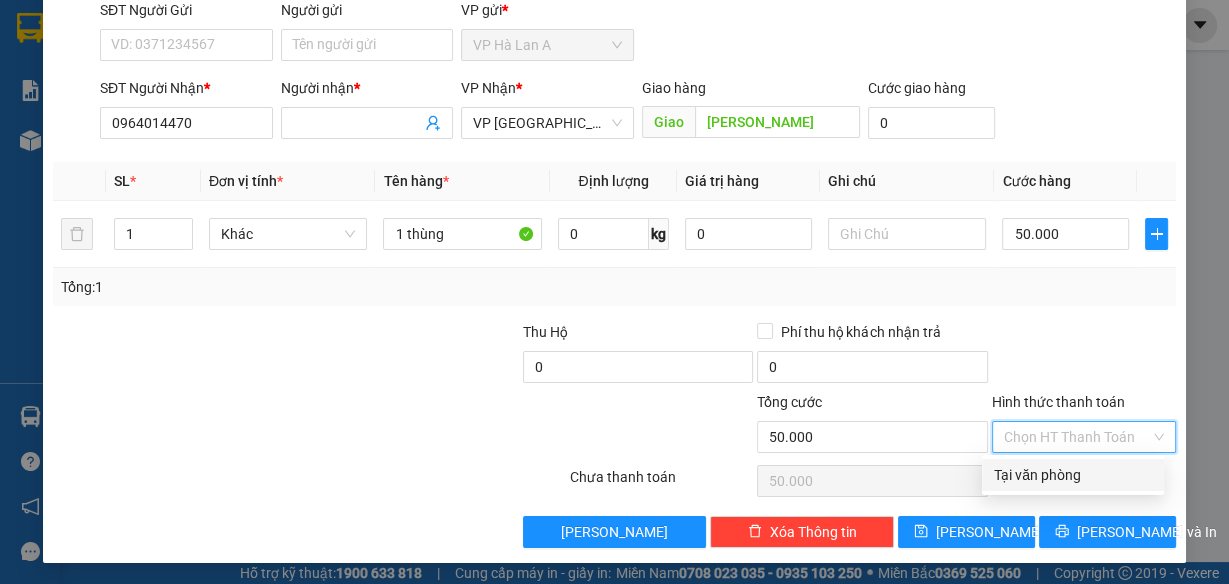click on "Hình thức thanh toán" at bounding box center [1077, 437] 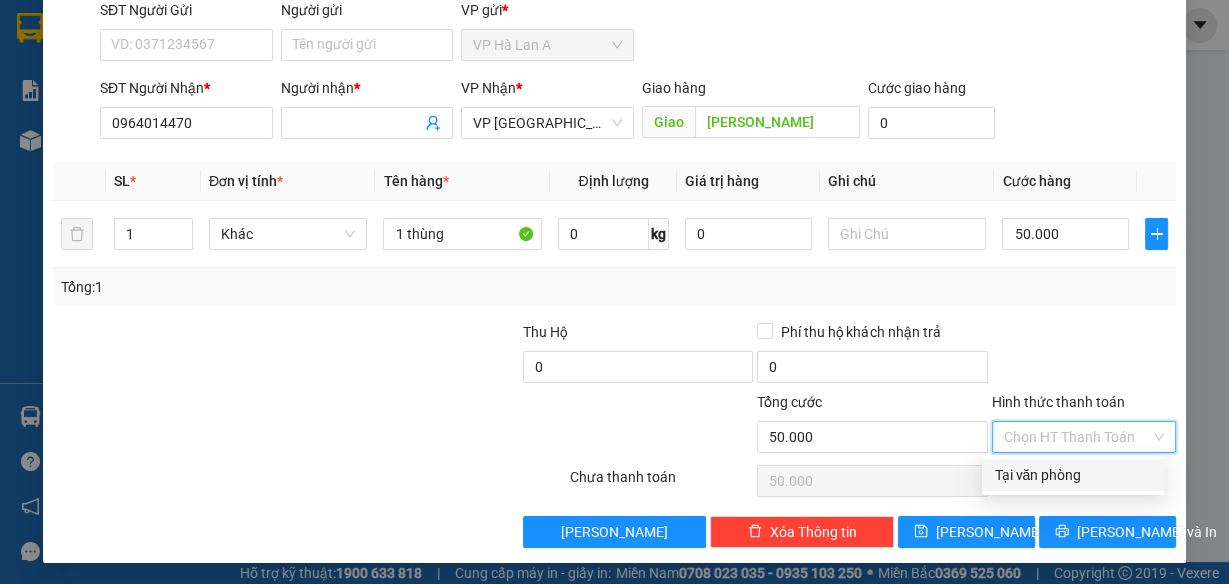 click on "Tại văn phòng" at bounding box center (1073, 475) 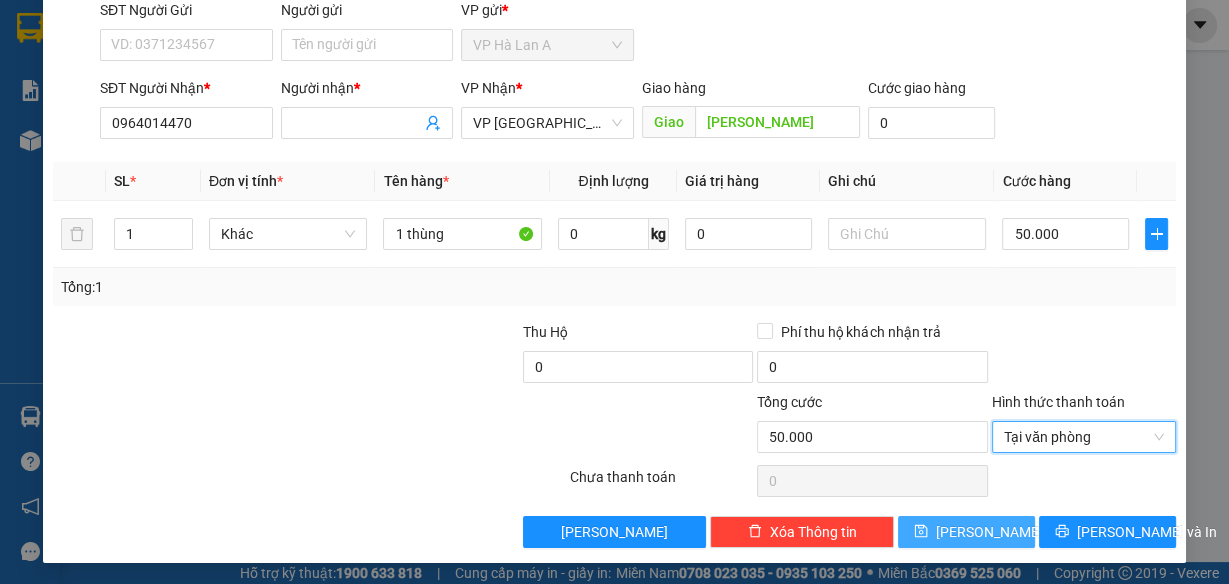 click on "[PERSON_NAME]" at bounding box center (966, 532) 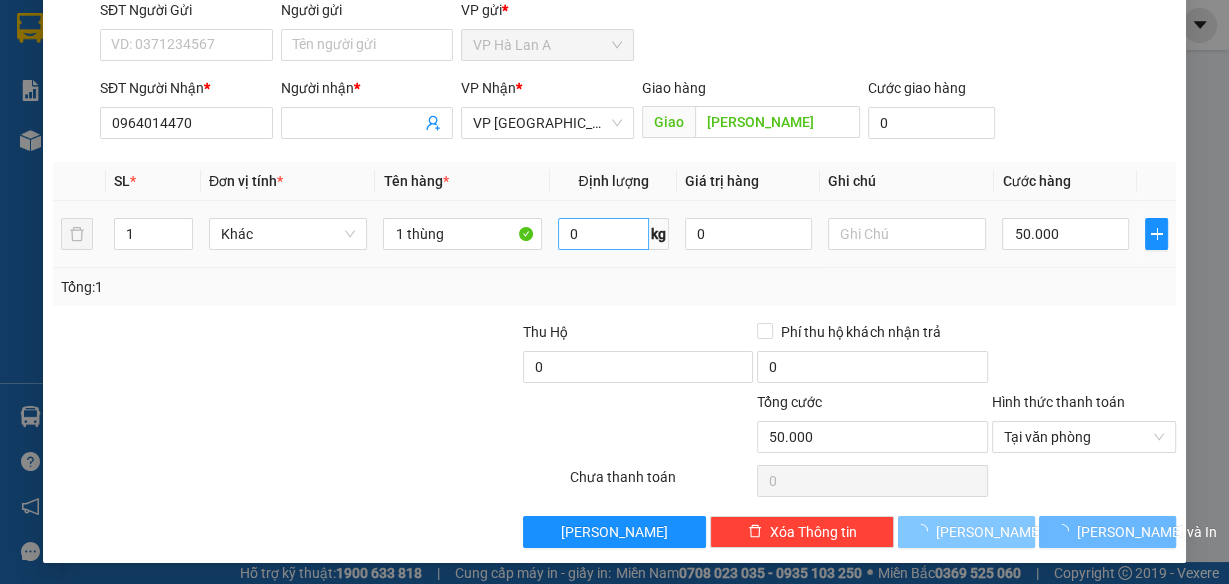 type 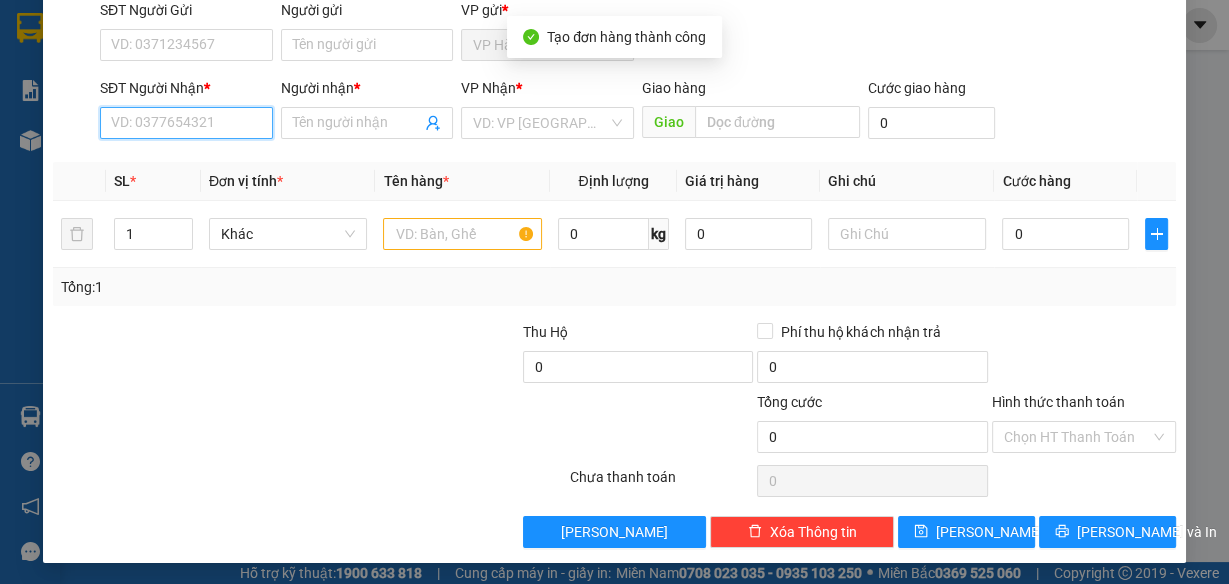 click on "SĐT Người Nhận  *" at bounding box center [186, 123] 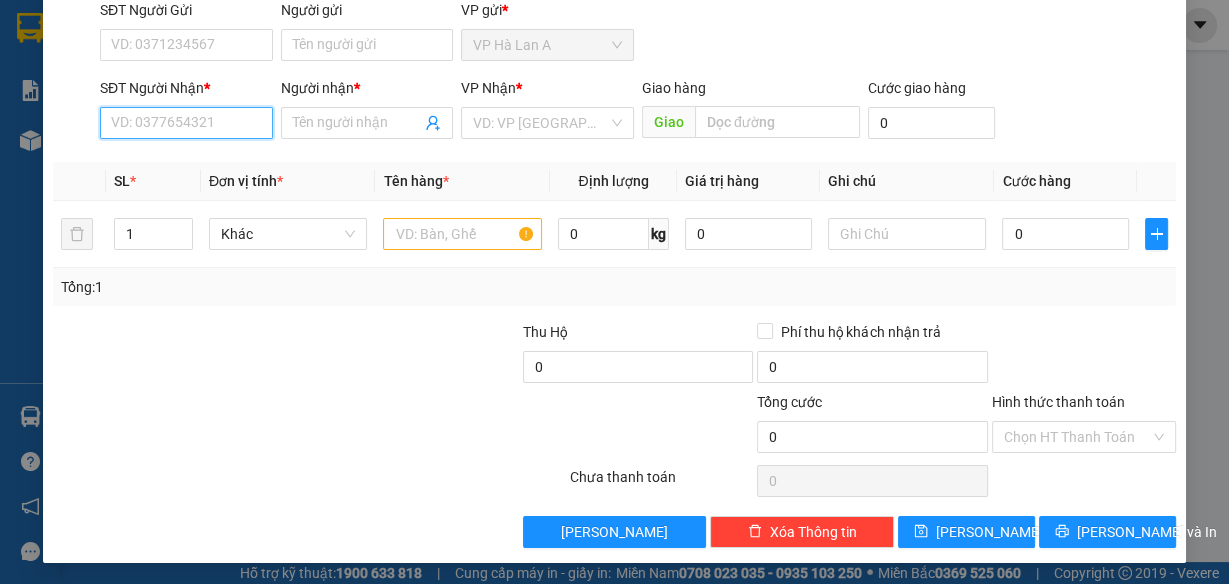 click on "SĐT Người Nhận  *" at bounding box center [186, 123] 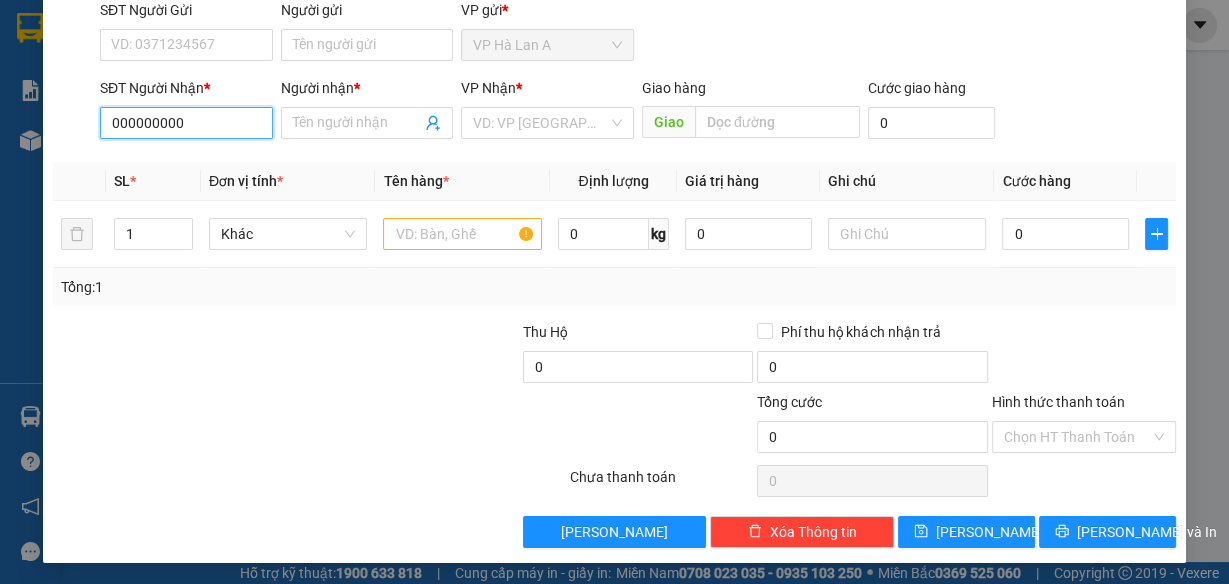 type on "0000000000" 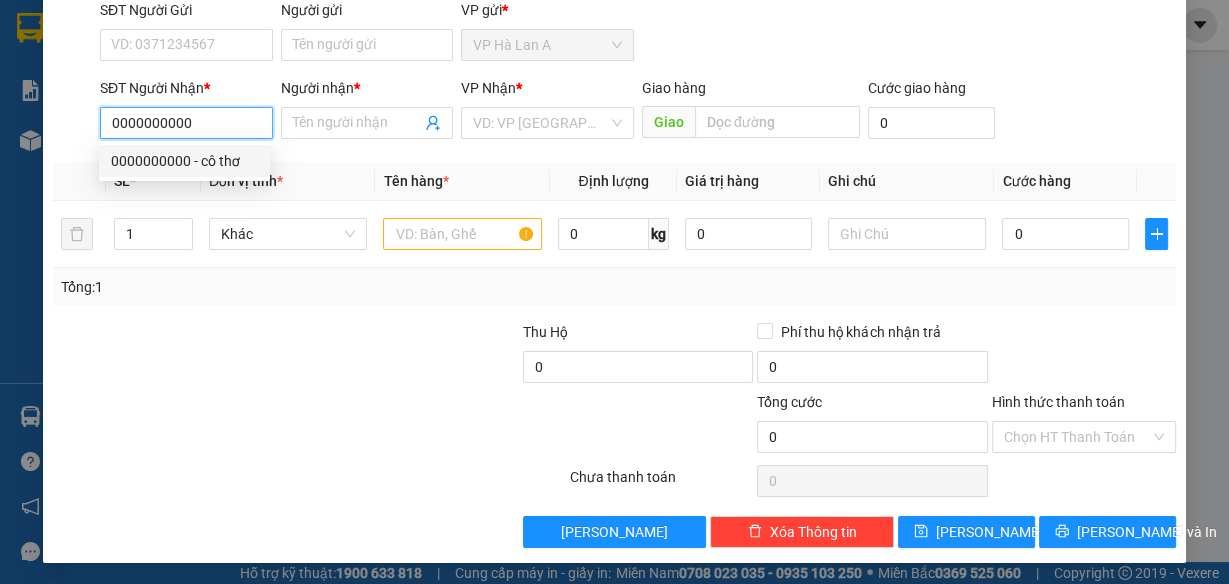 drag, startPoint x: 235, startPoint y: 174, endPoint x: 243, endPoint y: 183, distance: 12.0415945 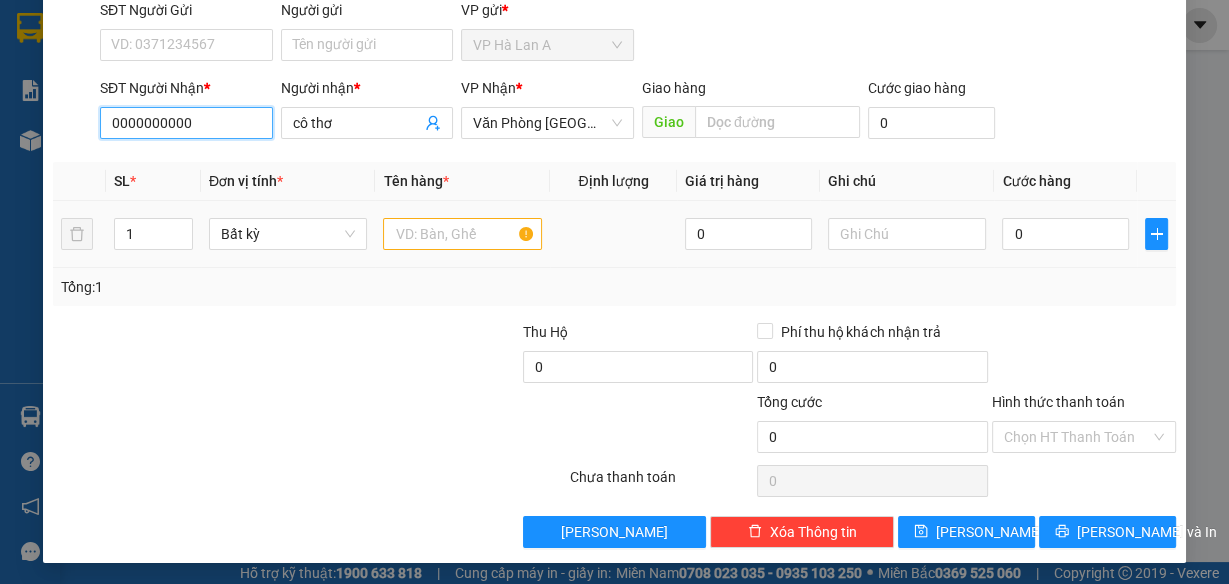 type on "0000000000" 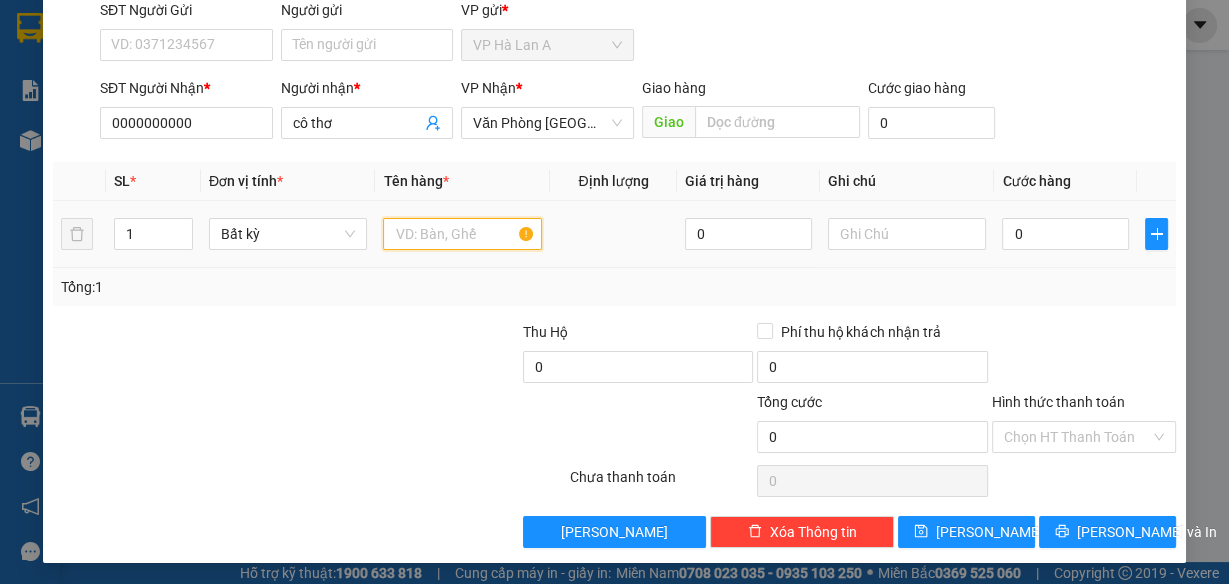 click at bounding box center (462, 234) 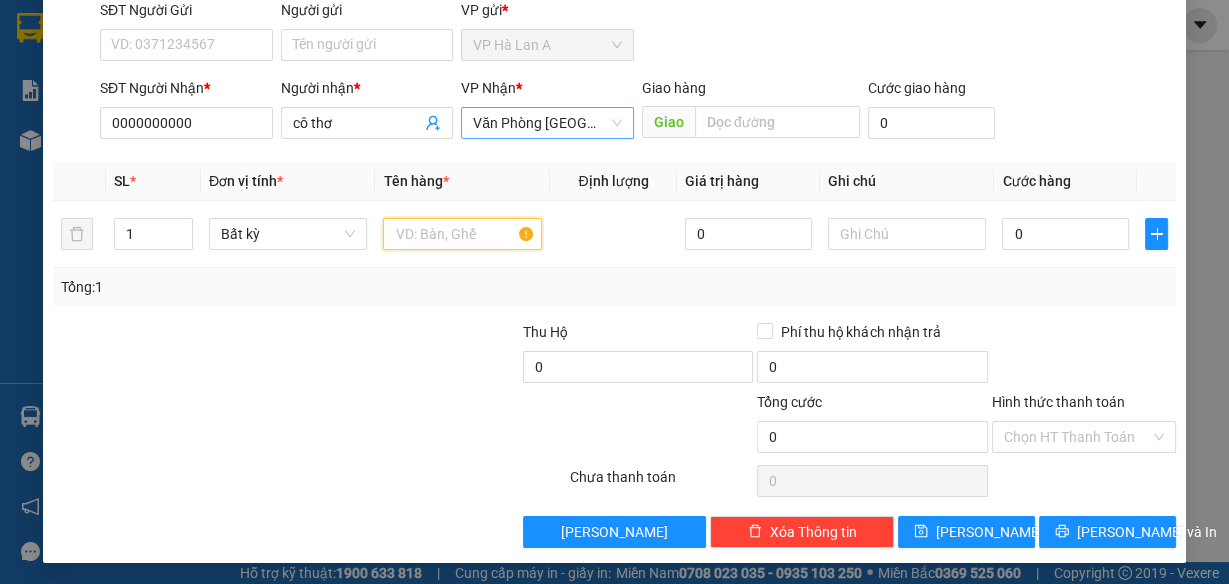 click on "Văn Phòng [GEOGRAPHIC_DATA]" at bounding box center [547, 123] 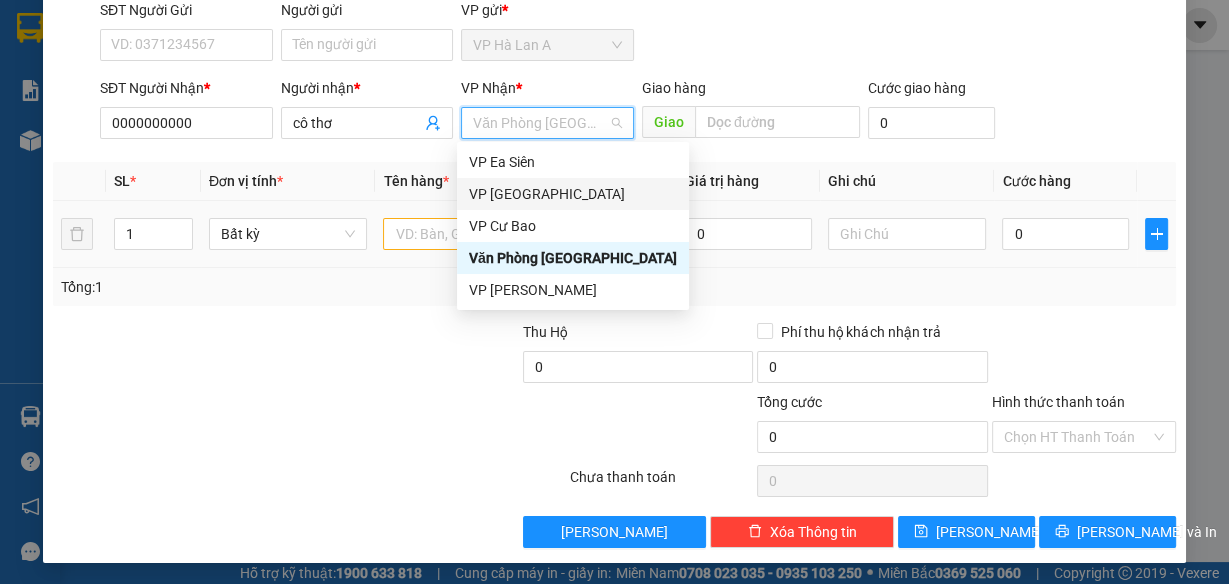 click on "VP [GEOGRAPHIC_DATA]" at bounding box center (573, 194) 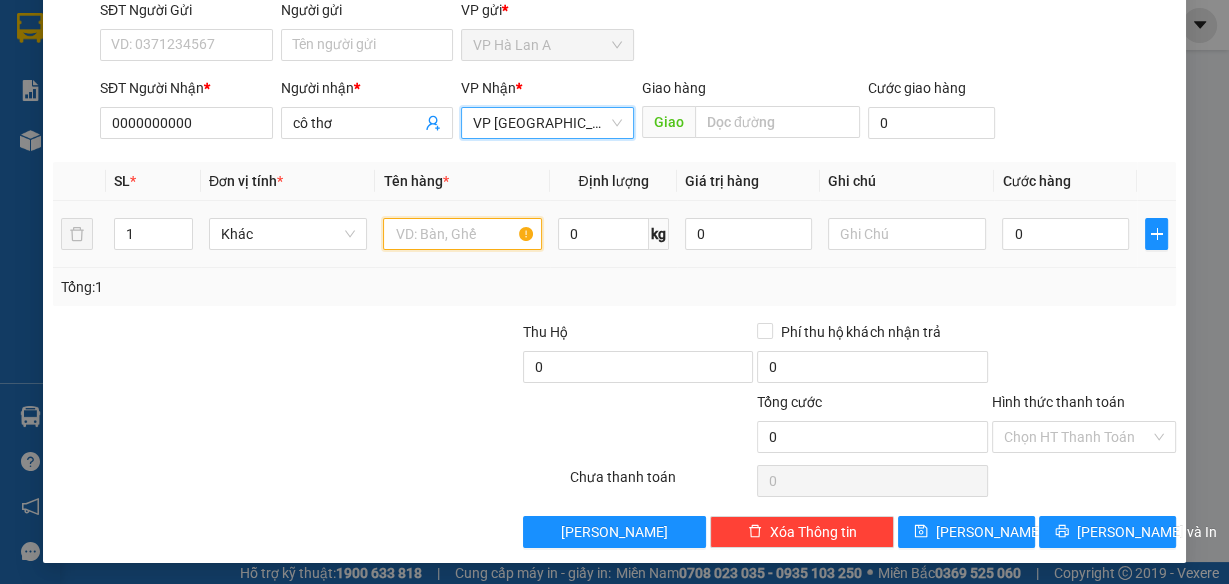 click at bounding box center [462, 234] 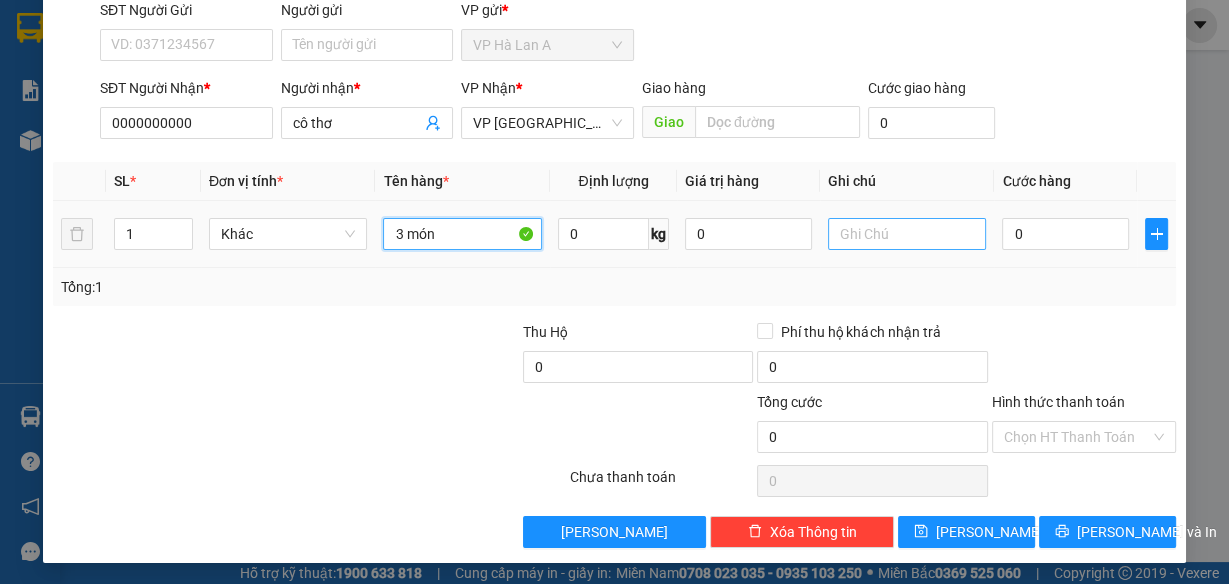 type on "3 món" 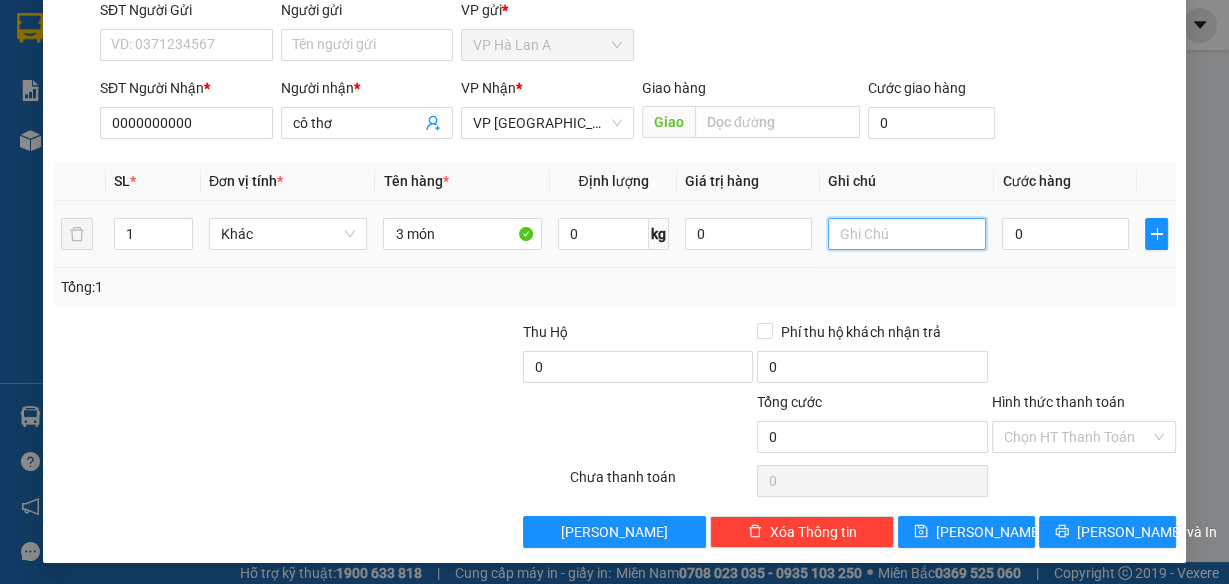 click at bounding box center (907, 234) 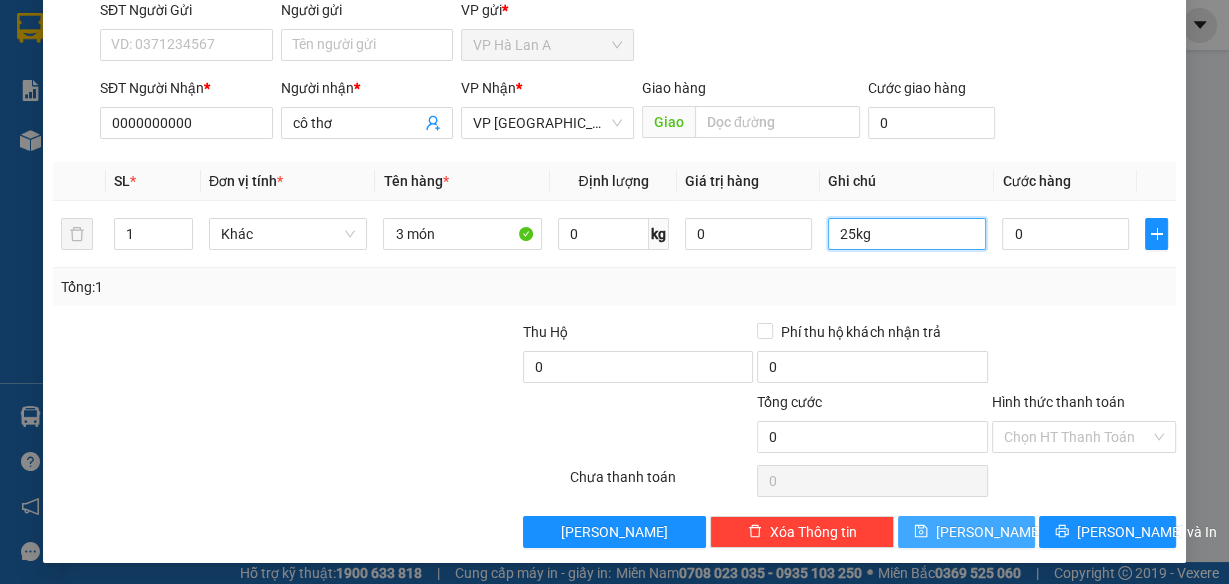 type on "25kg" 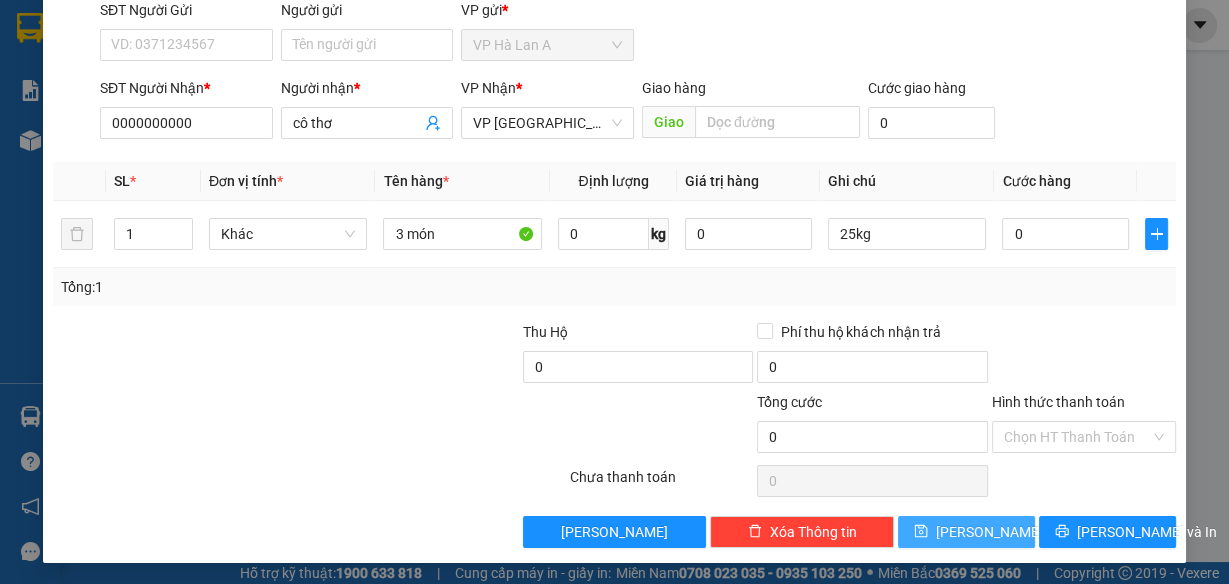 click on "[PERSON_NAME]" at bounding box center (989, 532) 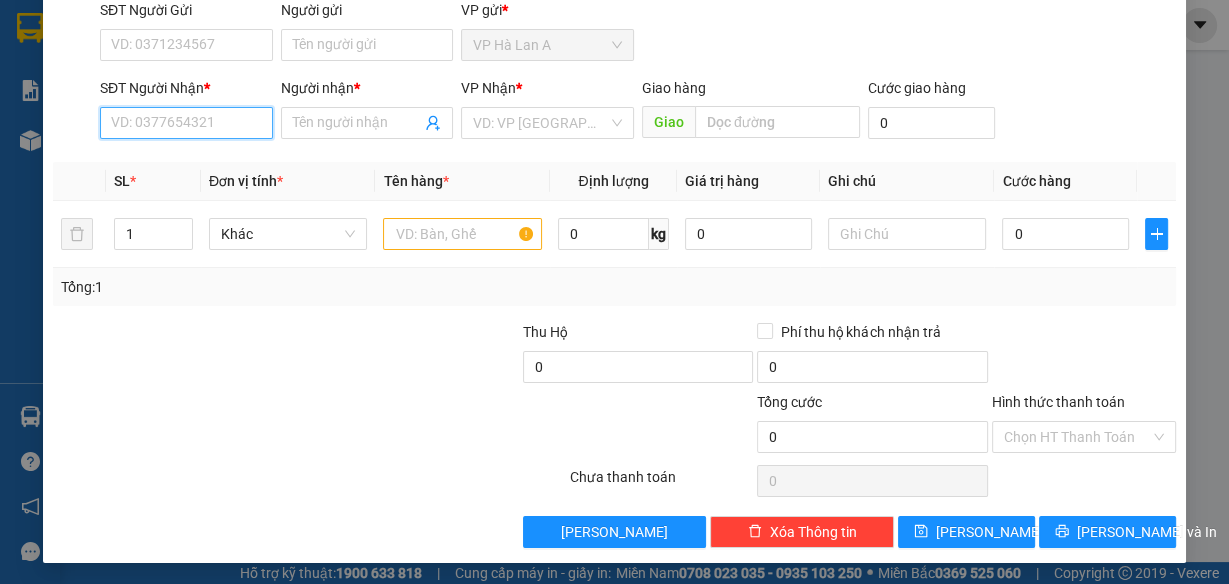 click on "SĐT Người Nhận  *" at bounding box center [186, 123] 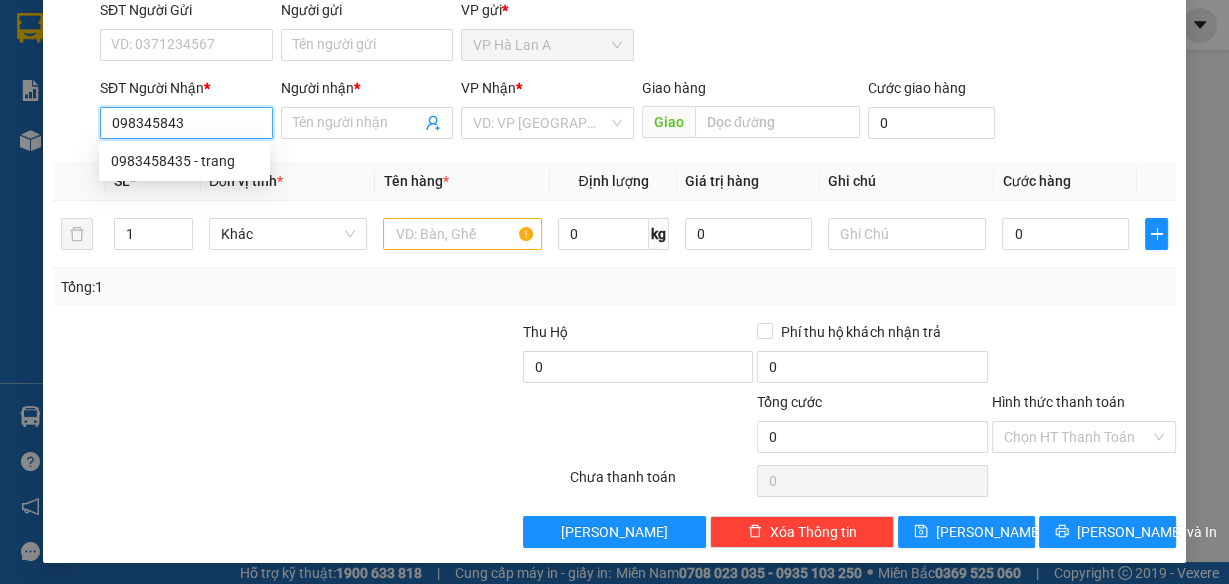 type on "0983458435" 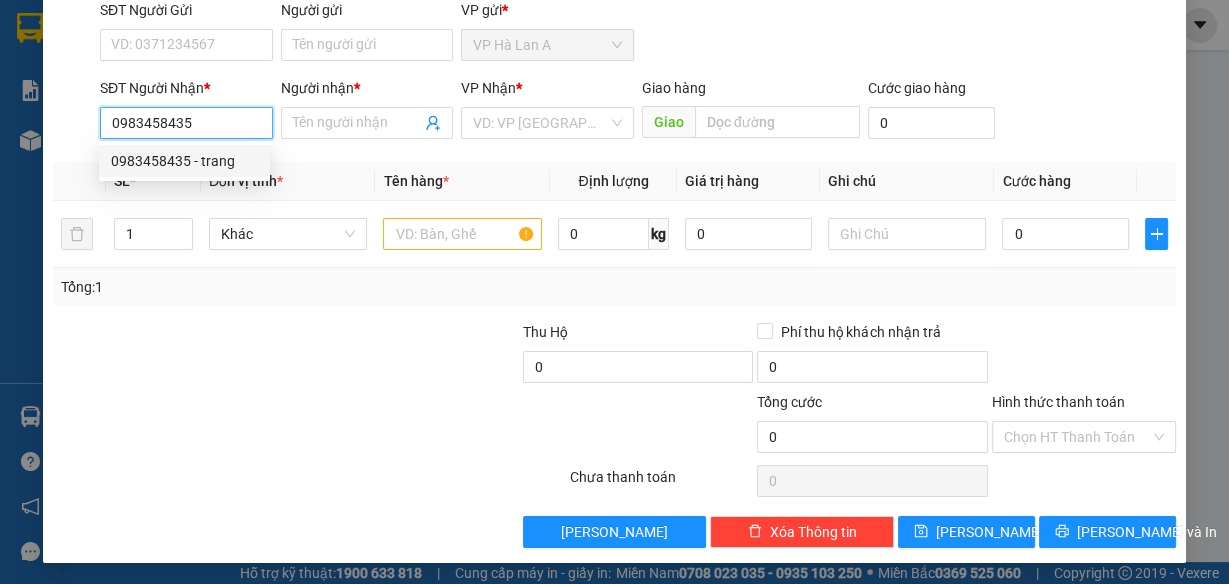 click on "0983458435 - trang" at bounding box center (184, 161) 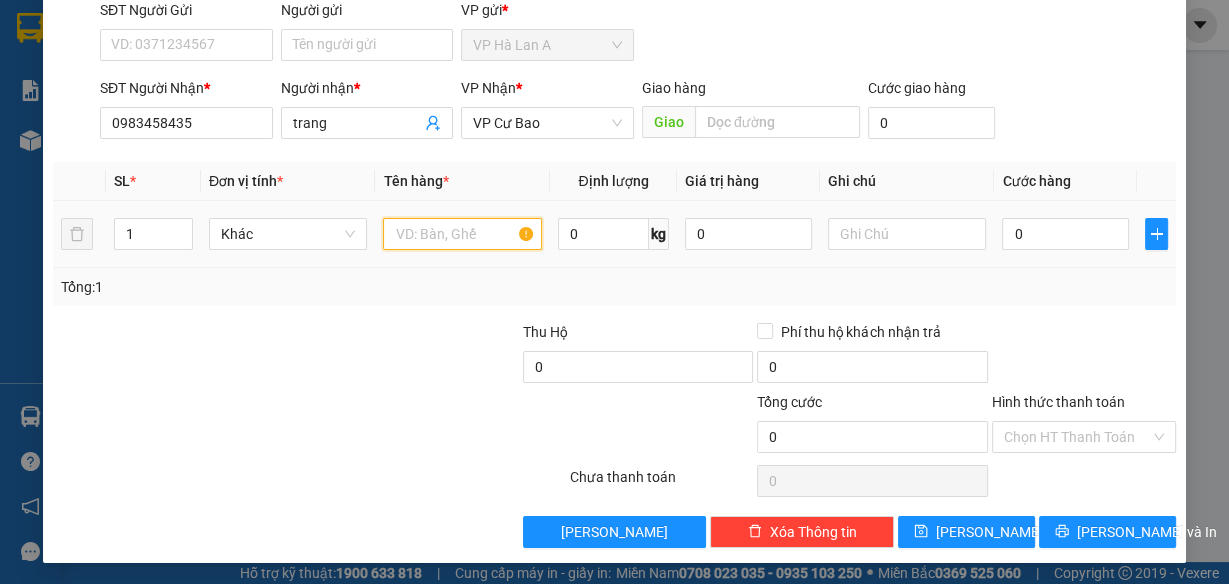 click at bounding box center [462, 234] 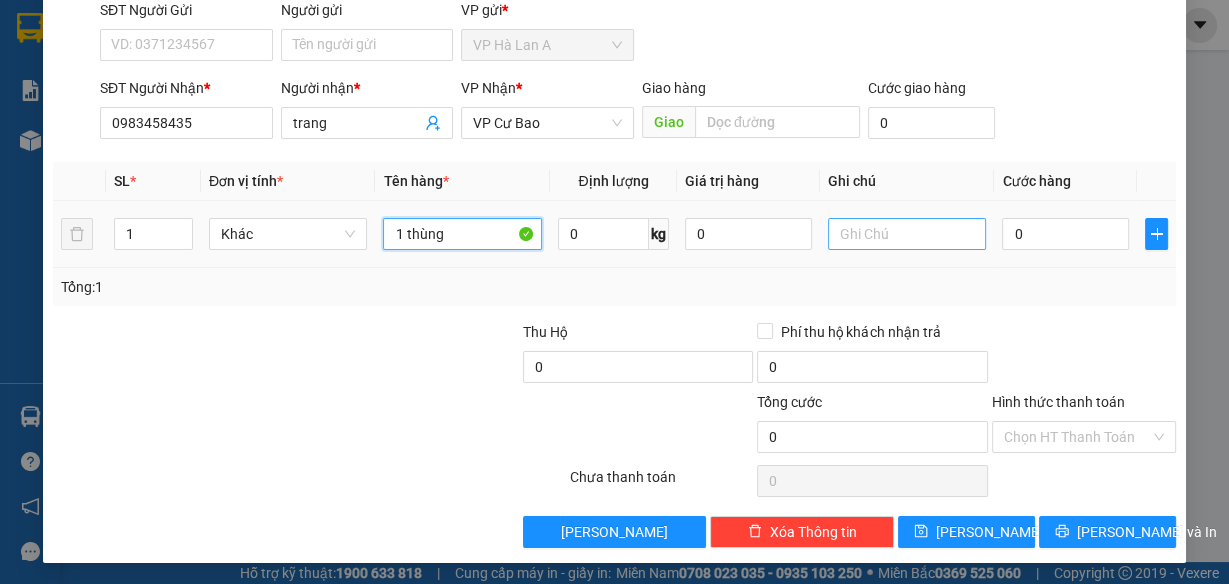 type on "1 thùng" 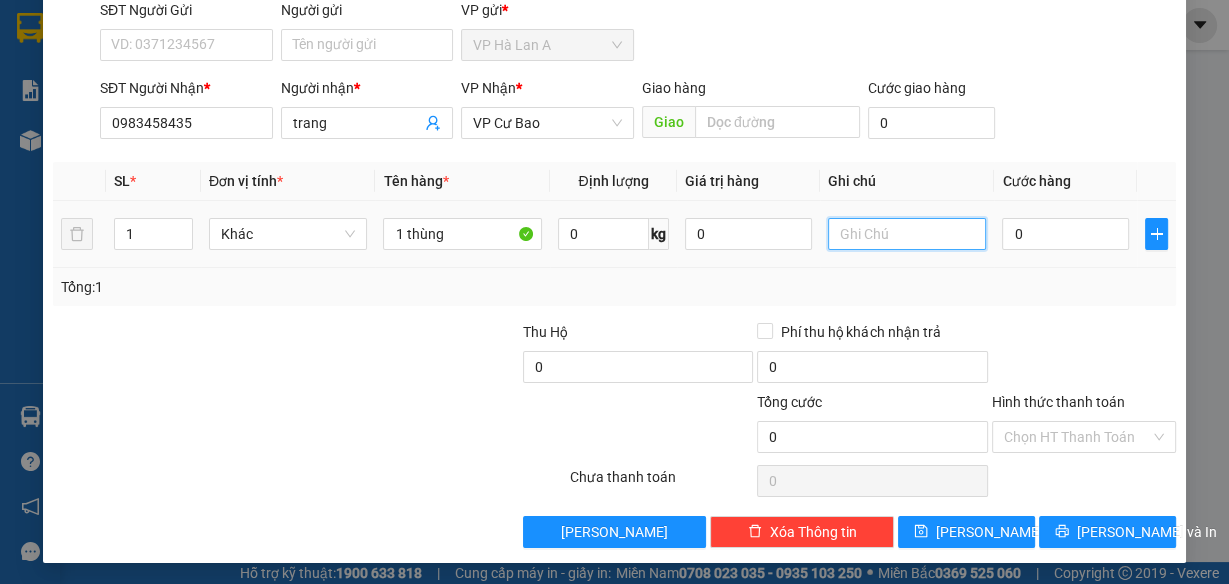 click at bounding box center (907, 234) 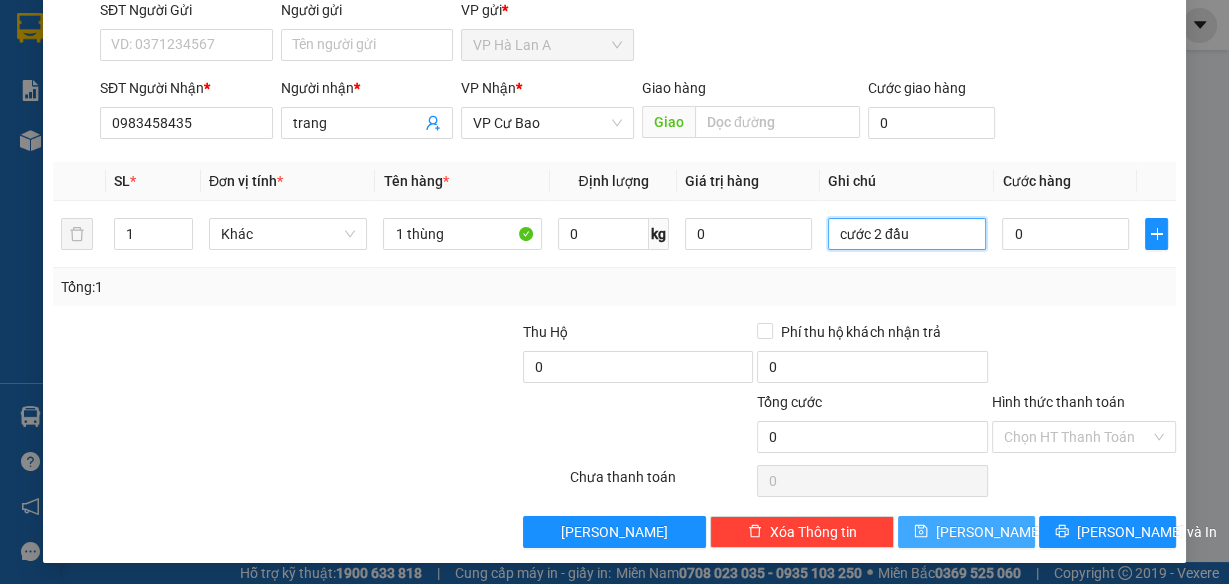 type on "cước 2 đầu" 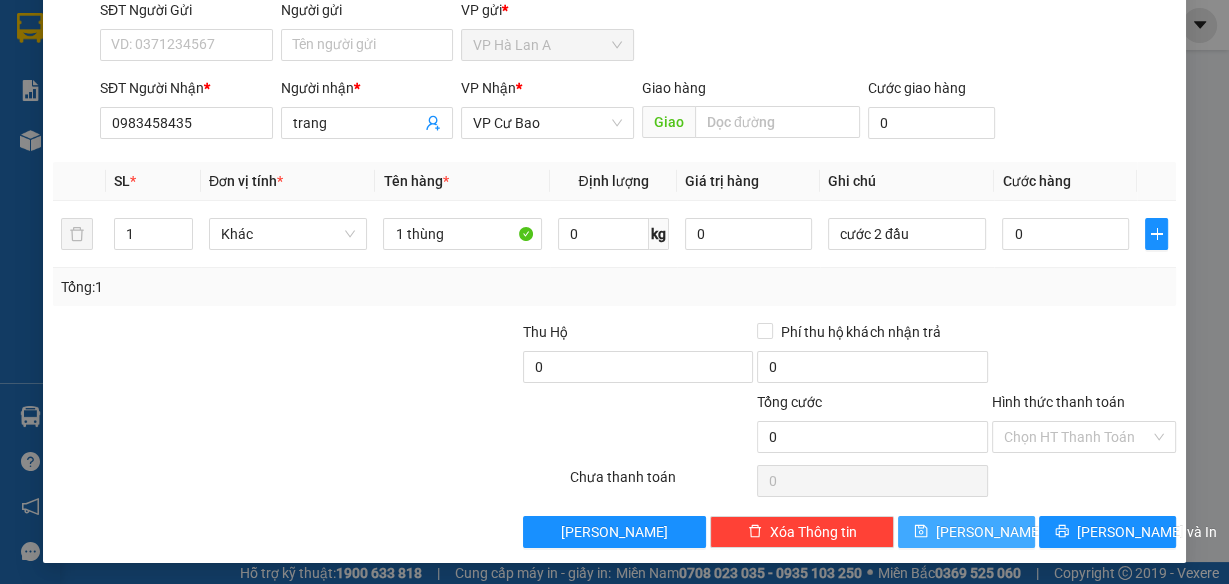 click on "[PERSON_NAME]" at bounding box center [966, 532] 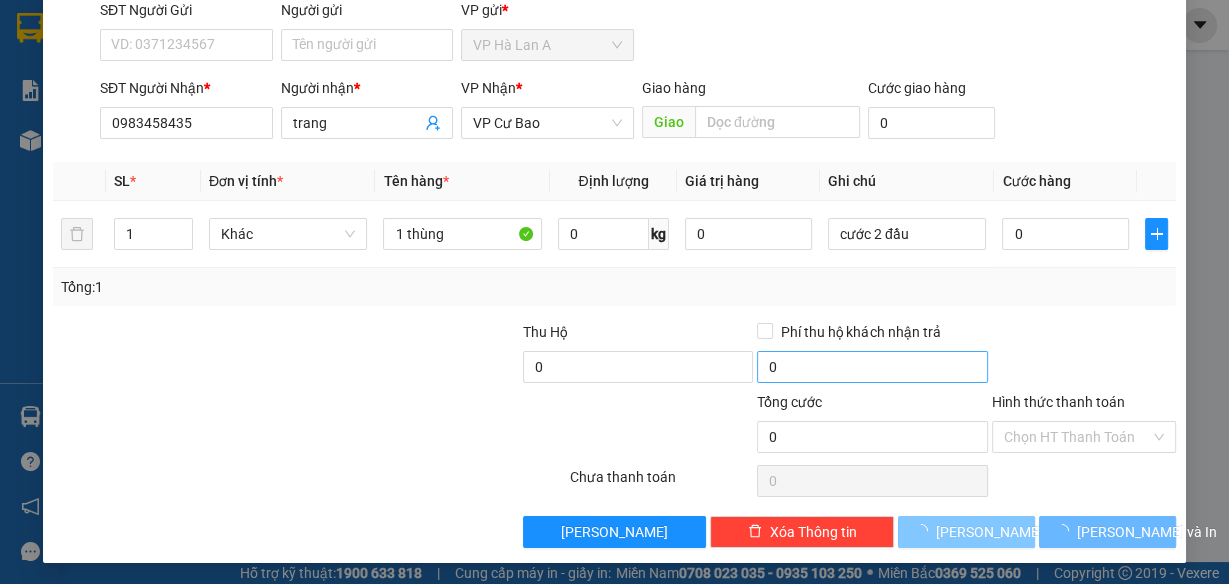 type 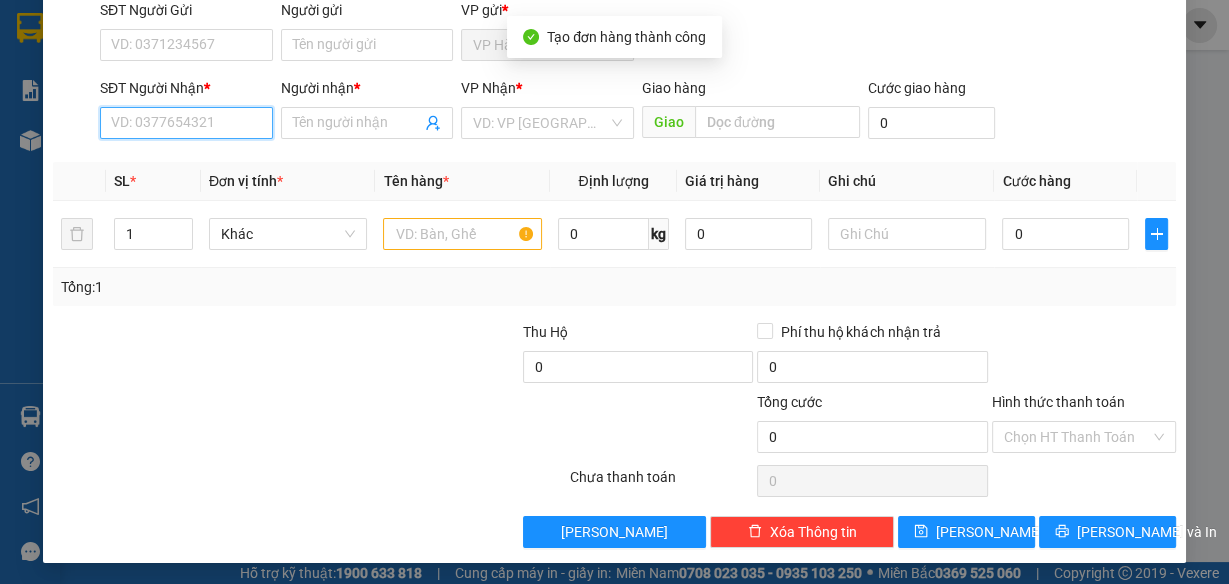 click on "SĐT Người Nhận  *" at bounding box center (186, 123) 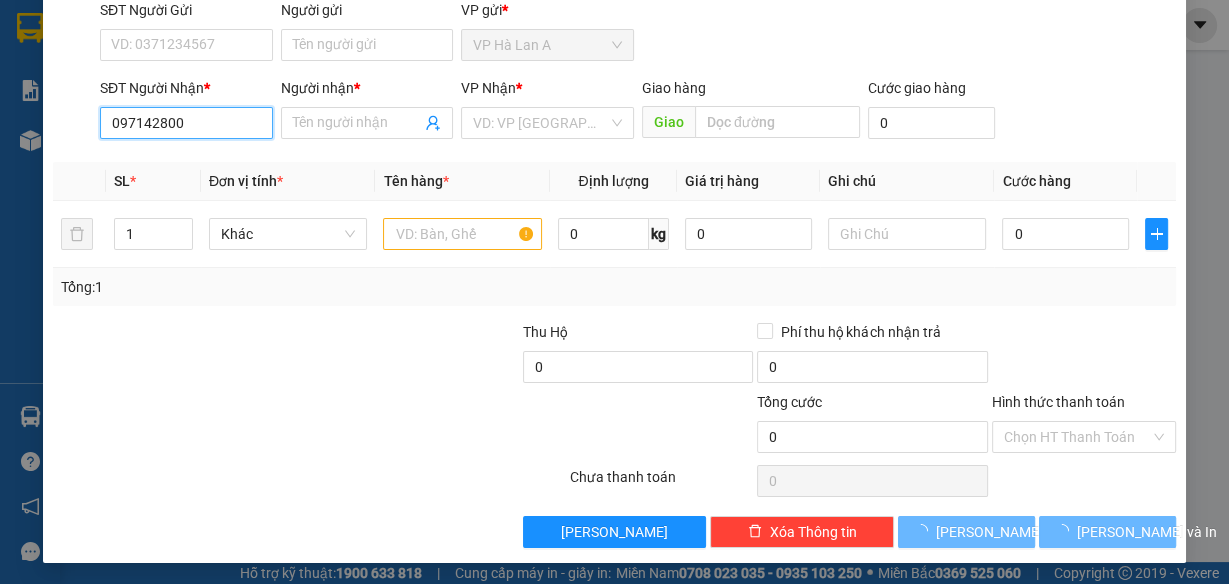 type on "0971428005" 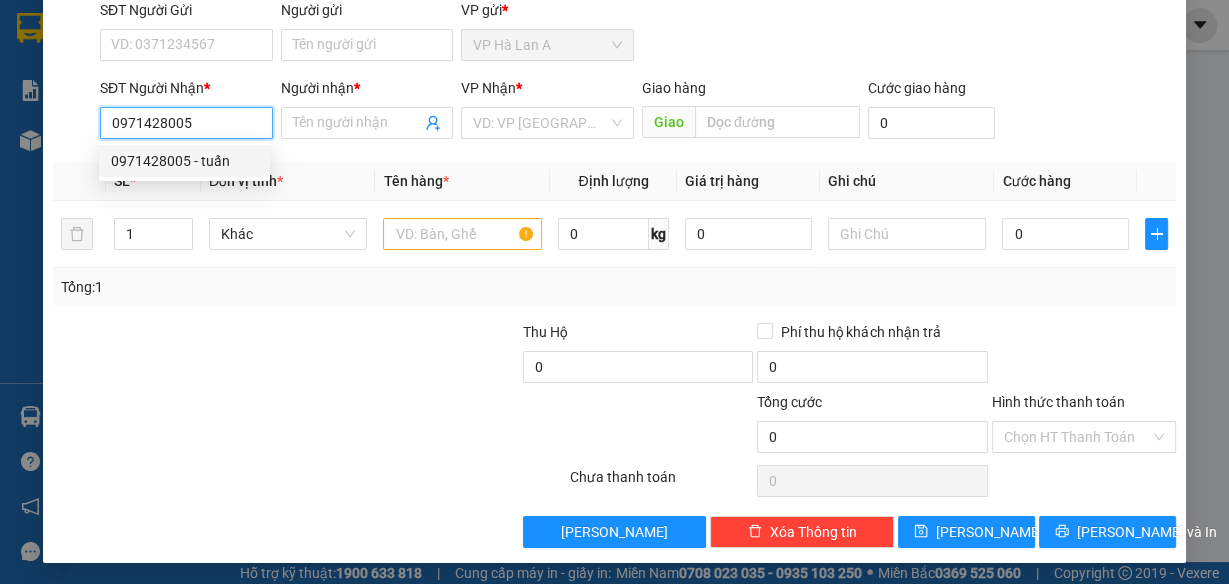 click on "0971428005 - tuấn" at bounding box center [184, 161] 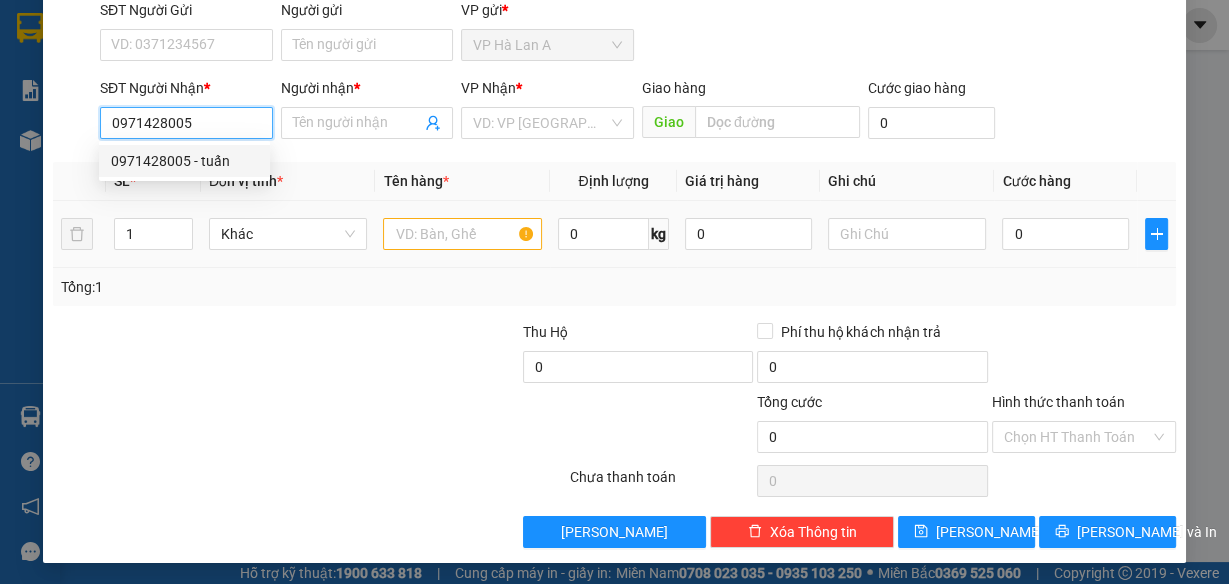 type on "tuấn" 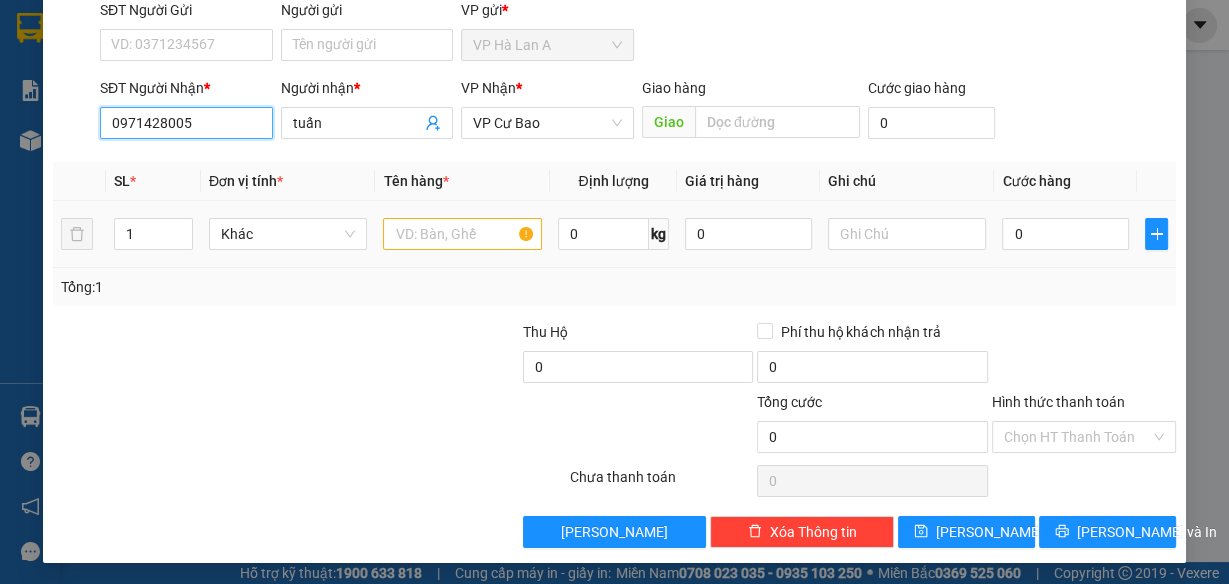 type on "0971428005" 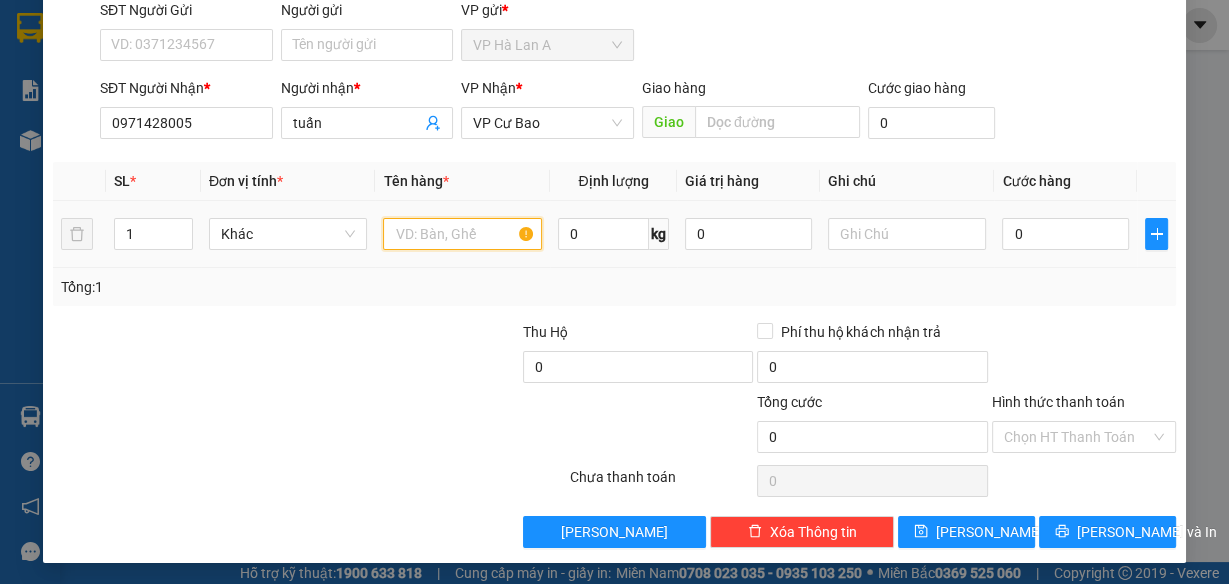 click at bounding box center [462, 234] 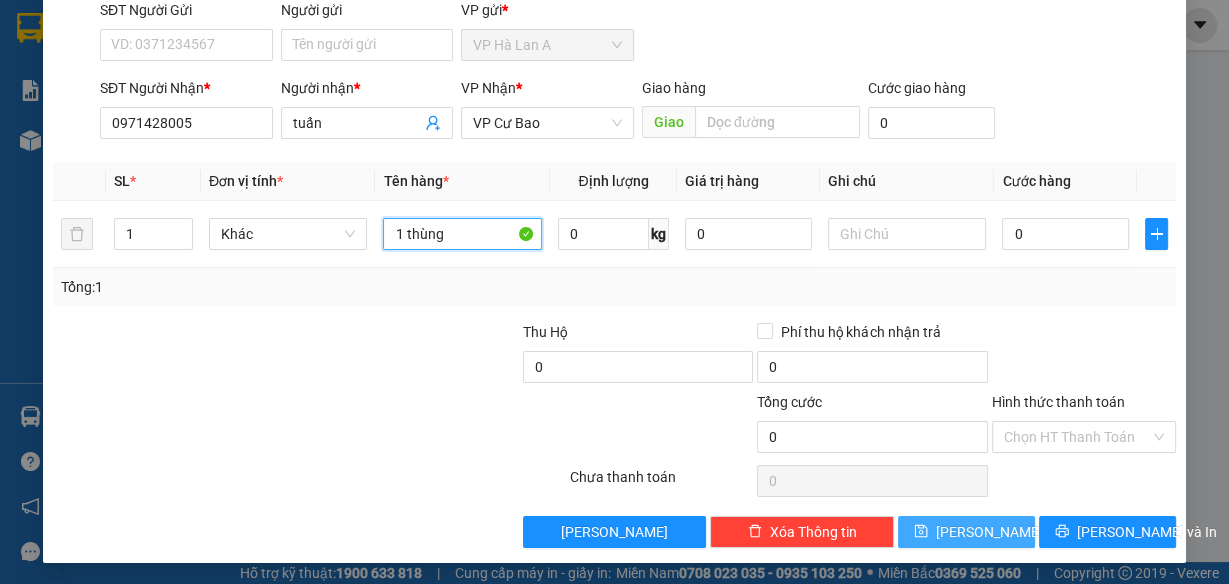type on "1 thùng" 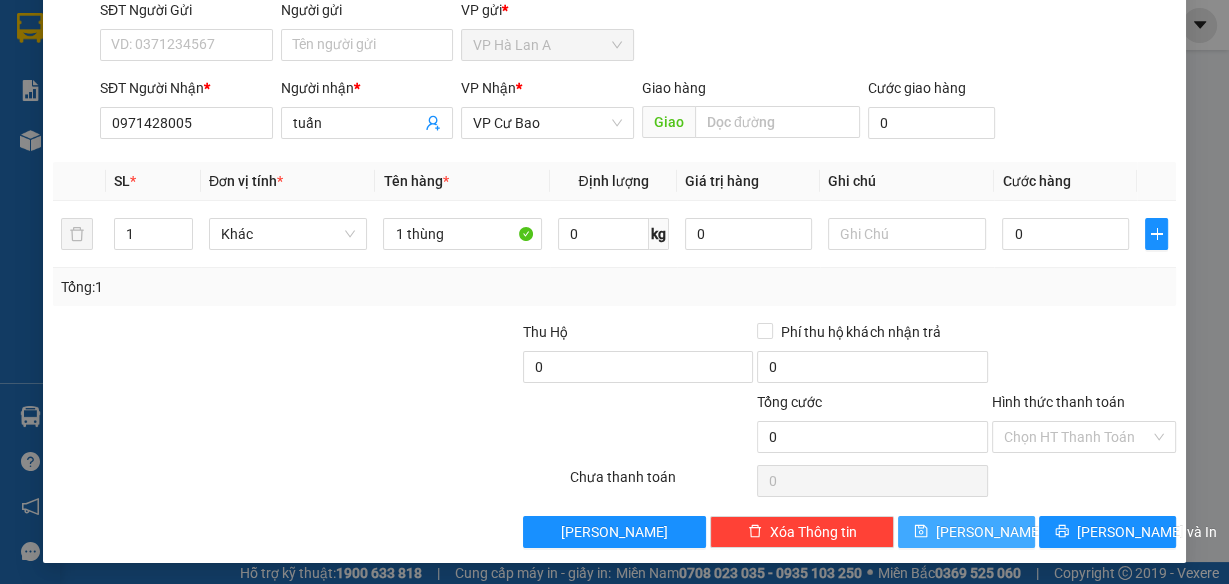 click on "[PERSON_NAME]" at bounding box center [966, 532] 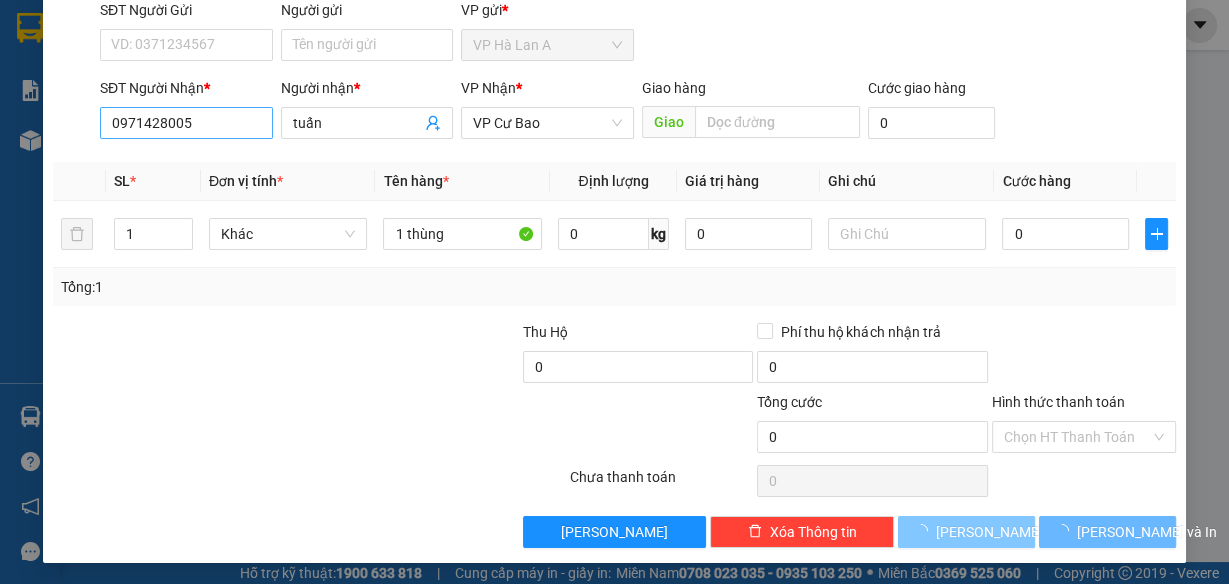 type 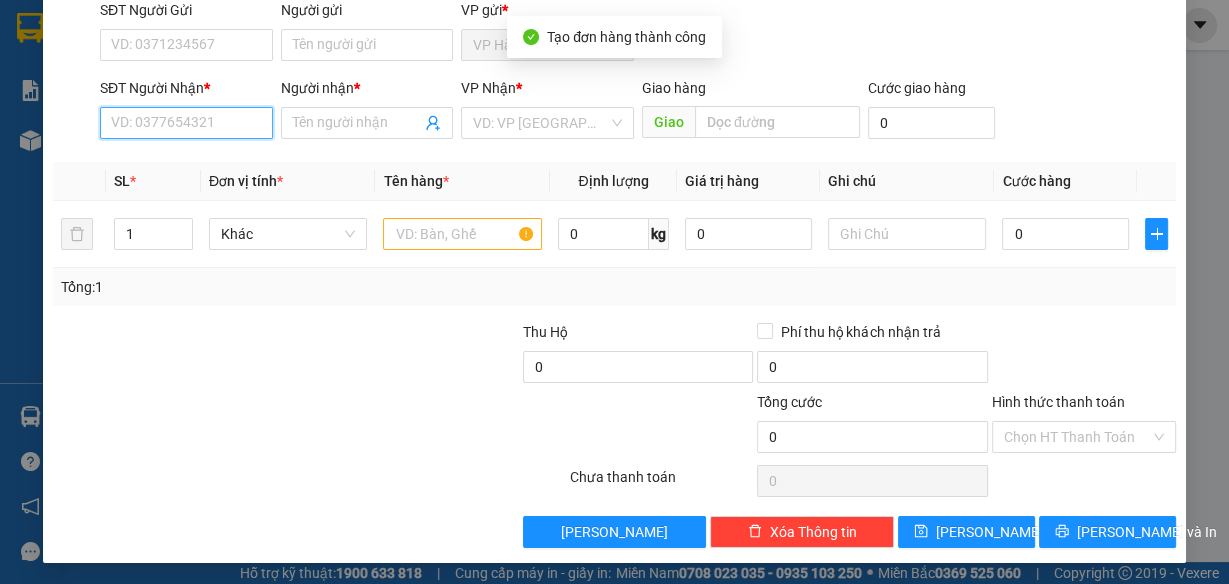 click on "SĐT Người Nhận  *" at bounding box center (186, 123) 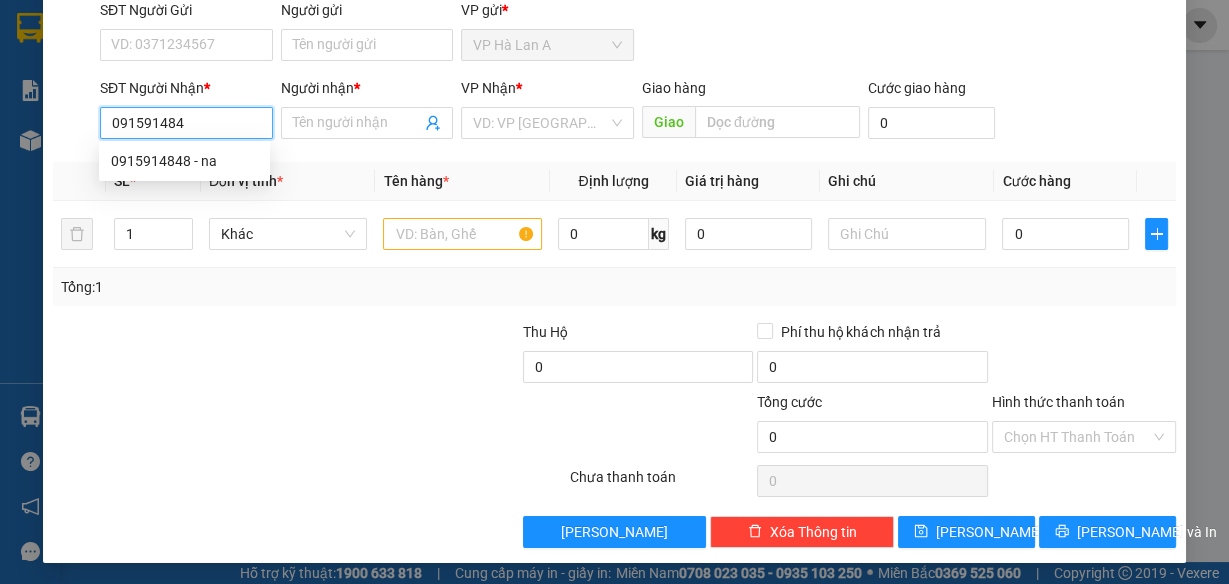 type on "0915914848" 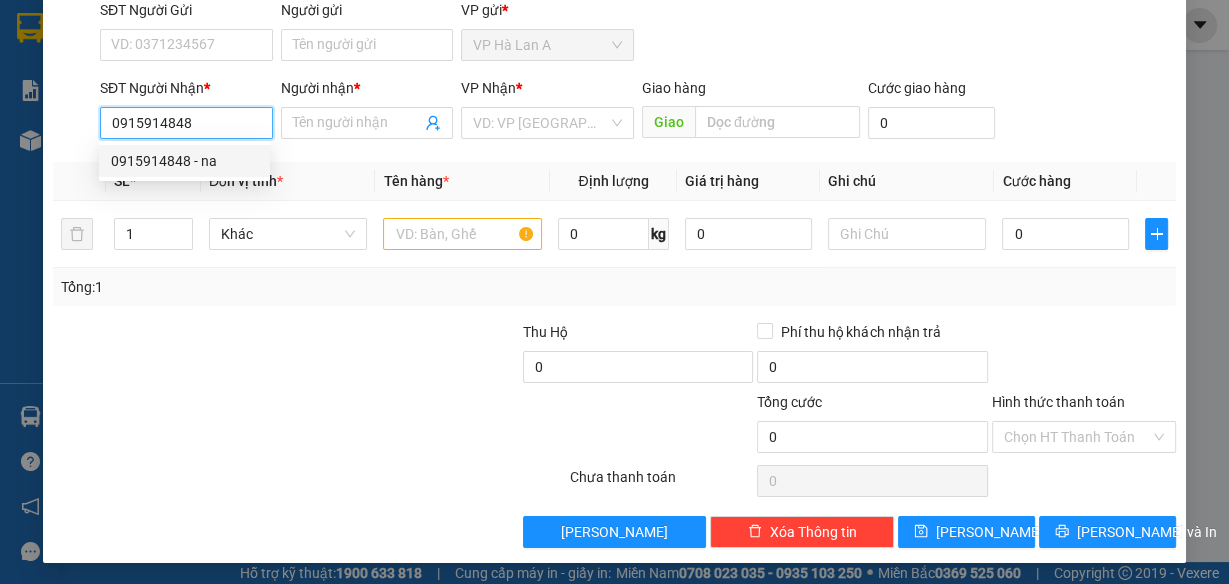 click on "0915914848 - na" at bounding box center [184, 161] 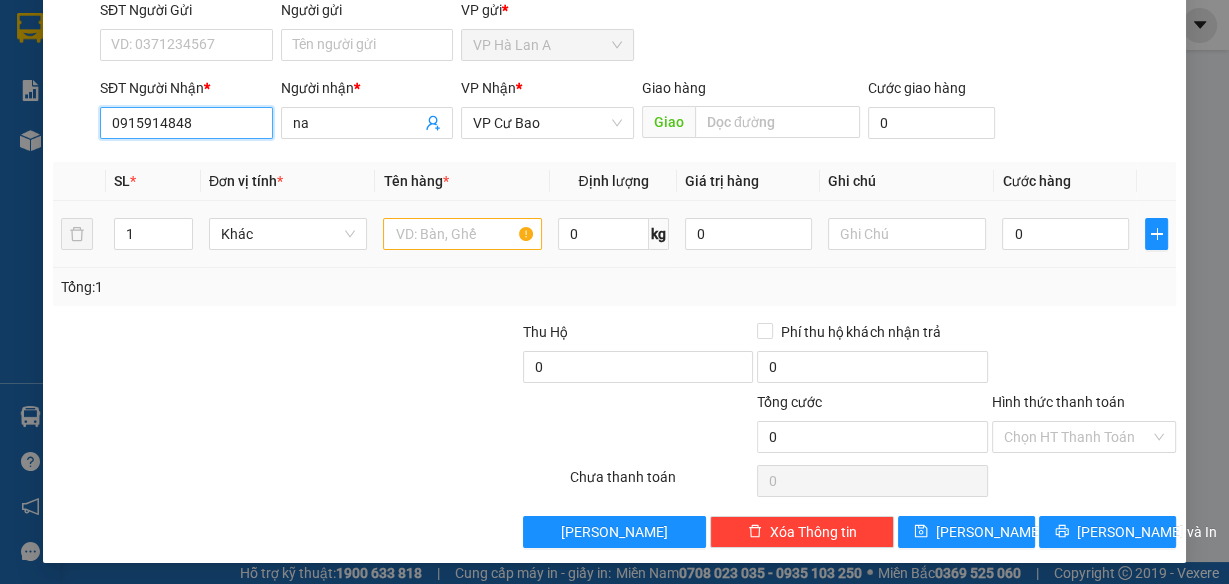 type on "0915914848" 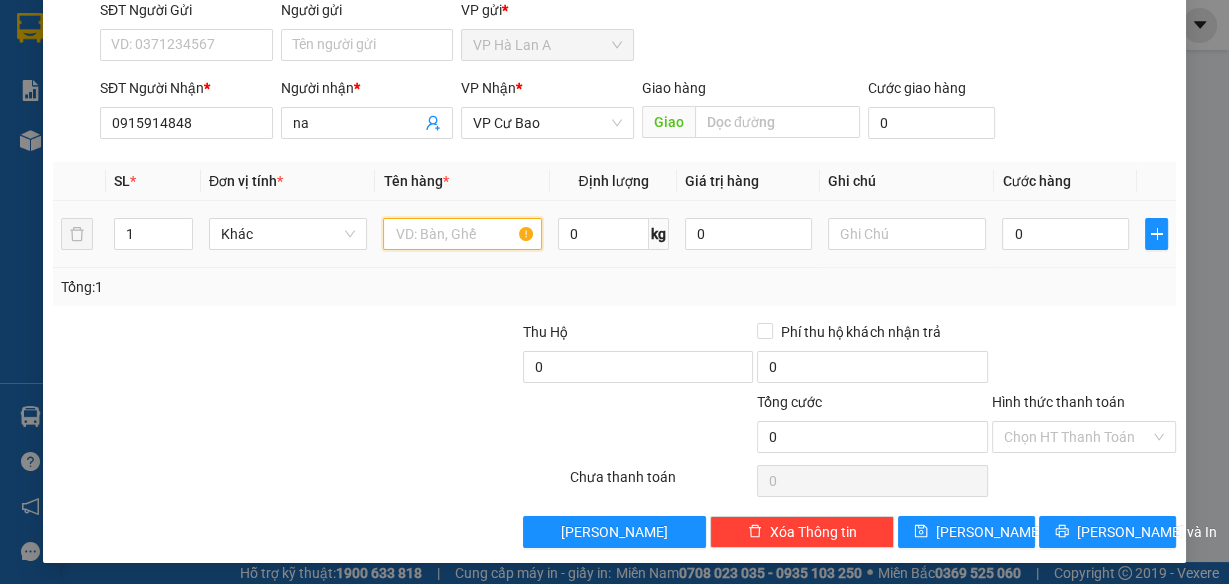 click at bounding box center [462, 234] 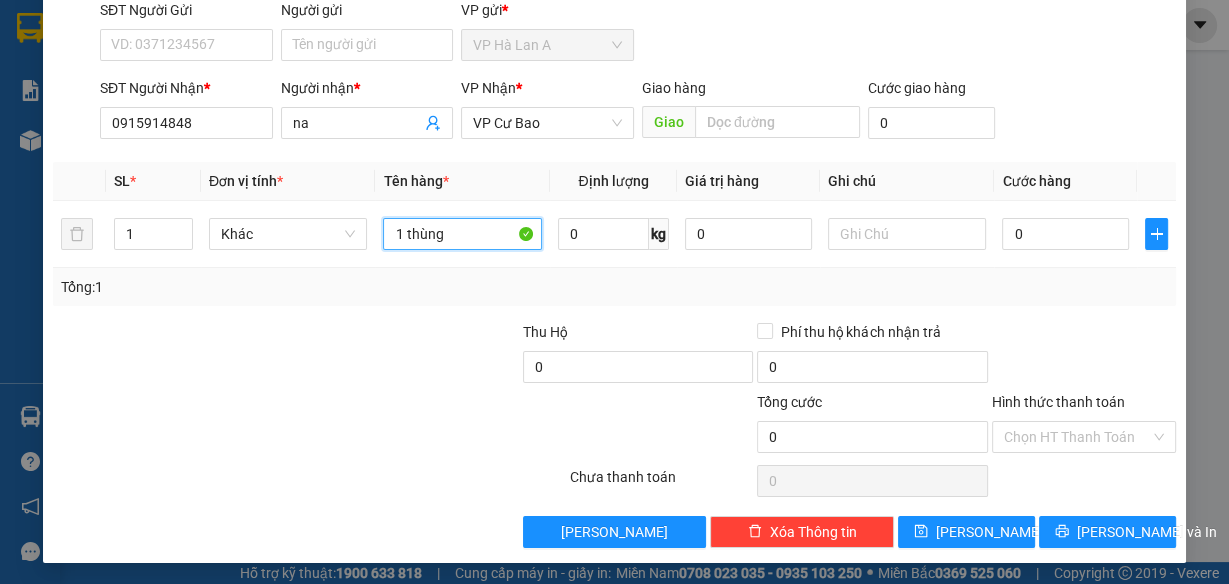 type on "1 thùng" 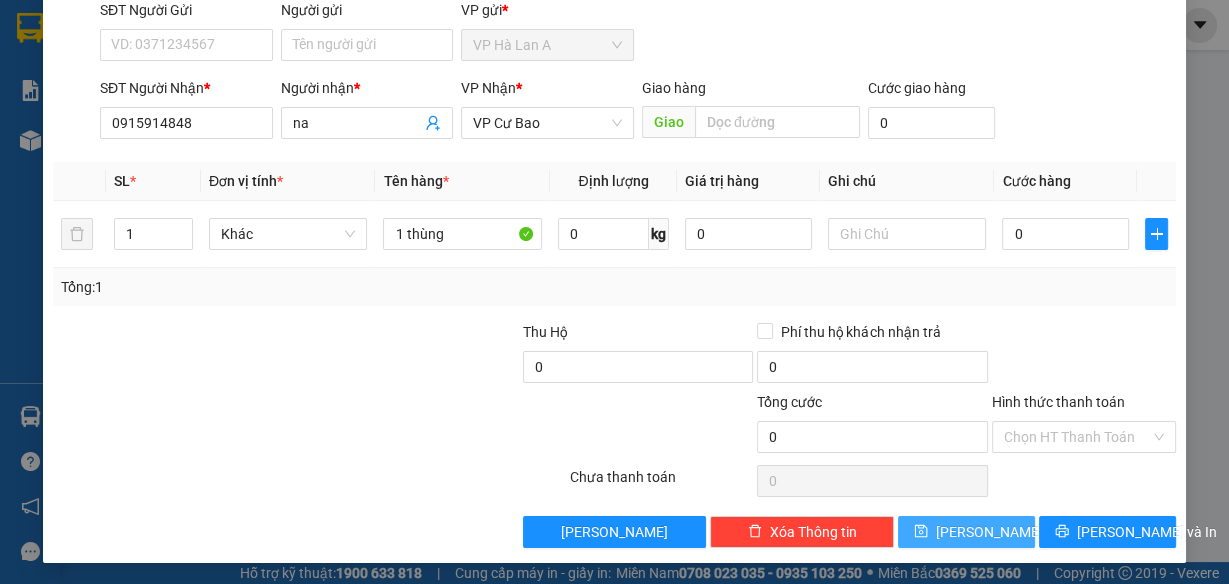 click on "[PERSON_NAME]" at bounding box center [966, 532] 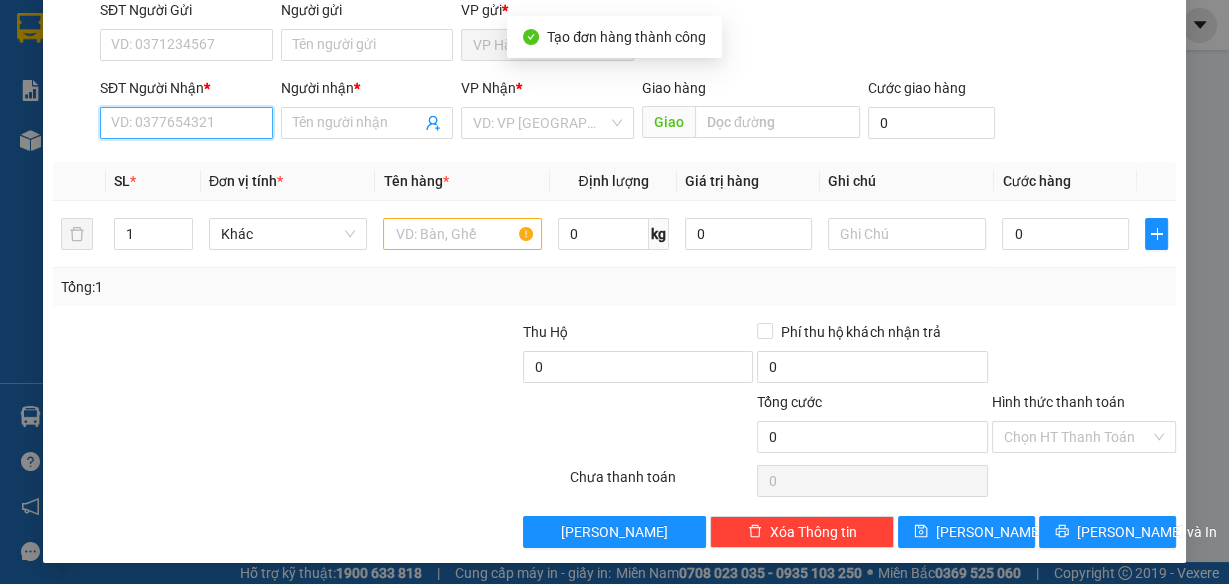 click on "SĐT Người Nhận  *" at bounding box center [186, 123] 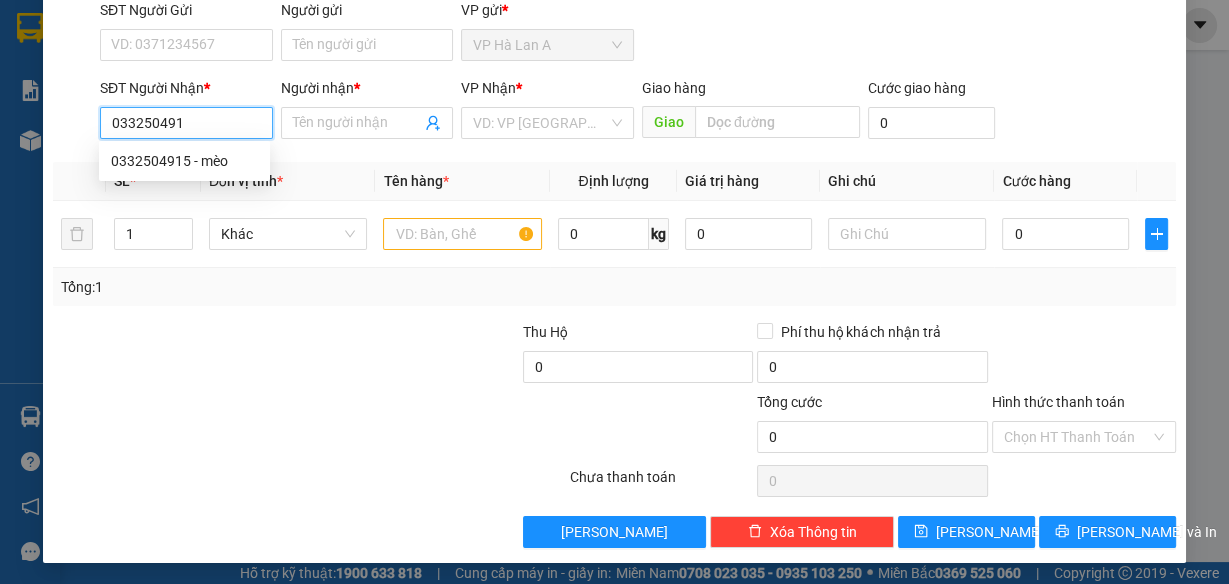 type on "0332504915" 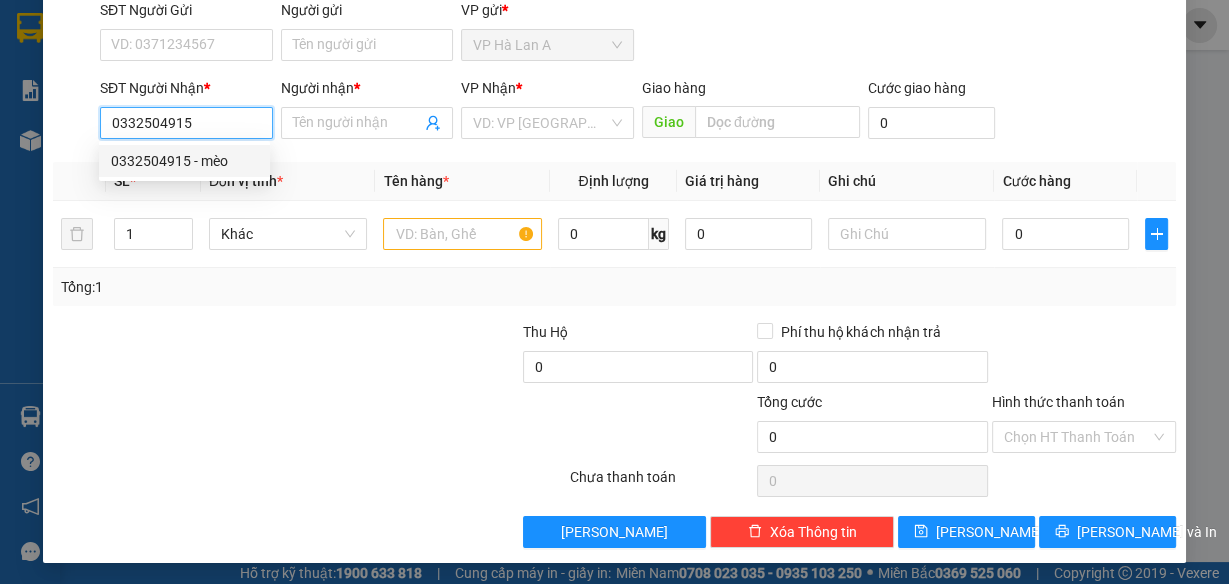 click on "0332504915 - mèo" at bounding box center (184, 161) 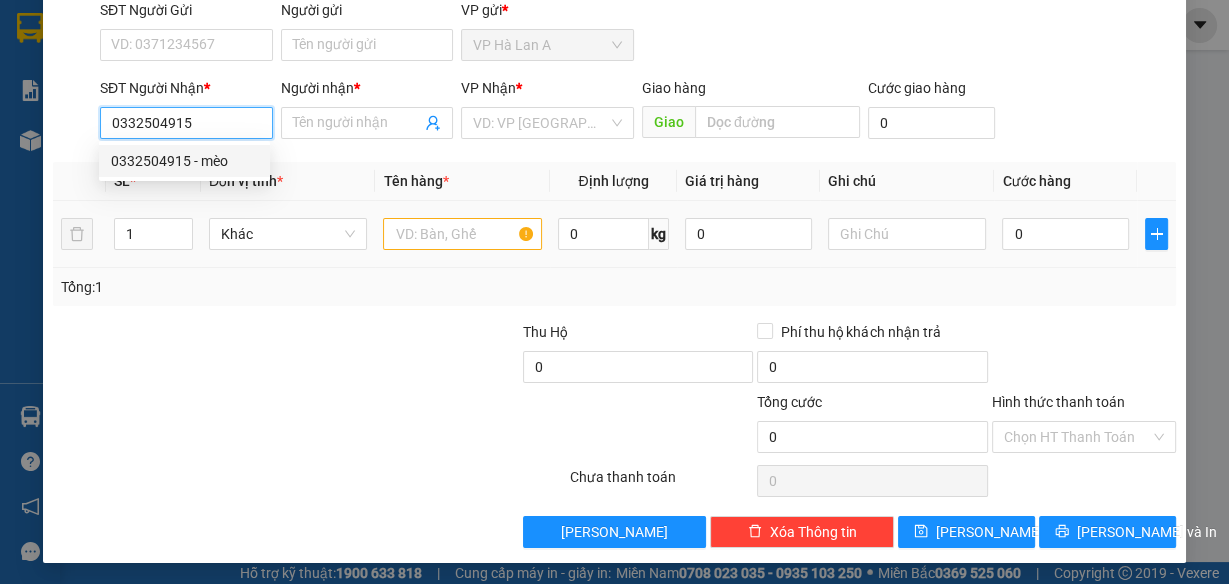 type on "mèo" 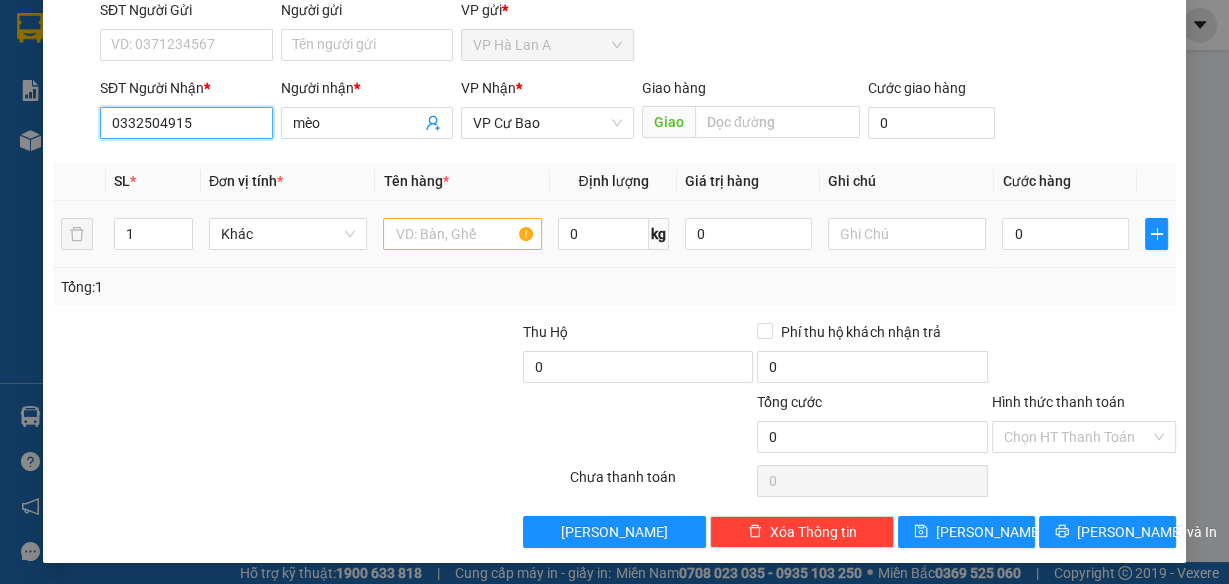type on "0332504915" 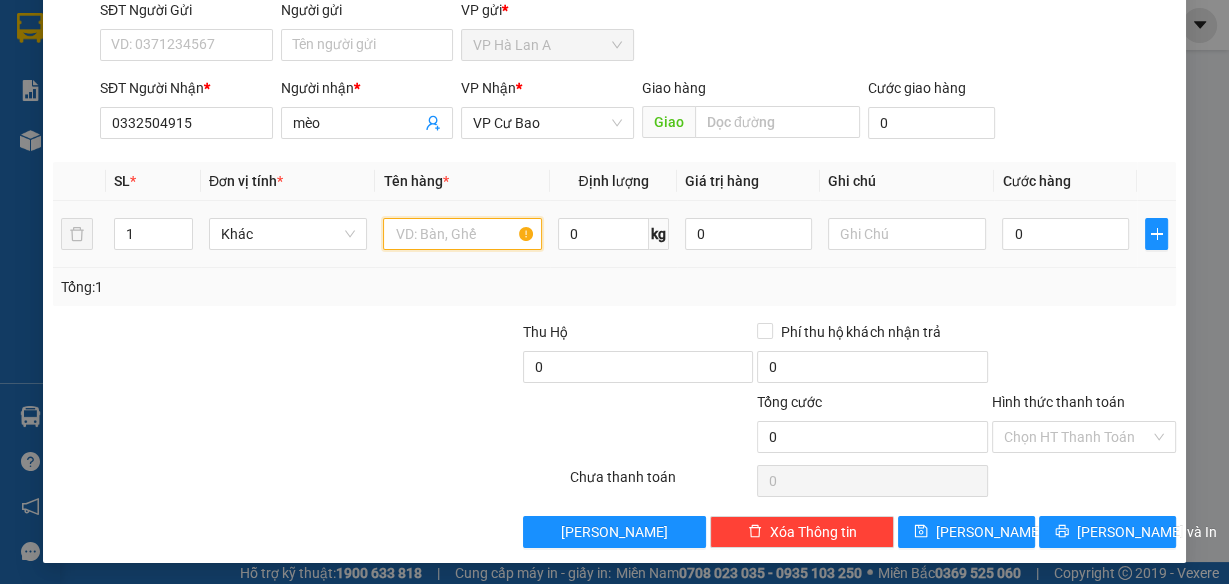 click at bounding box center (462, 234) 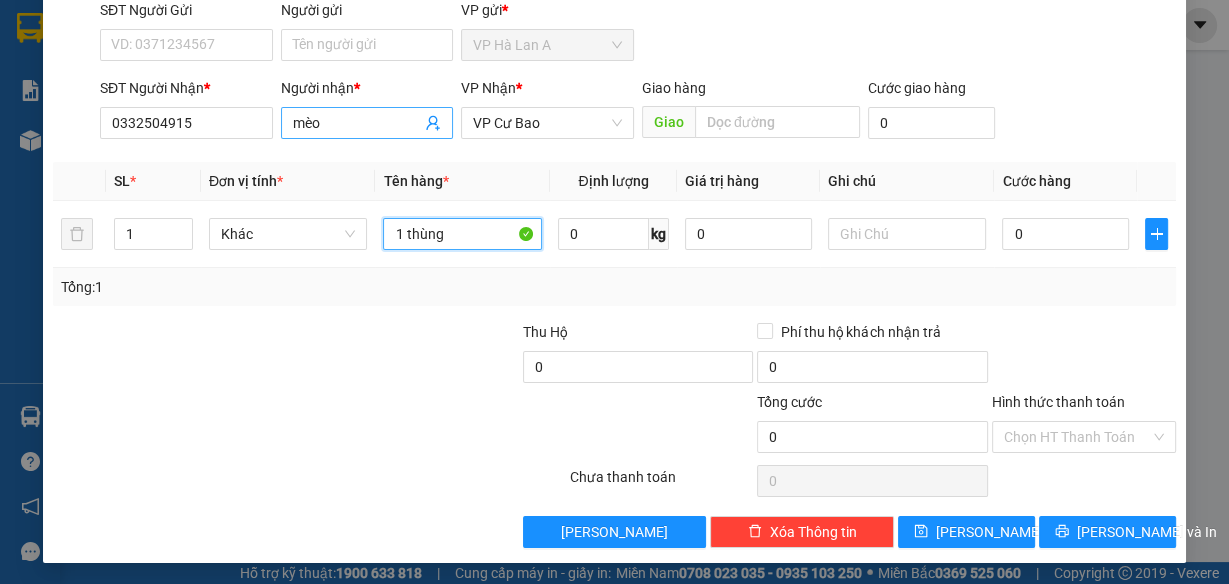 type on "1 thùng" 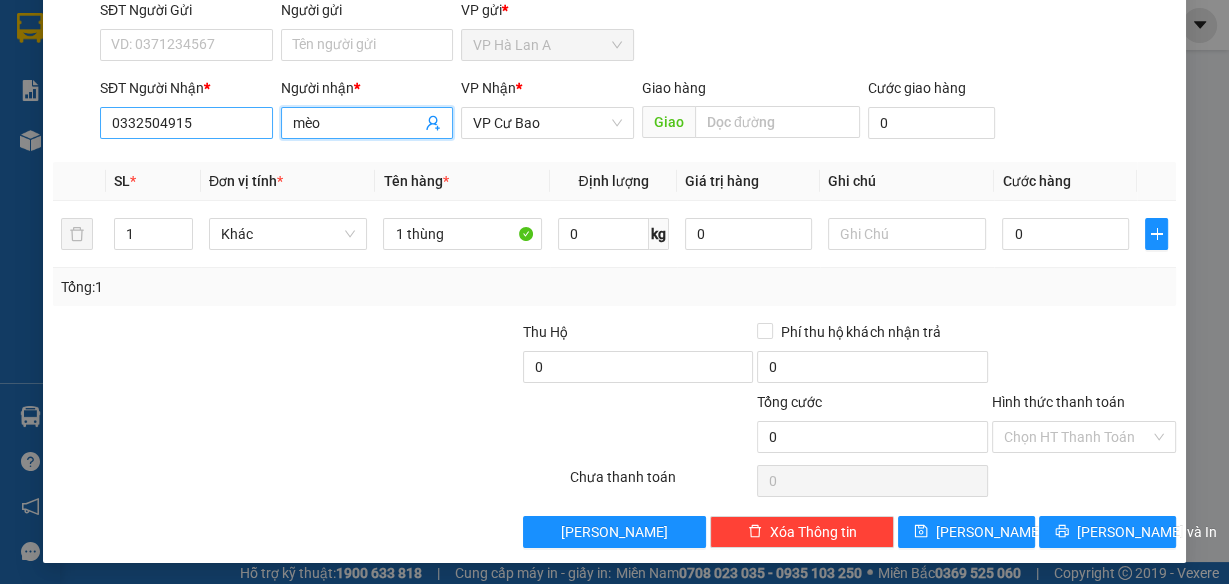 drag, startPoint x: 341, startPoint y: 121, endPoint x: 250, endPoint y: 124, distance: 91.04944 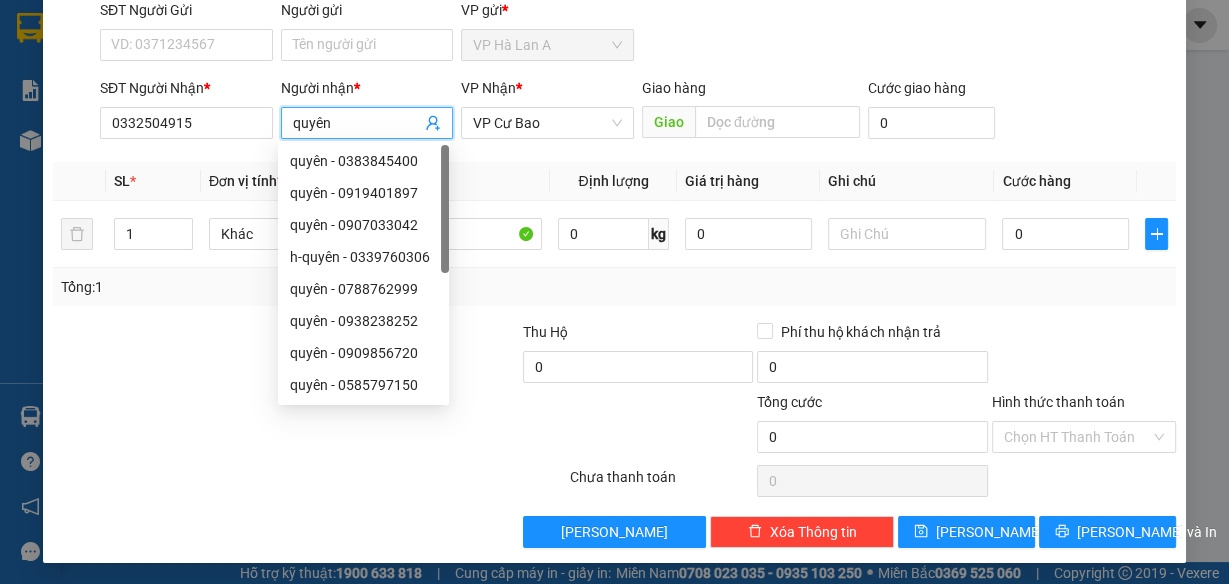 type on "quyên" 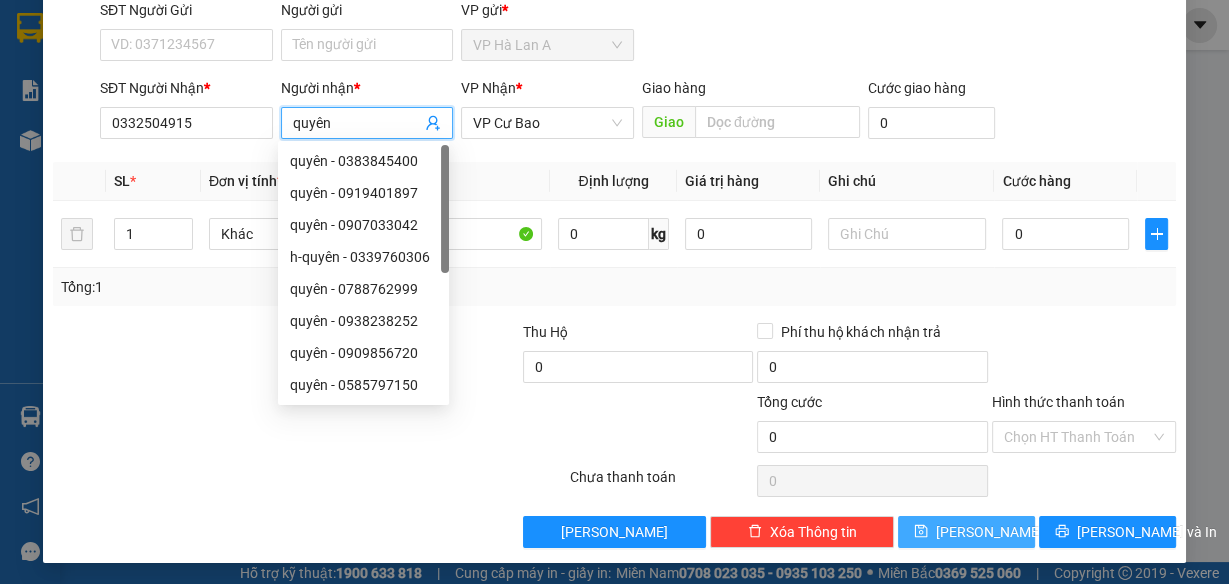 click 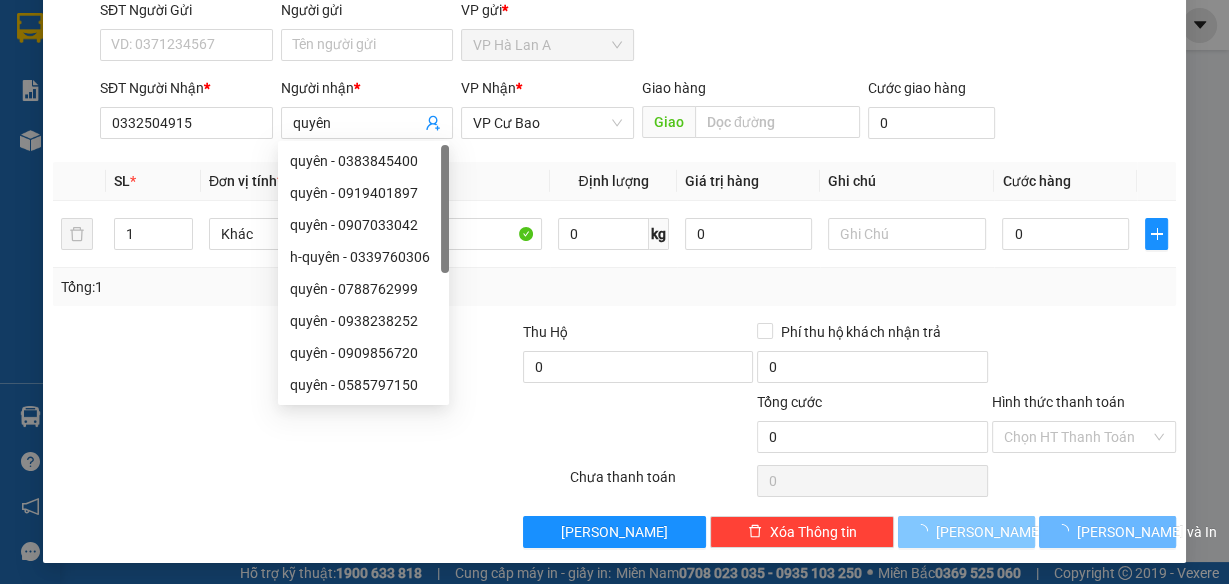 type 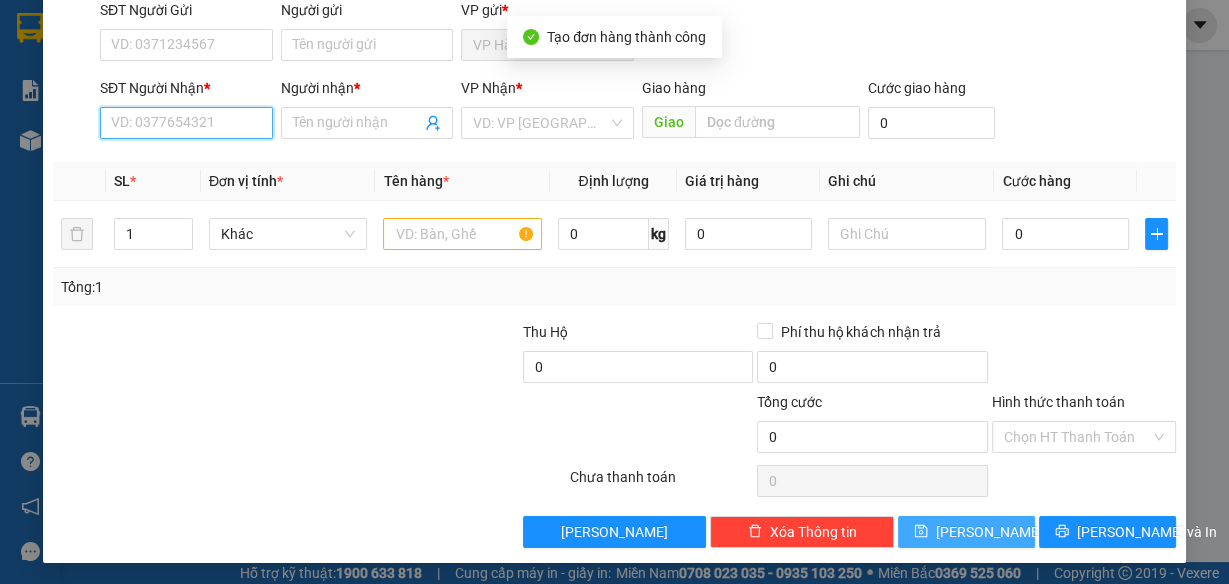 click on "SĐT Người Nhận  *" at bounding box center (186, 123) 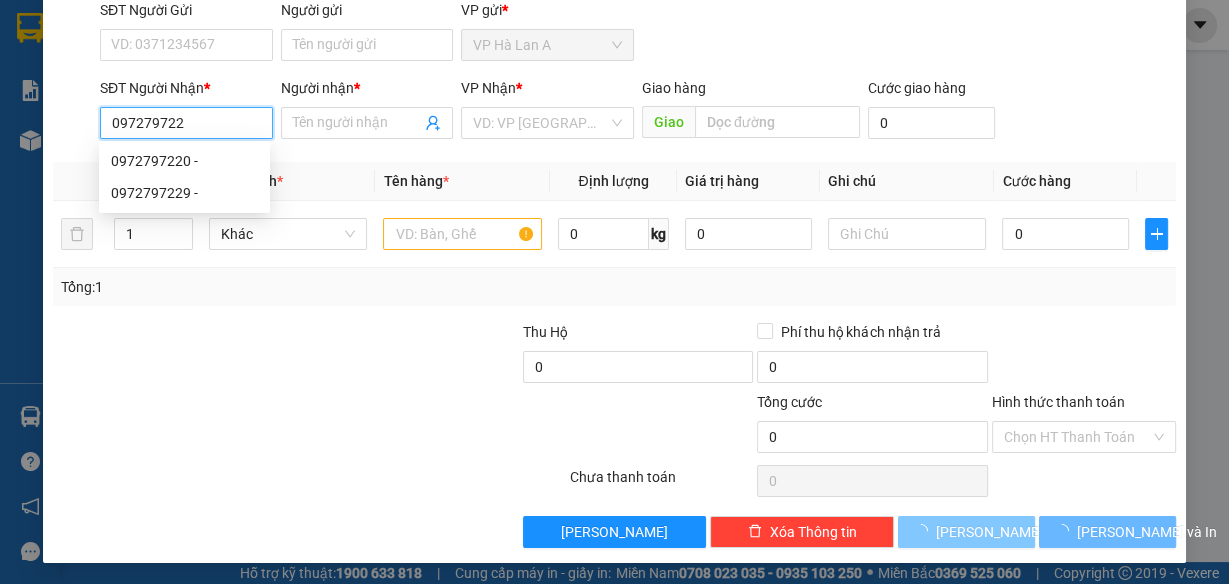 type on "0972797220" 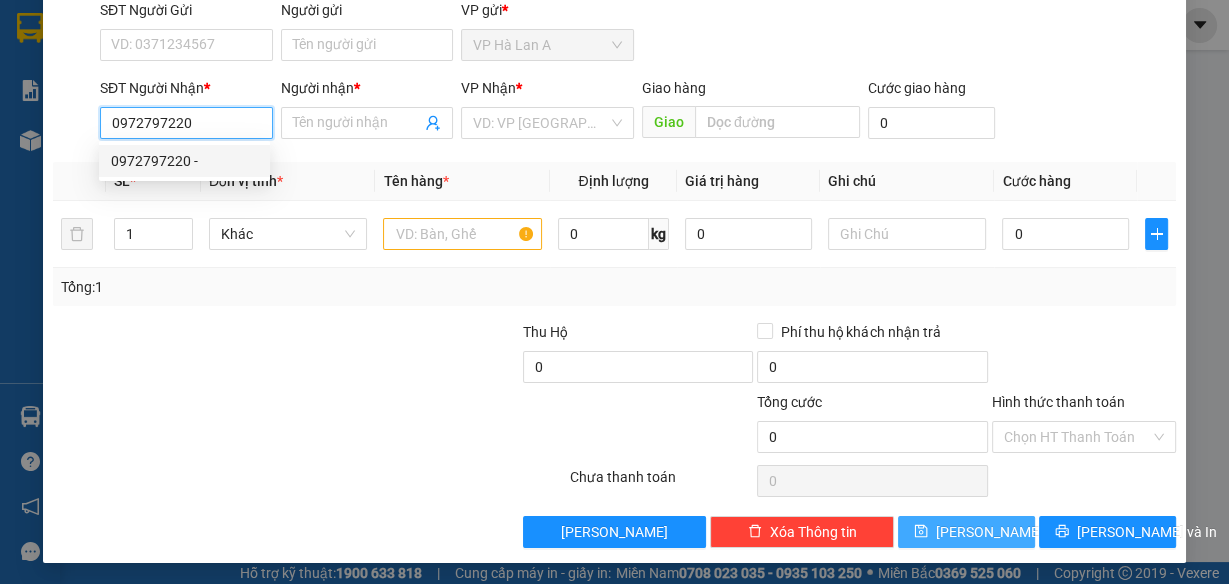 drag, startPoint x: 205, startPoint y: 148, endPoint x: 227, endPoint y: 160, distance: 25.059929 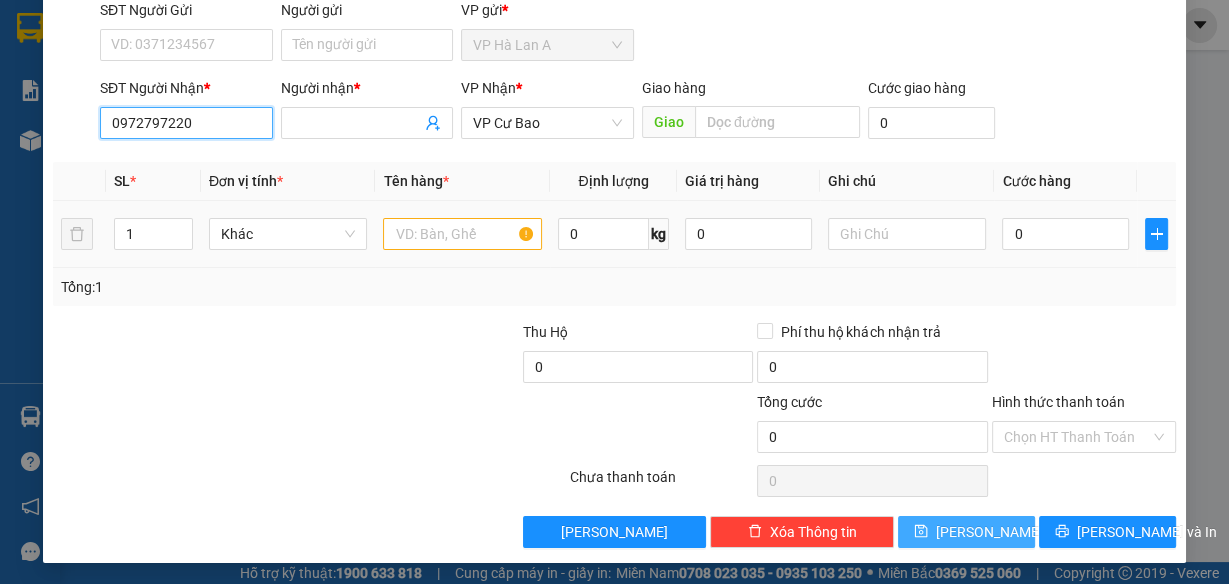 type on "0972797220" 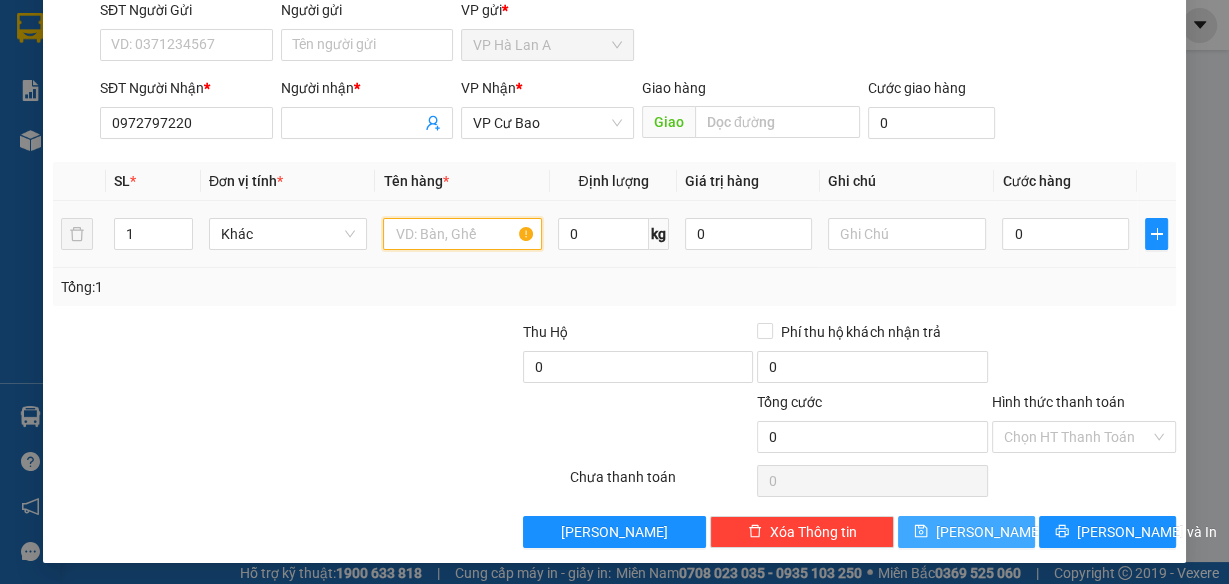 click at bounding box center [462, 234] 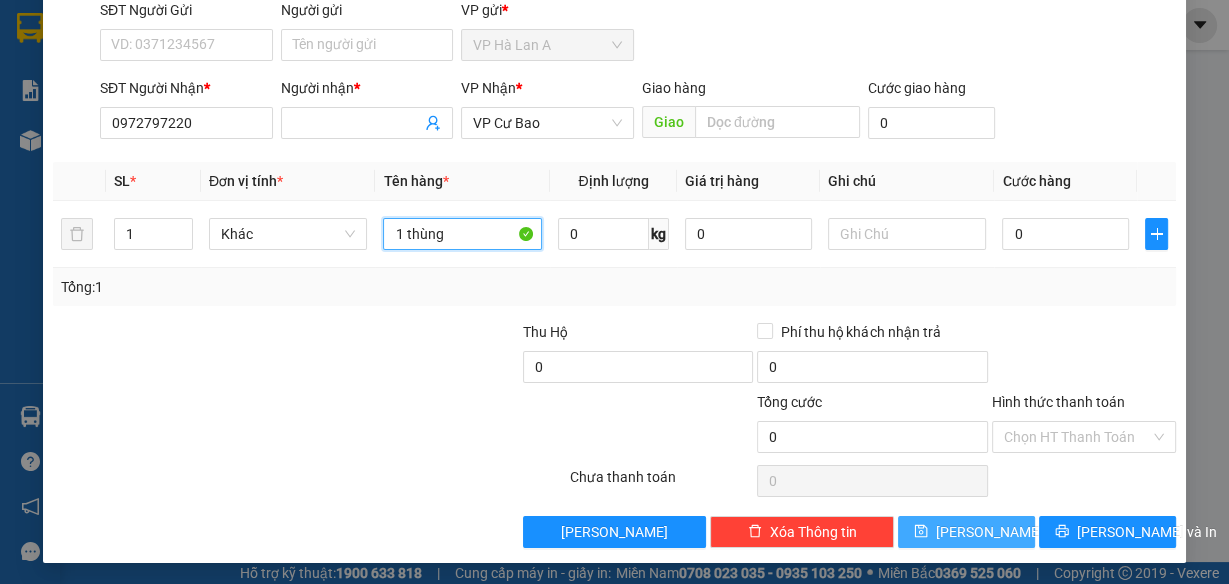 type on "1 thùng" 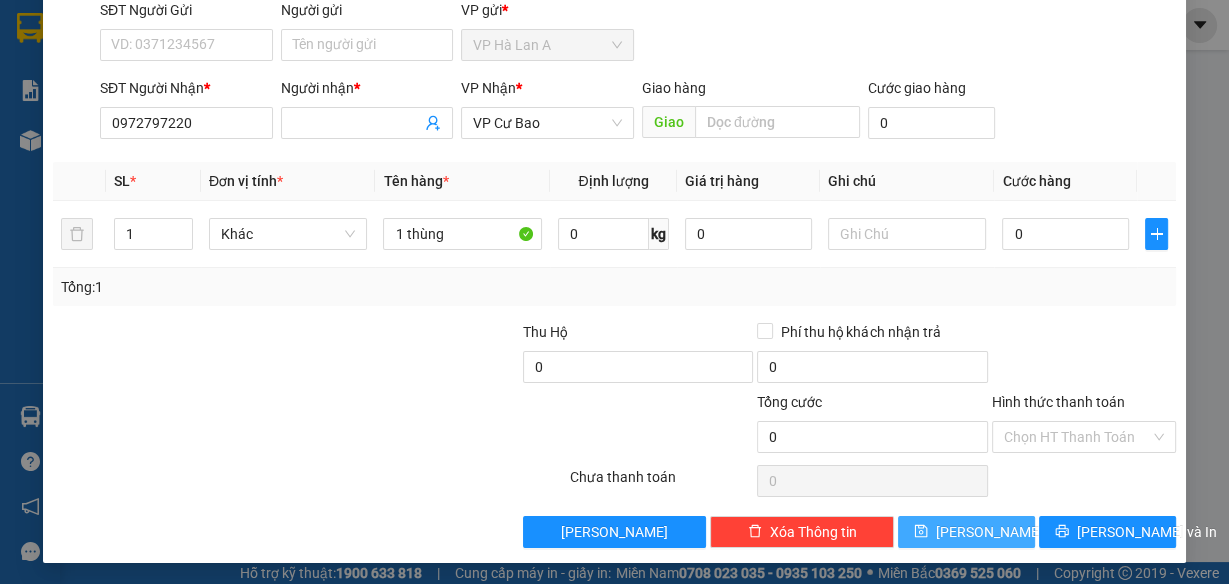 click on "[PERSON_NAME]" at bounding box center (966, 532) 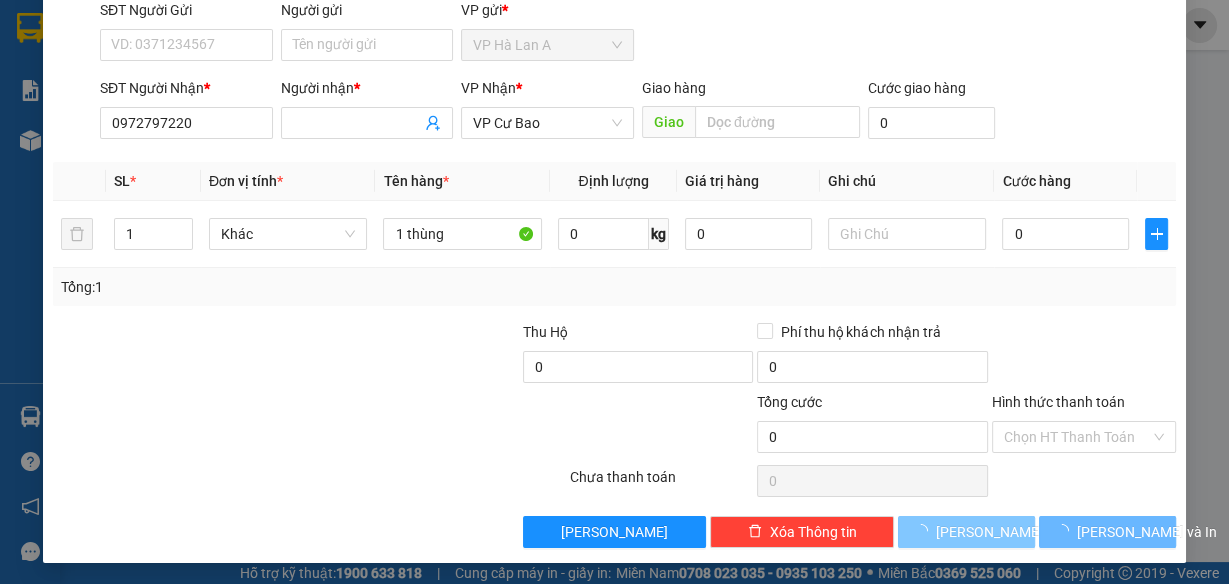 type 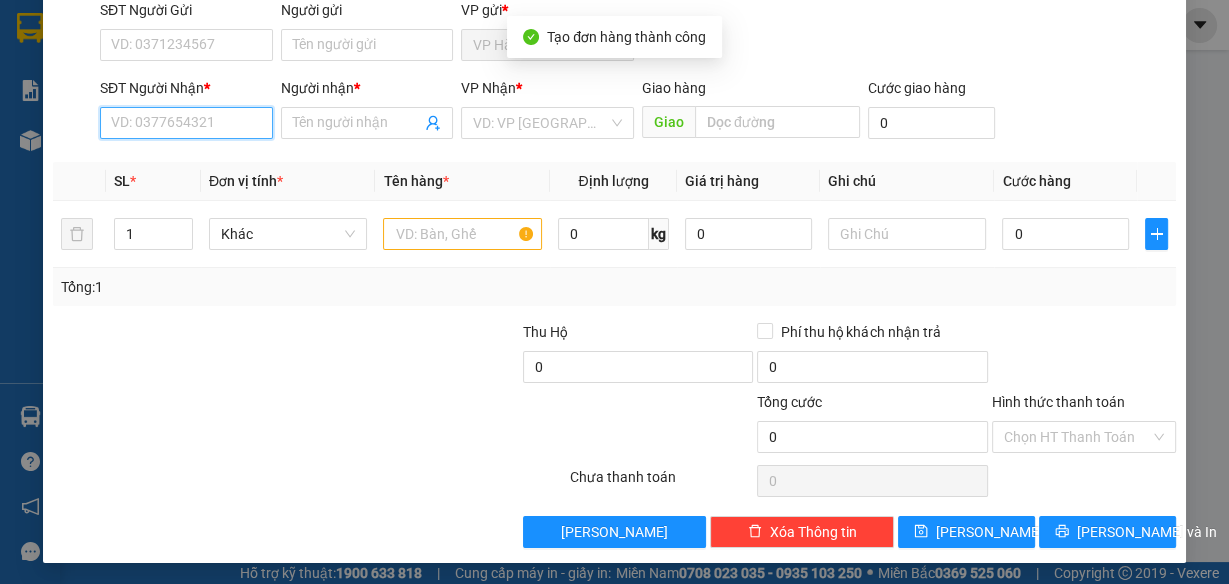 click on "SĐT Người Nhận  *" at bounding box center [186, 123] 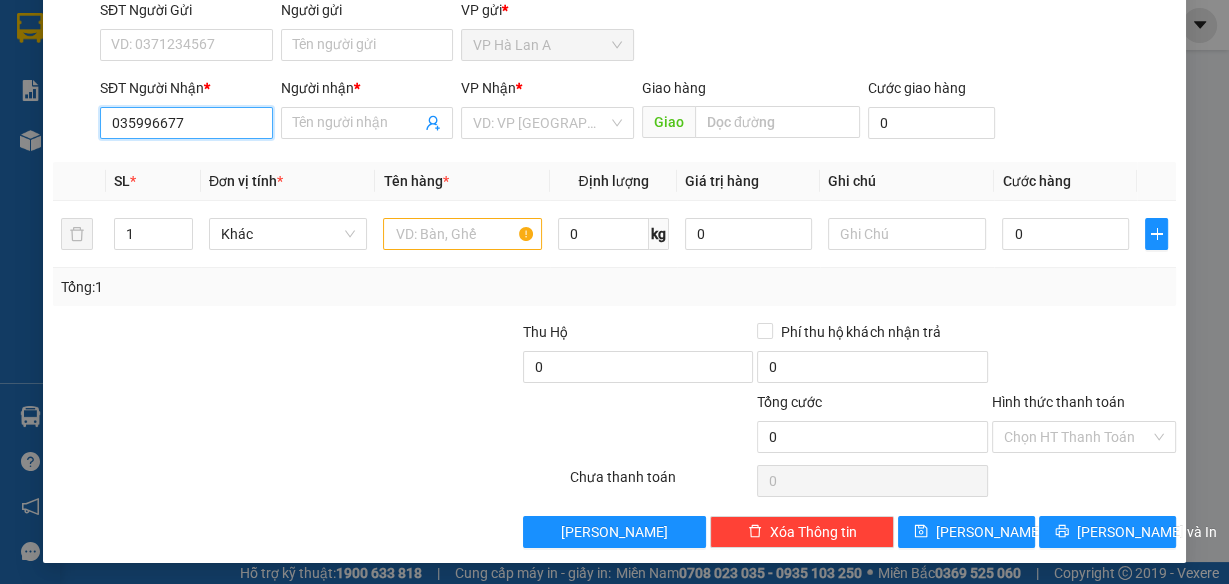 type on "0359966776" 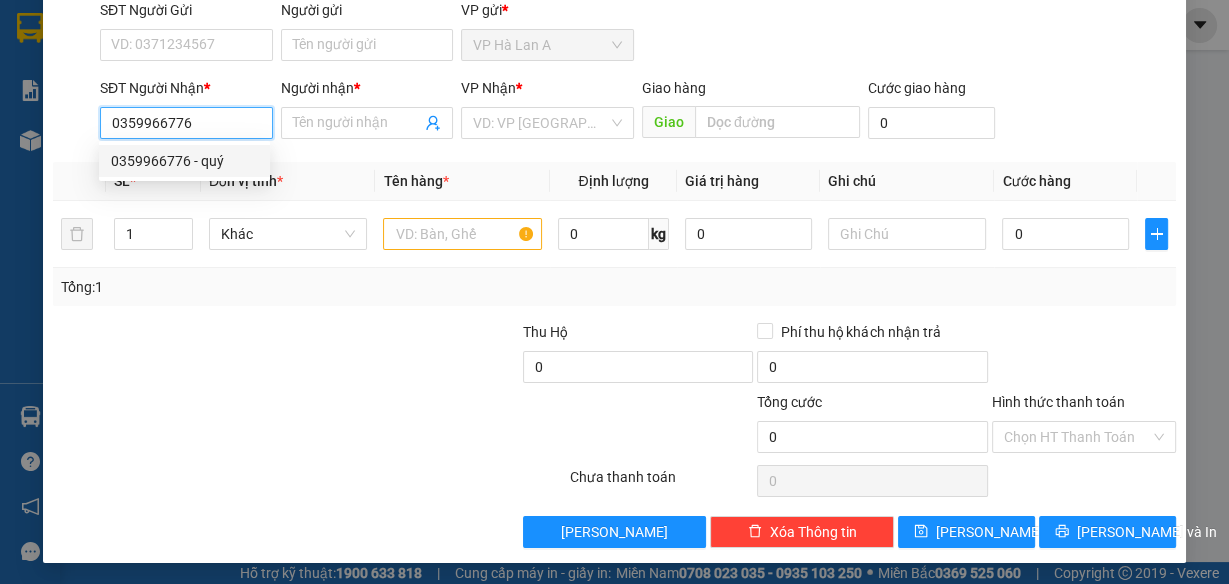 drag, startPoint x: 189, startPoint y: 169, endPoint x: 359, endPoint y: 212, distance: 175.35393 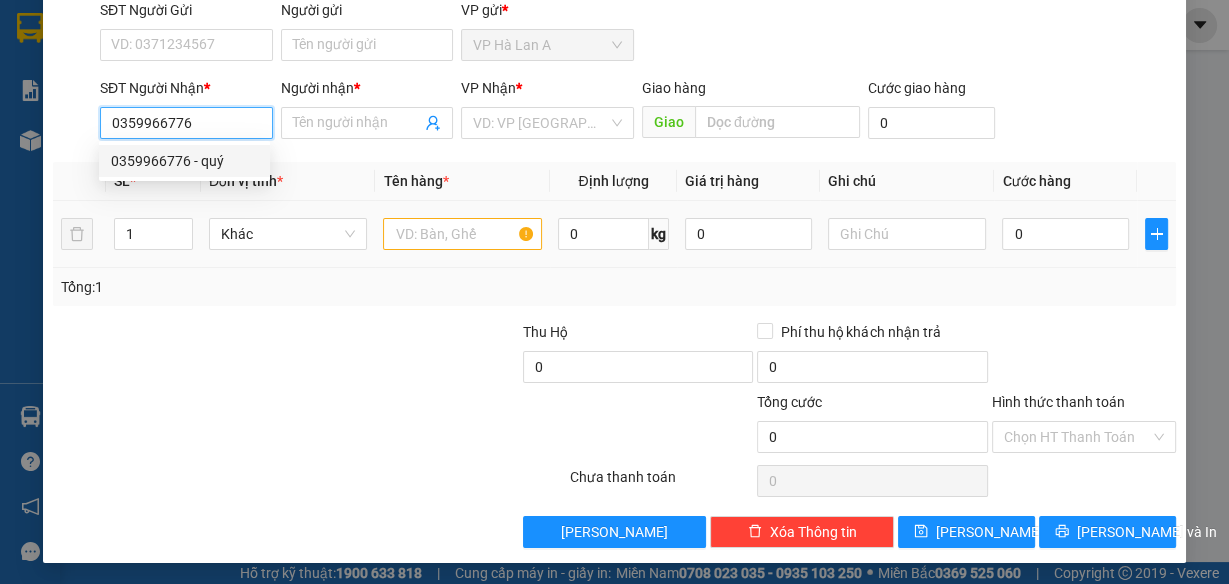 click on "0359966776 - quý" at bounding box center [184, 161] 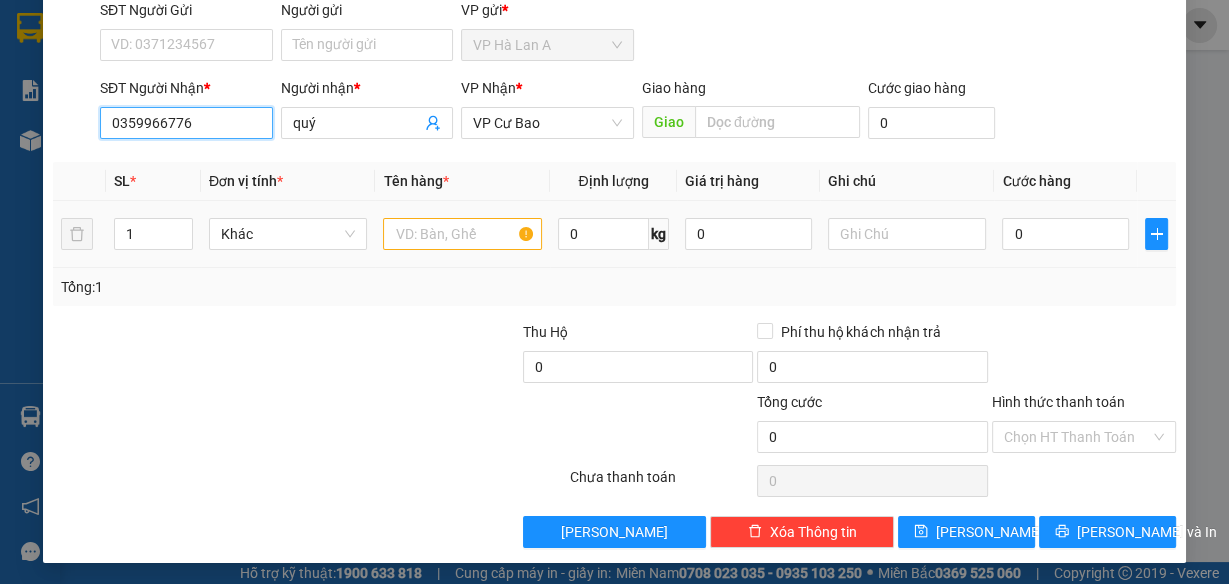 type on "0359966776" 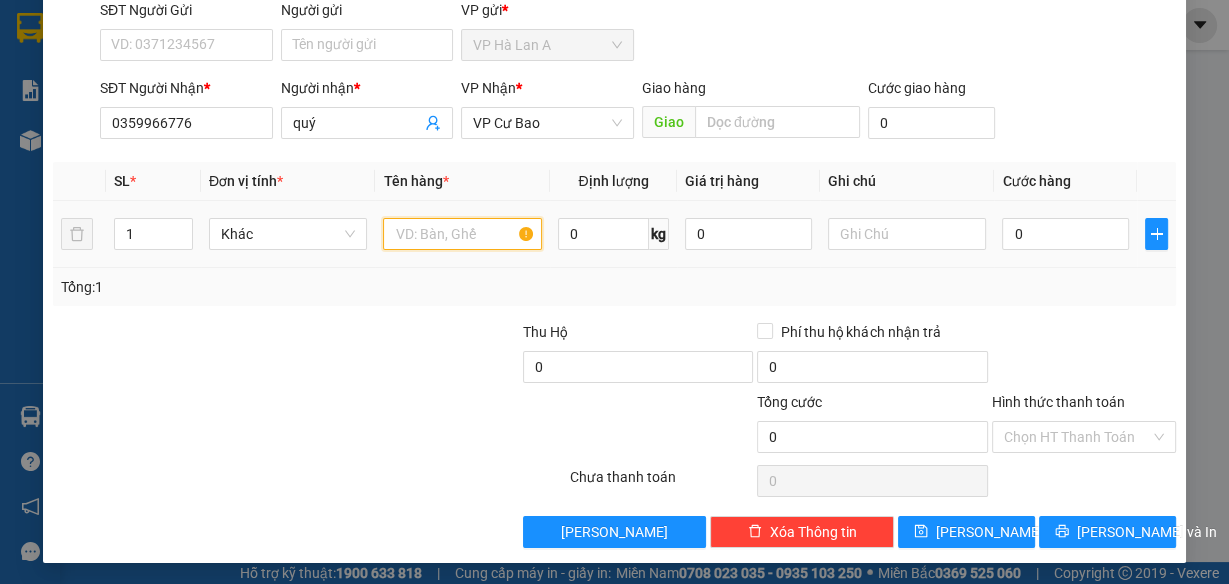 click at bounding box center [462, 234] 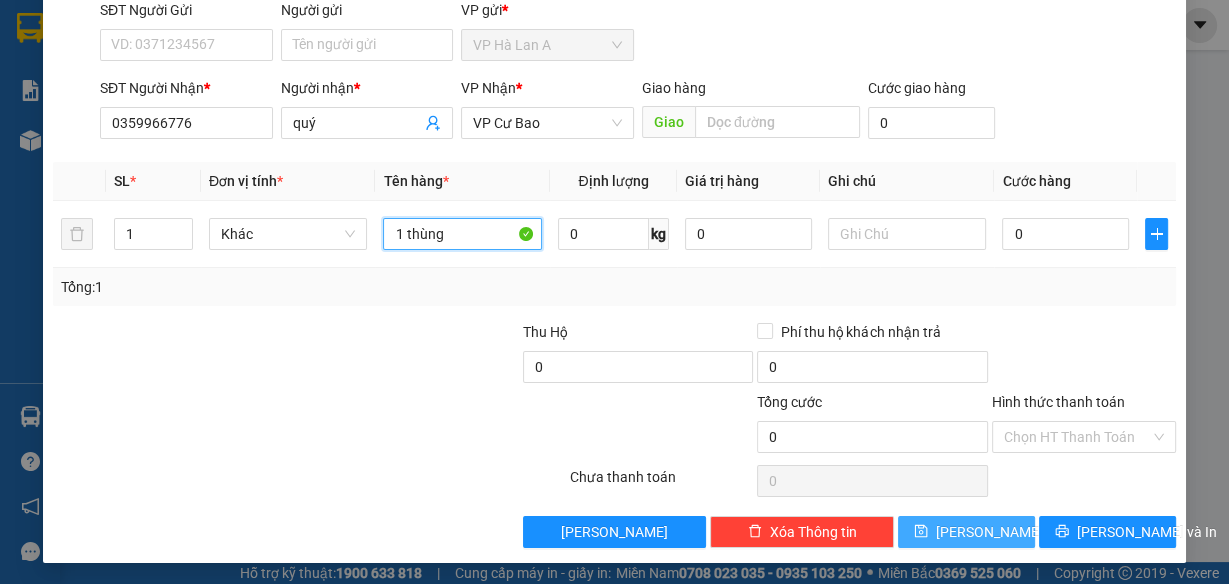 type on "1 thùng" 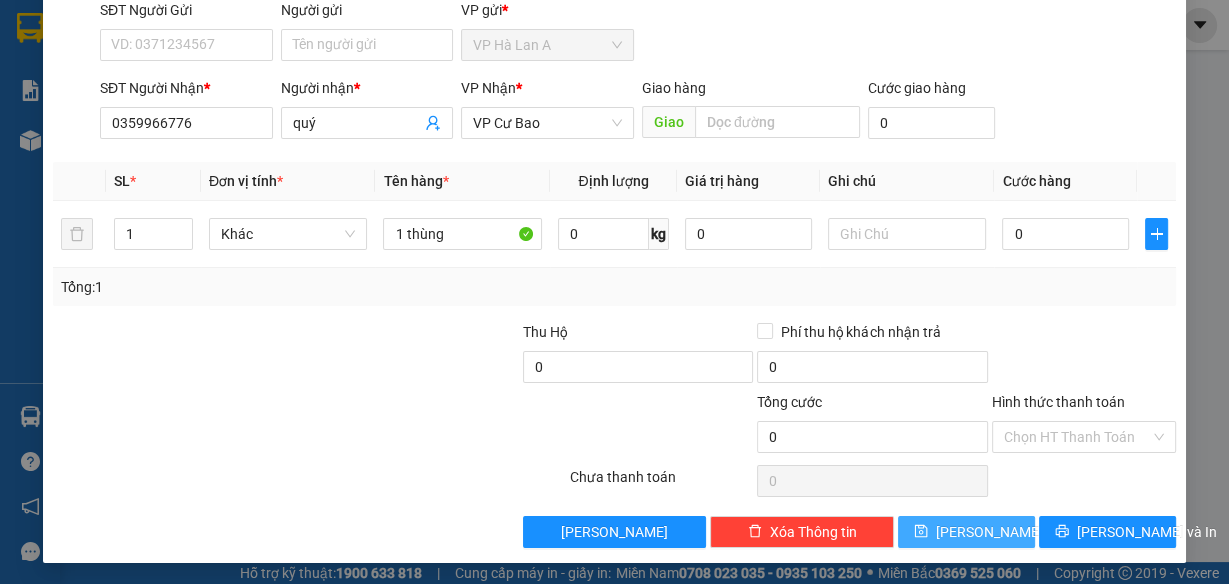 drag, startPoint x: 954, startPoint y: 519, endPoint x: 691, endPoint y: 319, distance: 330.40732 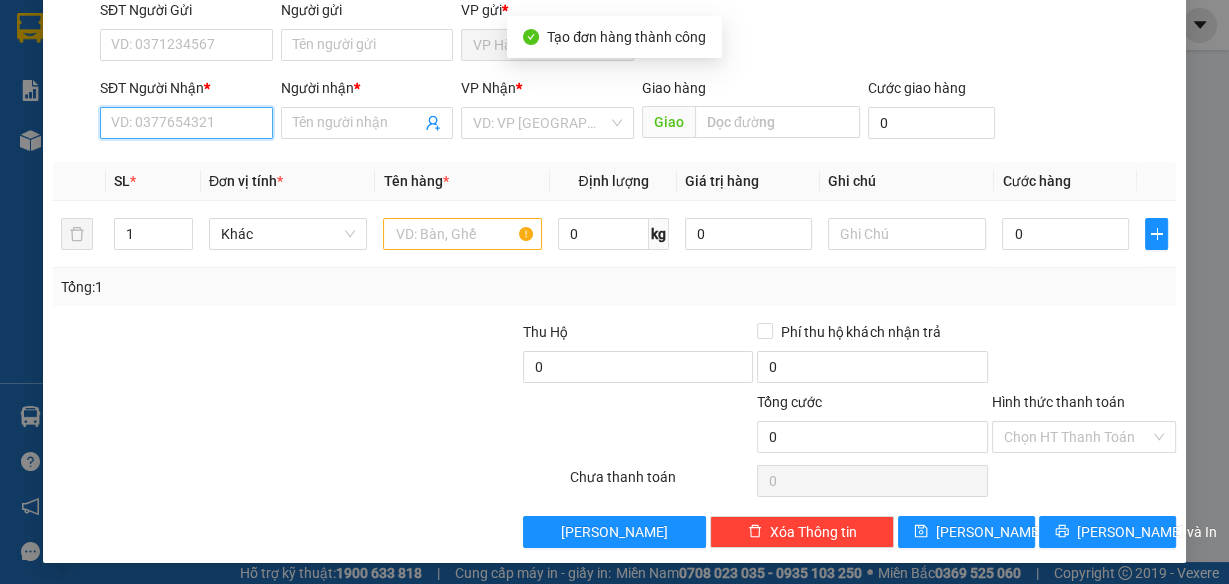 click on "SĐT Người Nhận  *" at bounding box center (186, 123) 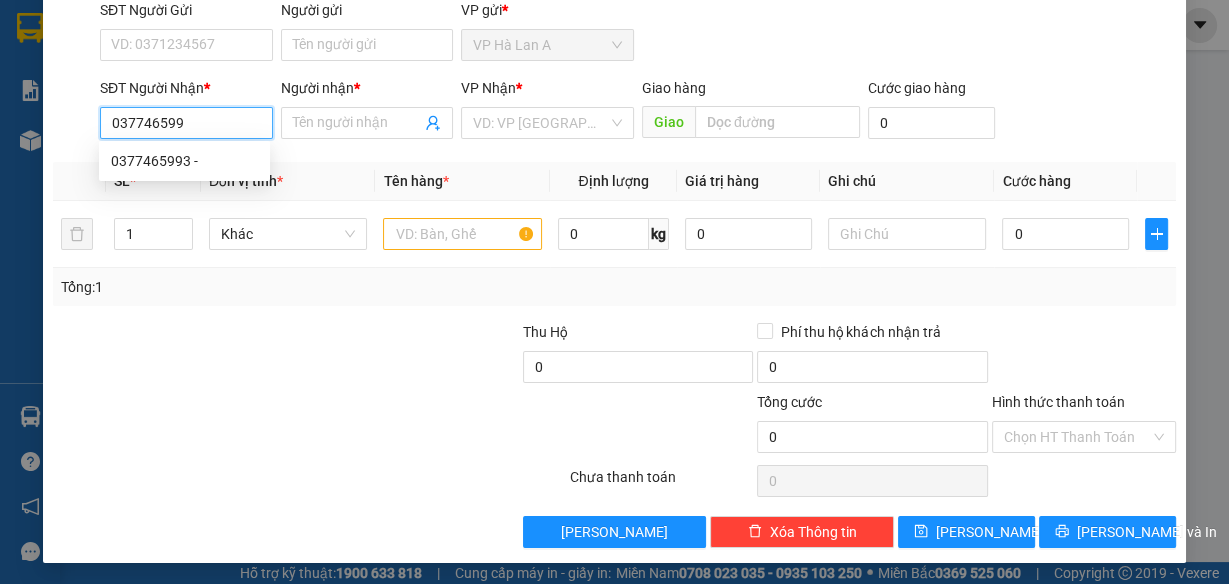 type on "0377465993" 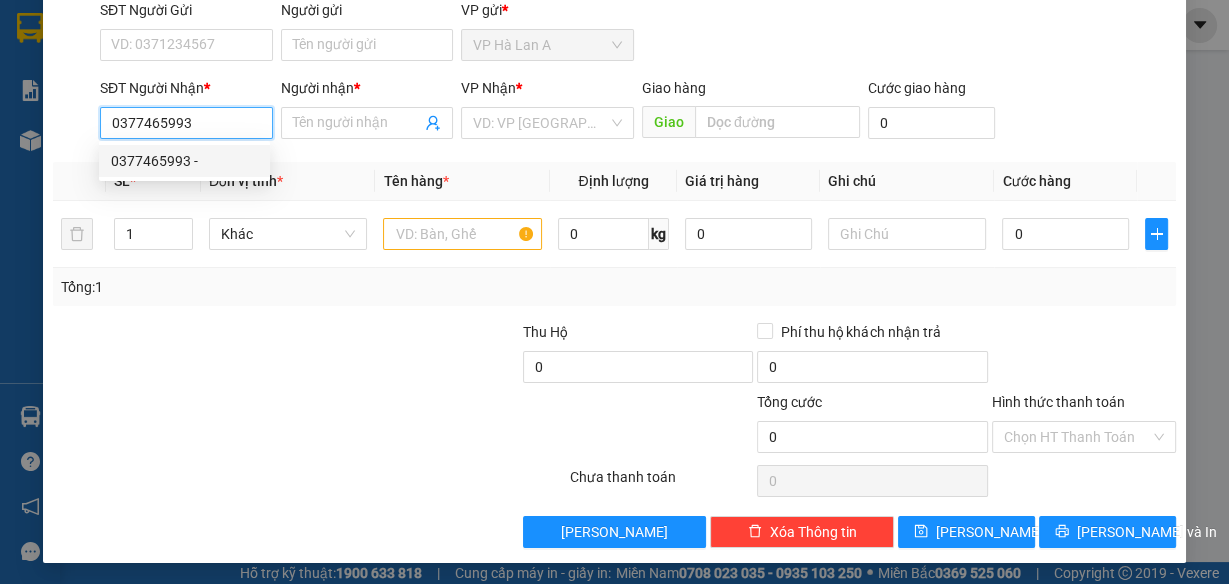 drag, startPoint x: 181, startPoint y: 159, endPoint x: 233, endPoint y: 188, distance: 59.5399 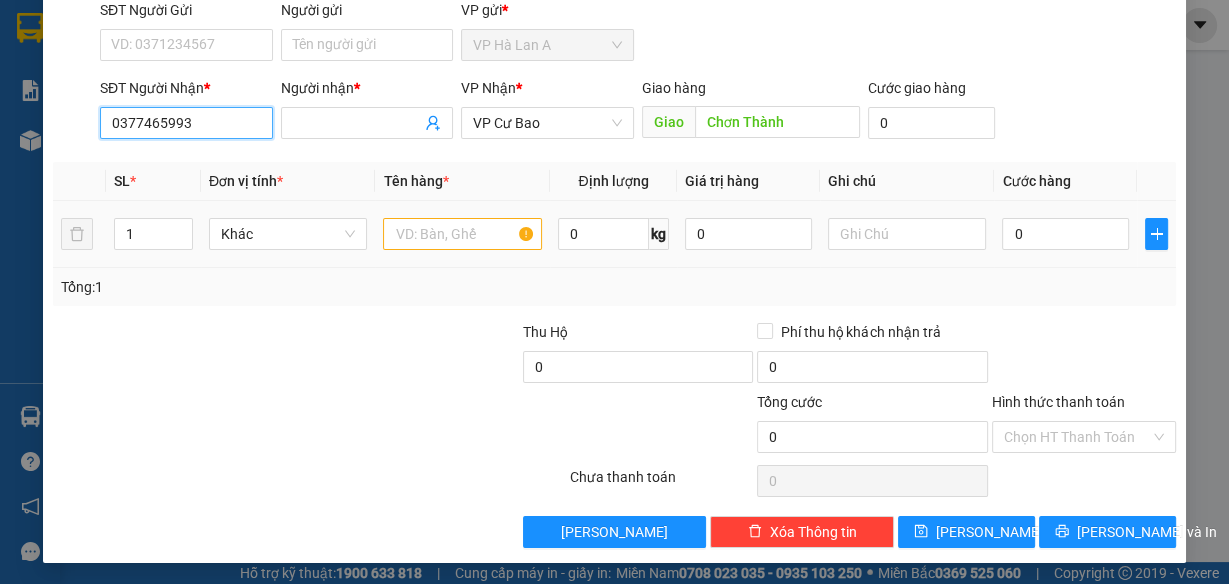 type on "0377465993" 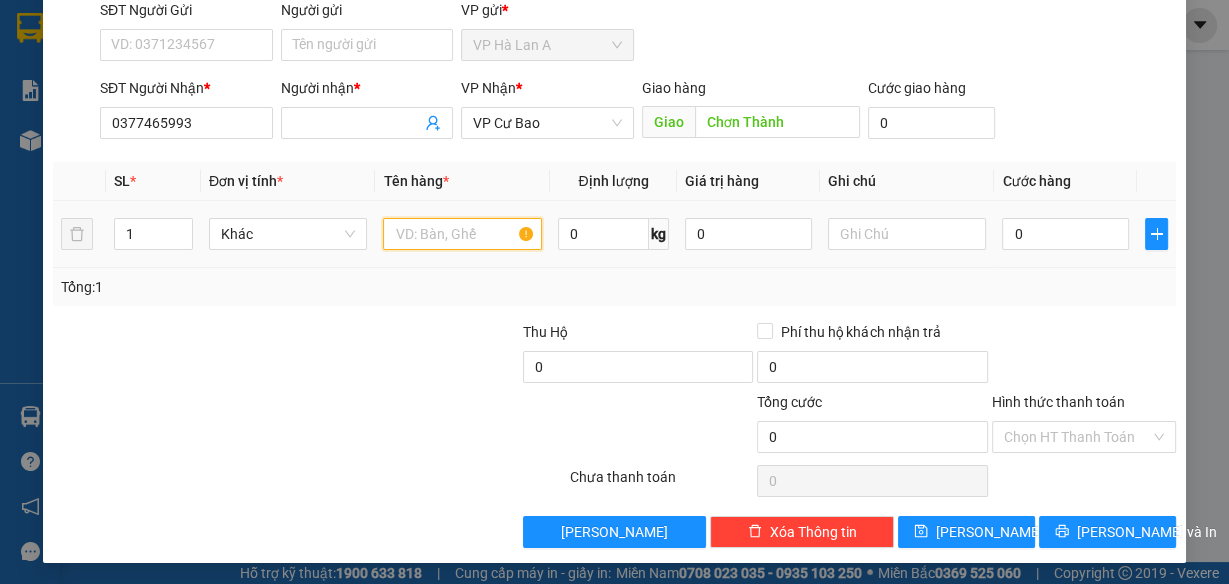 click at bounding box center [462, 234] 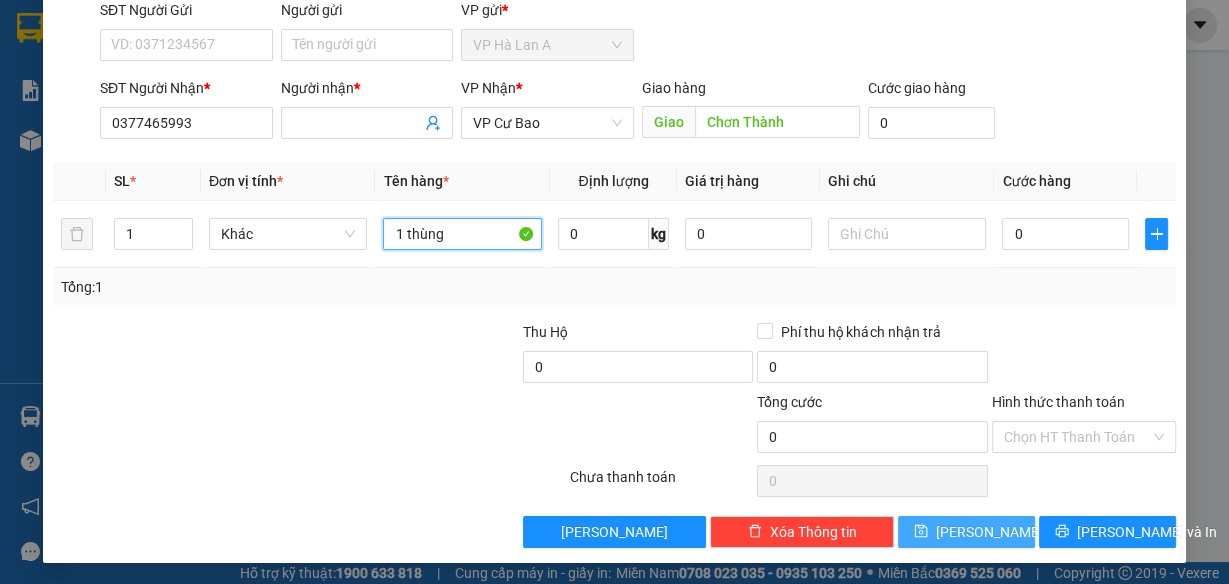 type on "1 thùng" 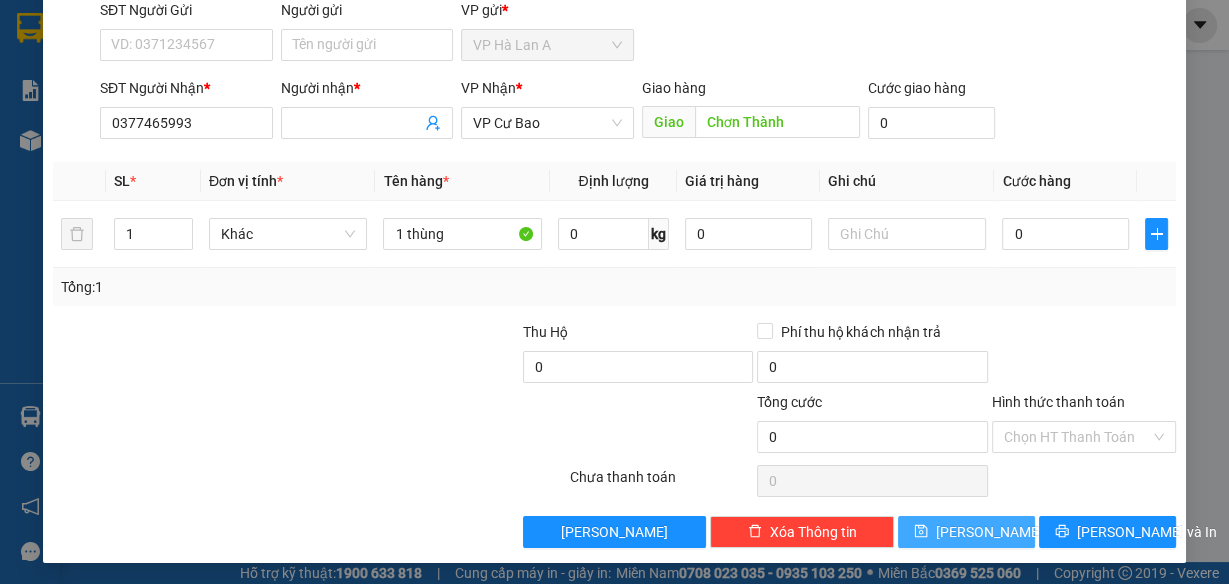 click on "[PERSON_NAME]" at bounding box center (989, 532) 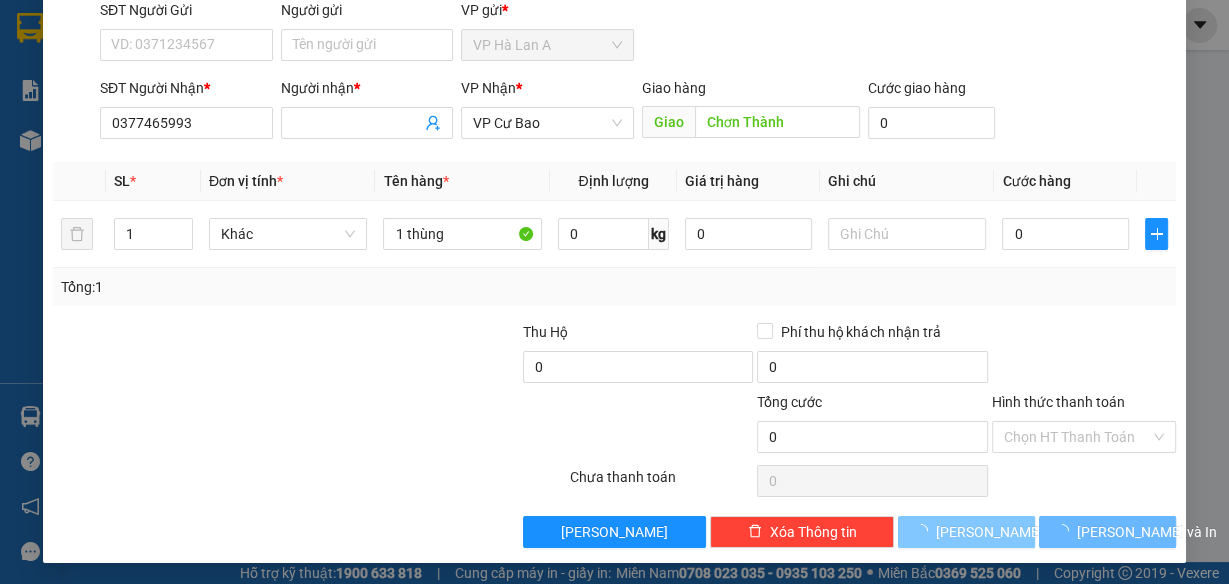 type 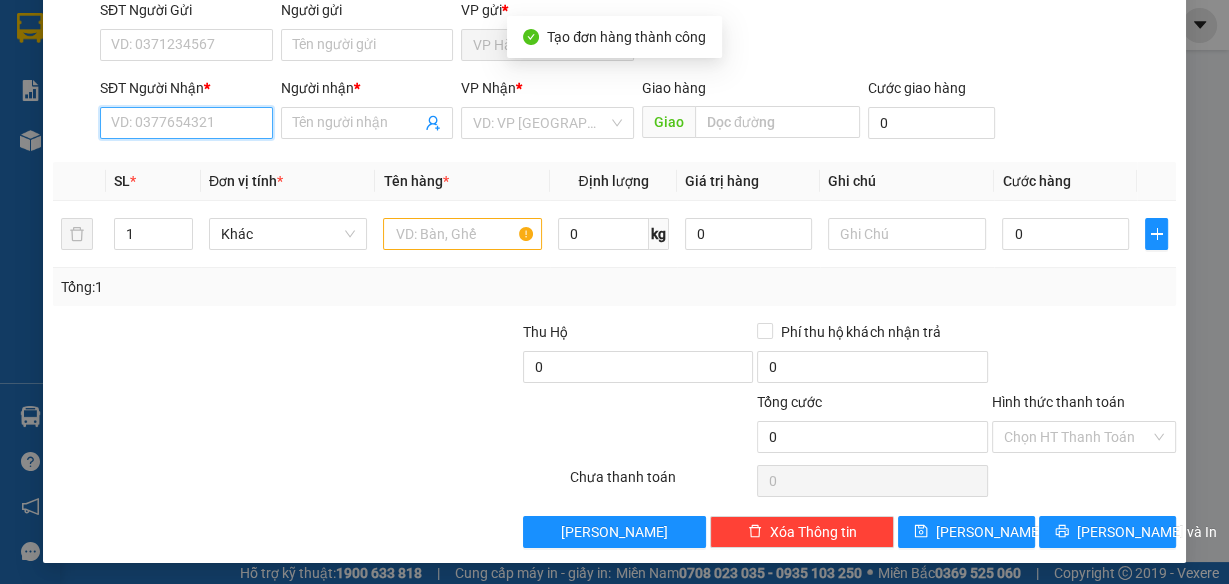 click on "SĐT Người Nhận  *" at bounding box center (186, 123) 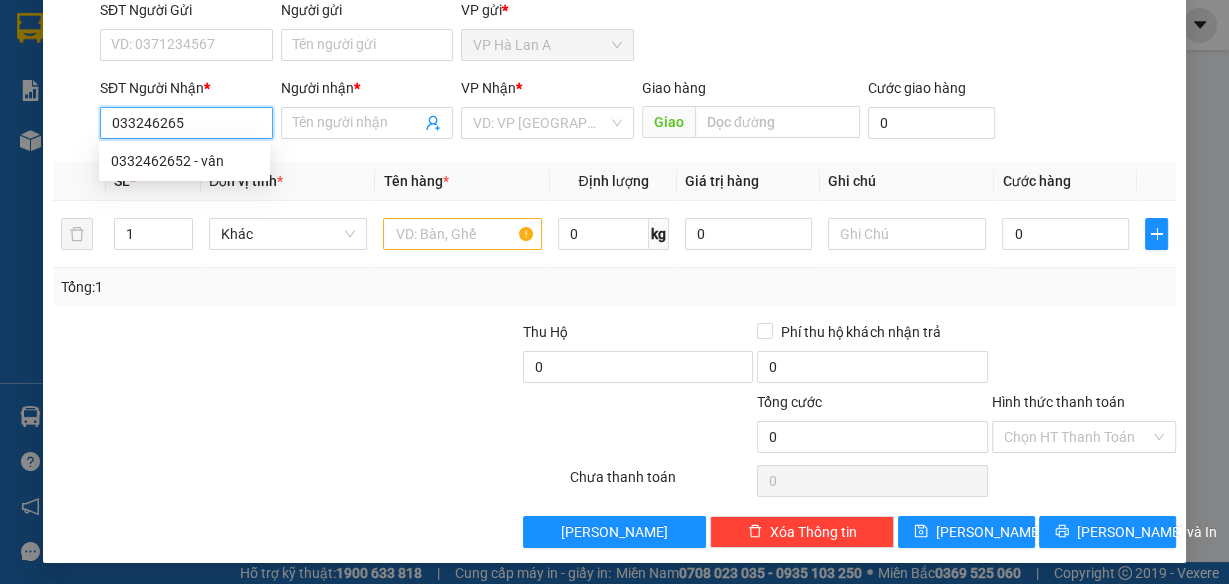 type on "0332462652" 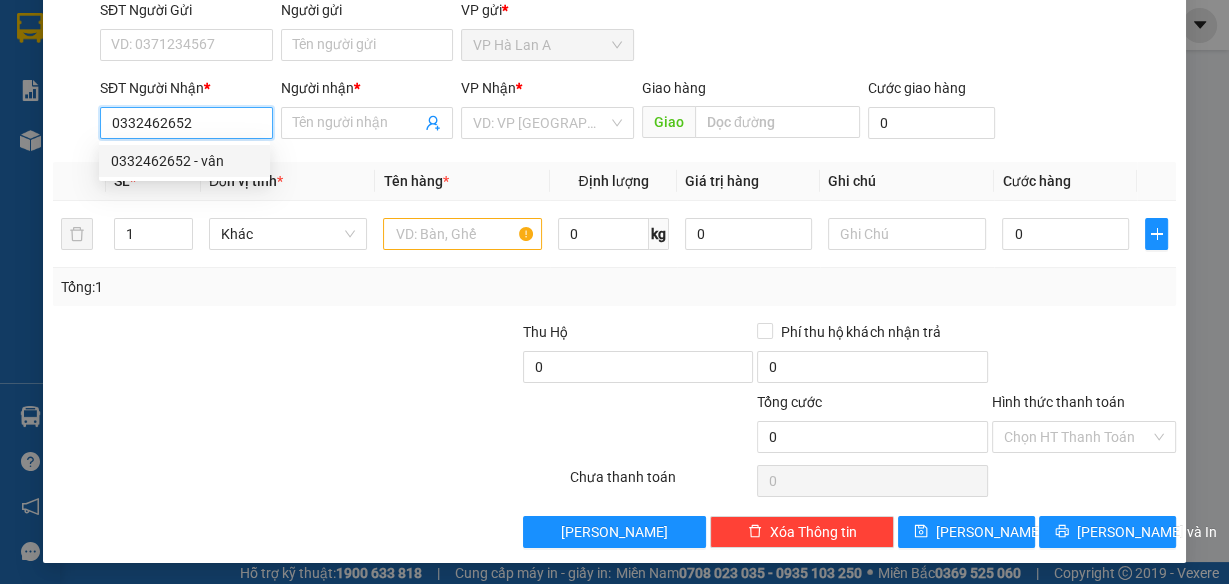 click on "0332462652 - vân" at bounding box center [184, 161] 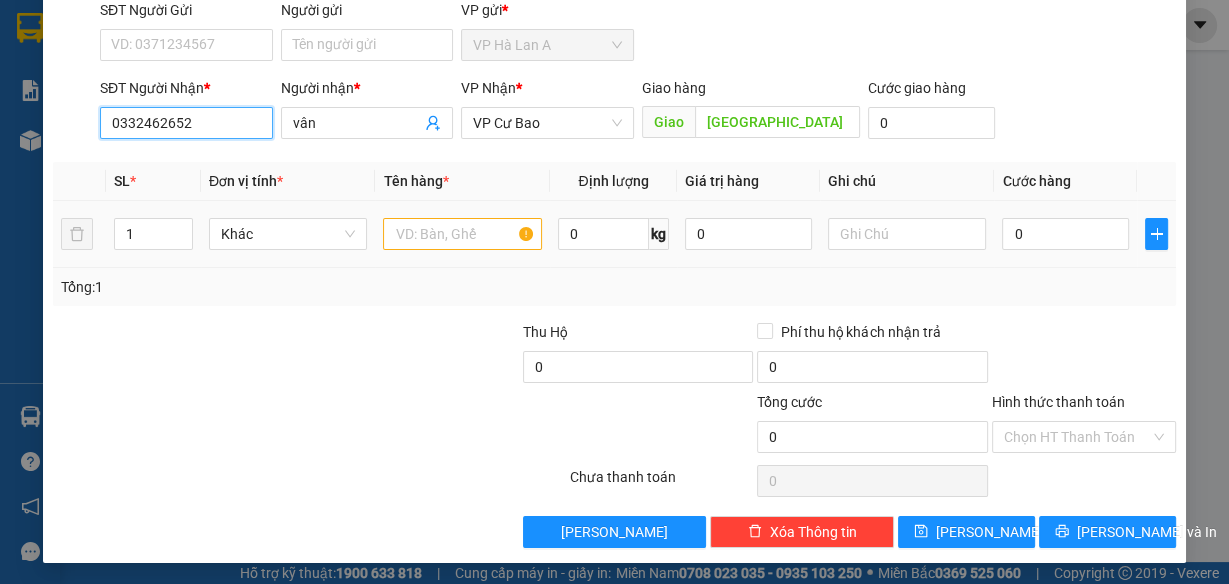type on "0332462652" 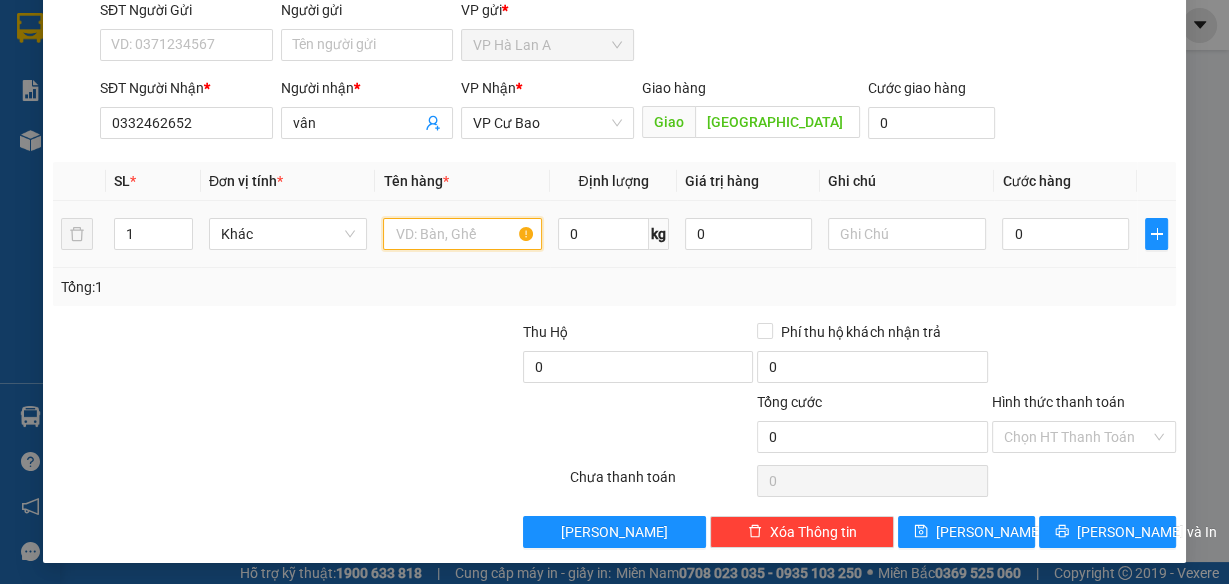 click at bounding box center [462, 234] 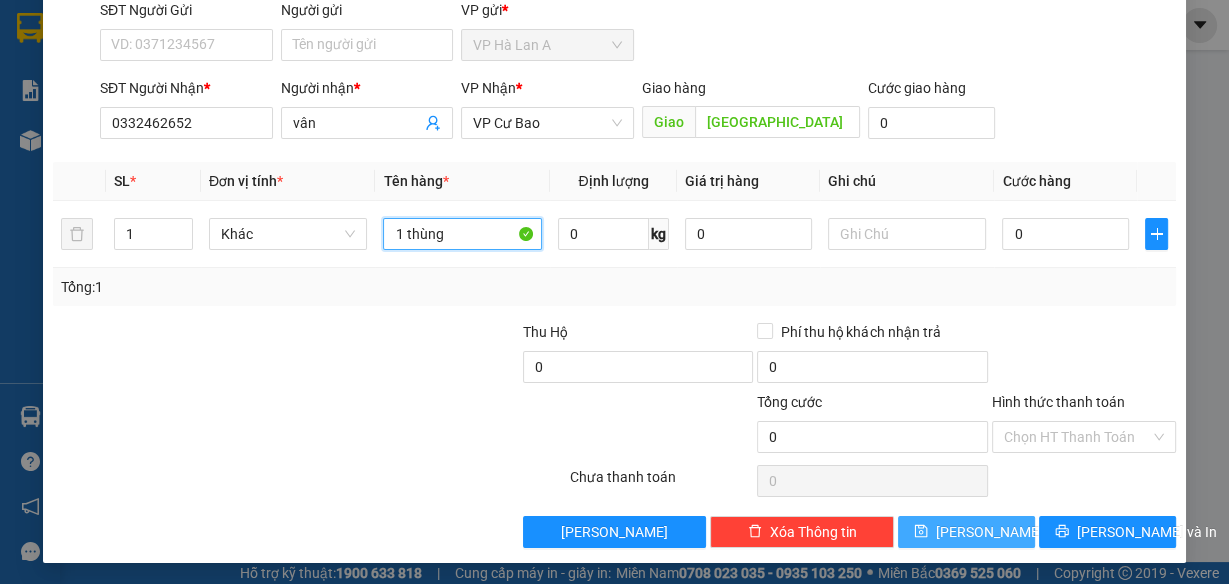 type on "1 thùng" 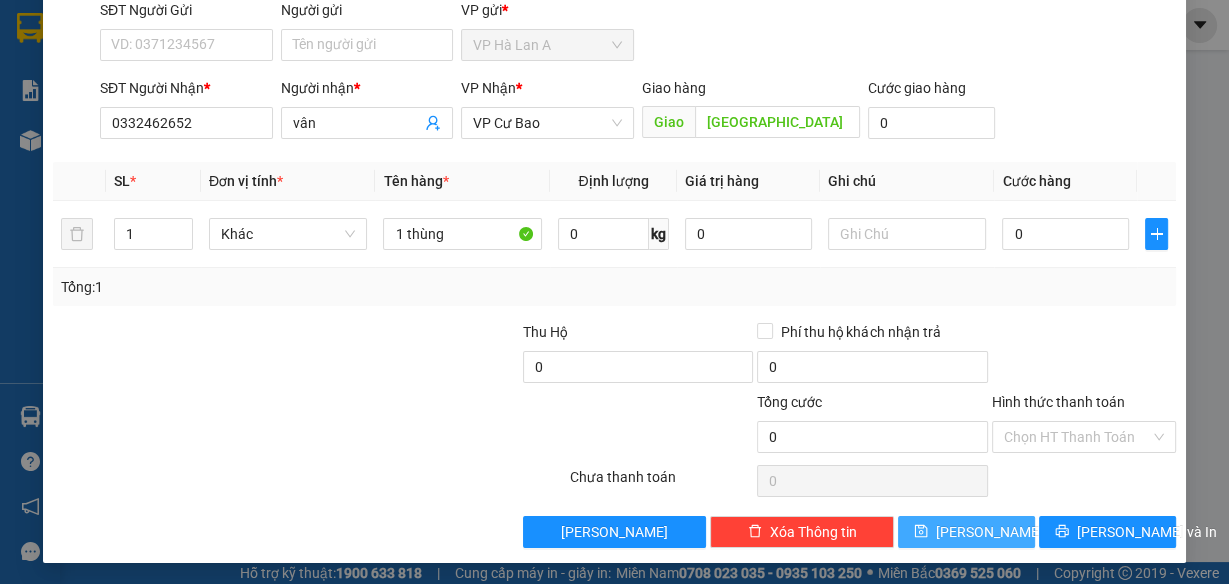 drag, startPoint x: 920, startPoint y: 524, endPoint x: 902, endPoint y: 503, distance: 27.658634 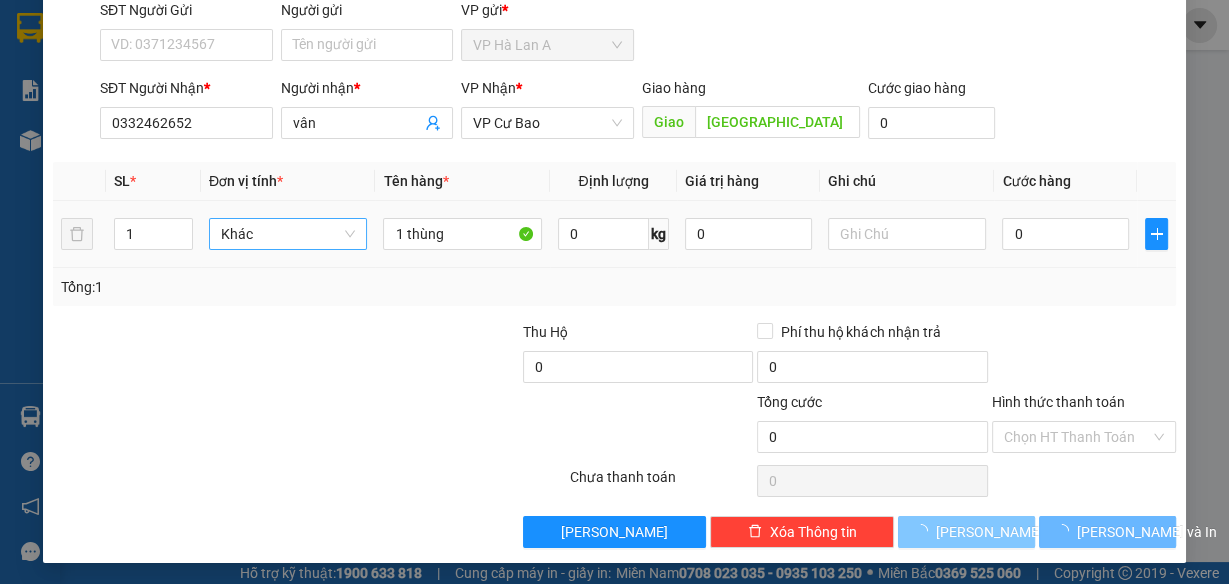 type 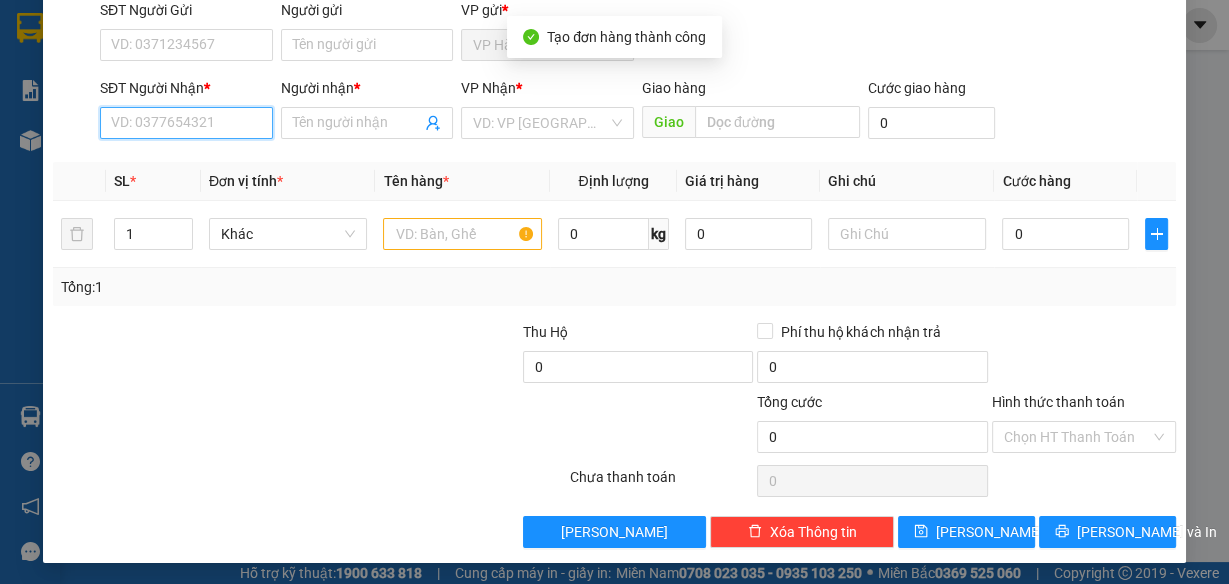 click on "SĐT Người Nhận  *" at bounding box center (186, 123) 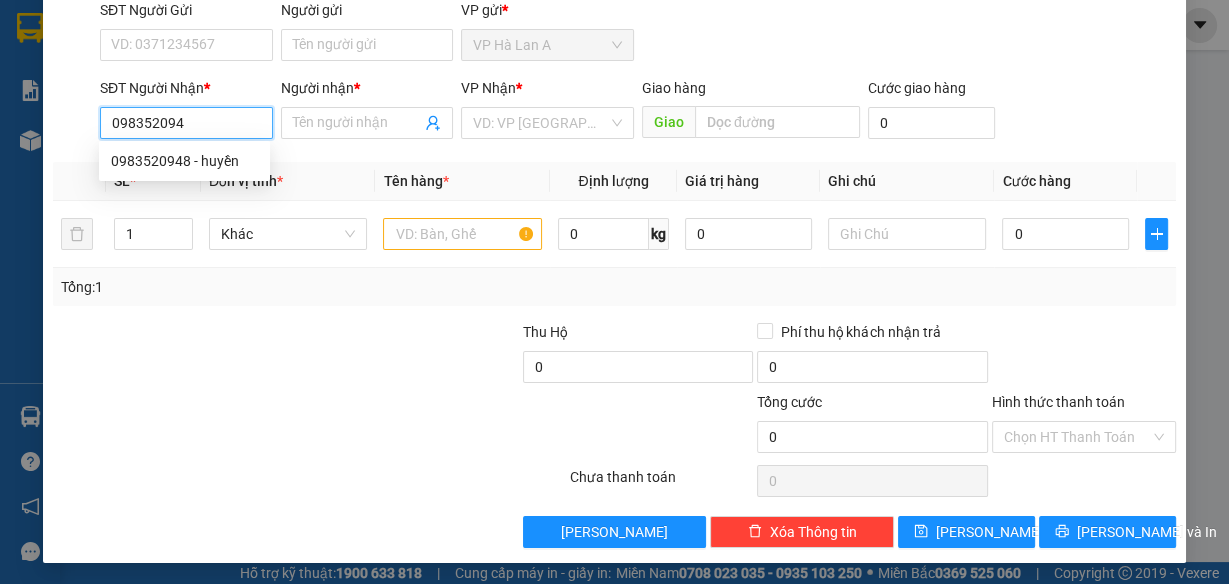 type on "0983520948" 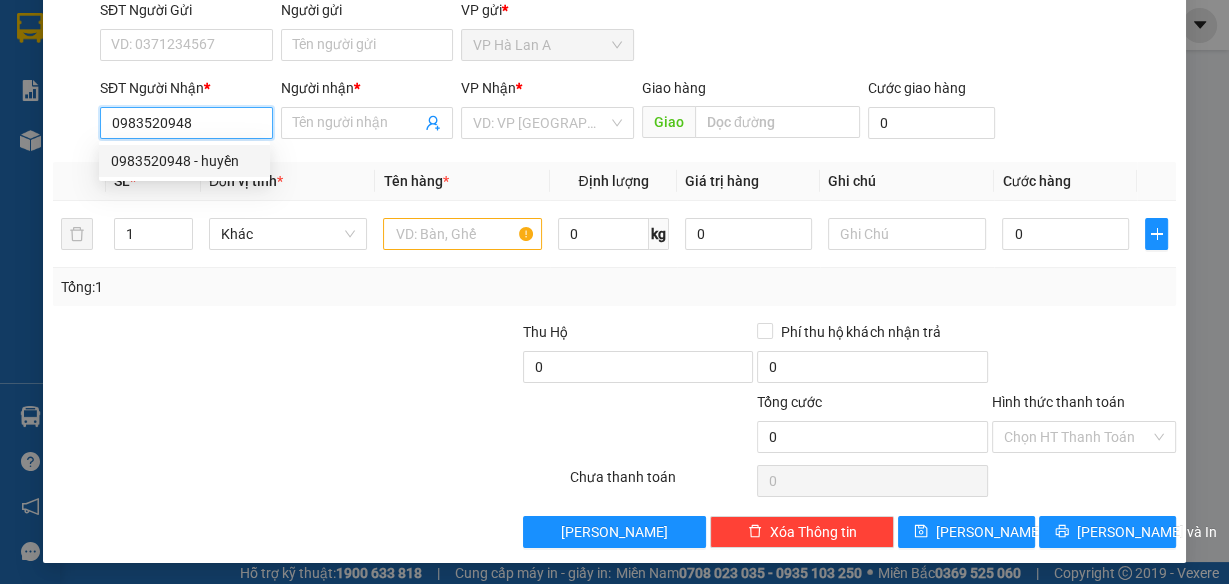 click on "0983520948 - huyền" at bounding box center [184, 161] 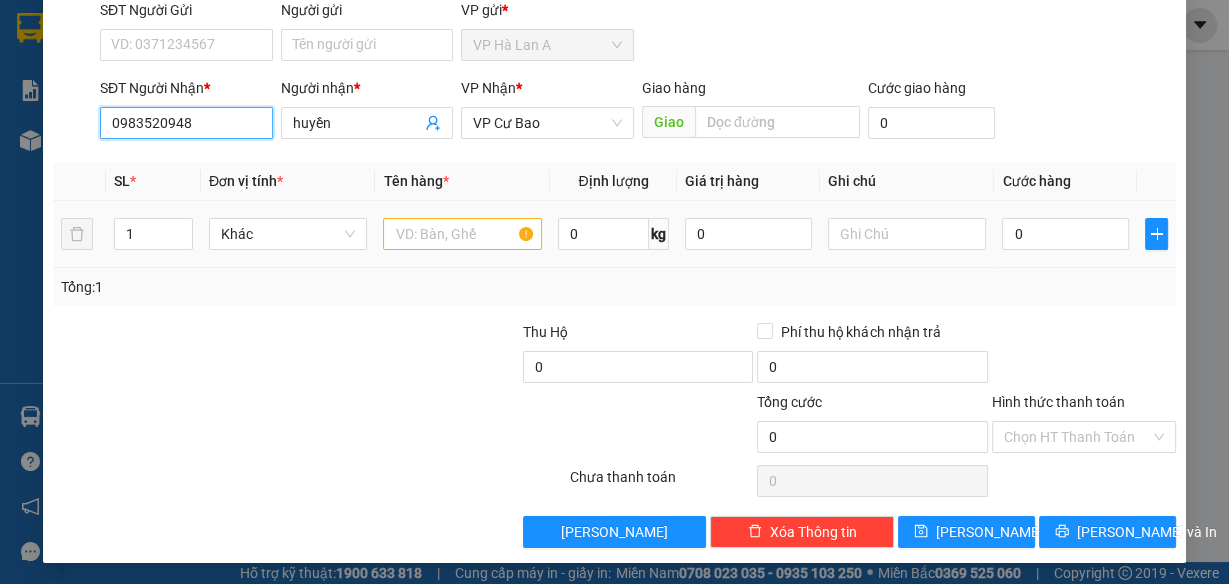 type on "0983520948" 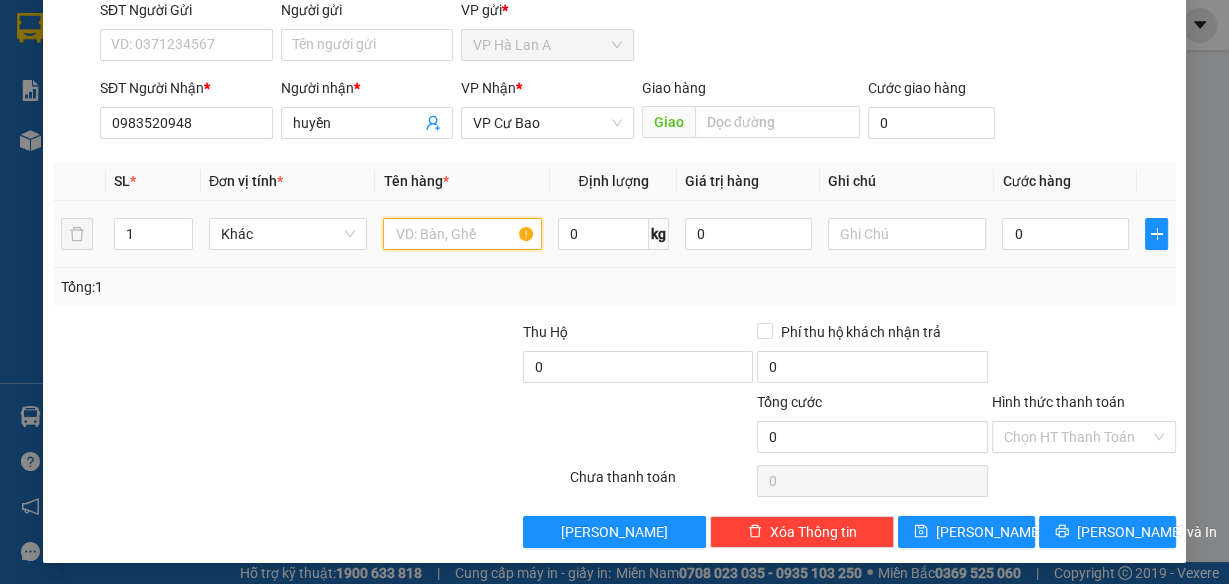 click at bounding box center (462, 234) 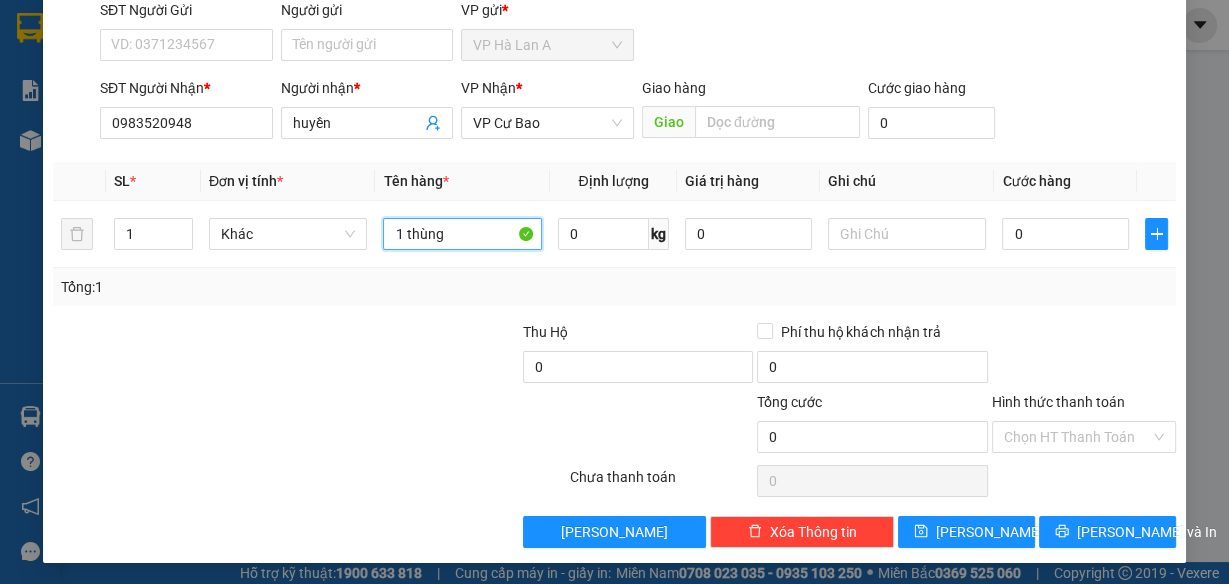 type on "1 thùng" 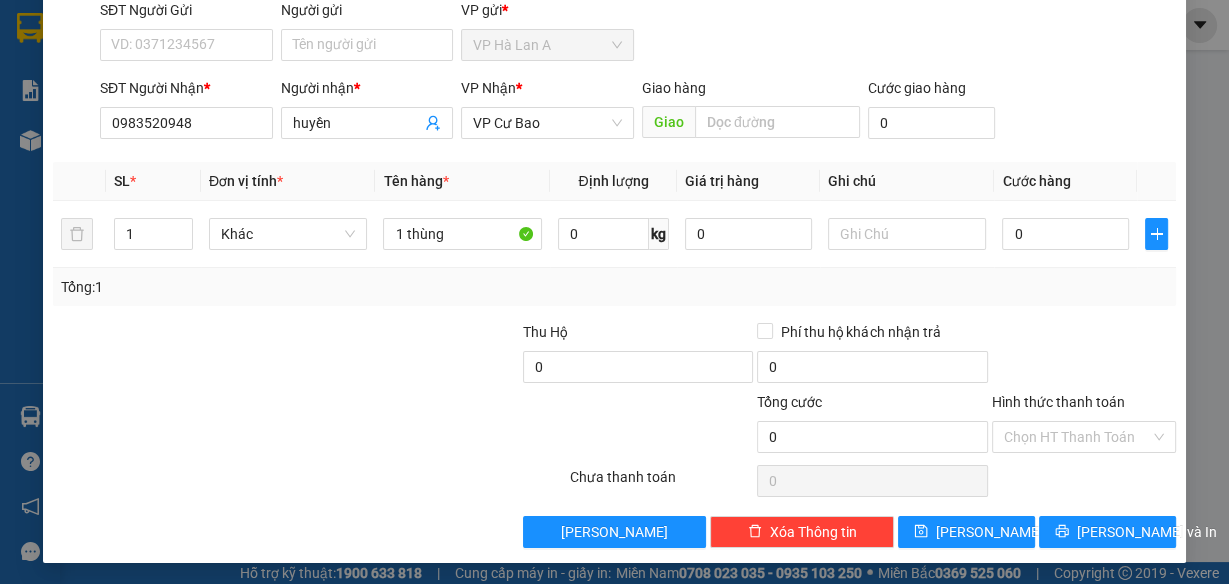 click on "Transit Pickup Surcharge Ids Transit Deliver Surcharge Ids Transit Deliver Surcharge Transit Deliver Surcharge Gói vận chuyển  * Tiêu chuẩn Gán nhãn   Nhãn SĐT Người Gửi VD: 0371234567 Người gửi Tên người gửi VP gửi  * VP Hà Lan A SĐT Người Nhận  * 0983520948 Người nhận  * huyền VP Nhận  * VP Cư Bao Giao hàng Giao Cước giao hàng 0 SL  * Đơn vị tính  * Tên hàng  * Định lượng Giá trị hàng Ghi chú Cước hàng                   1 Khác 1 thùng 0 kg 0 0 Tổng:  1 Thu Hộ 0 Phí thu hộ khách nhận trả 0 Tổng cước 0 Hình thức thanh toán Chọn HT Thanh Toán Số tiền thu trước 0 Chưa thanh toán 0 Chọn HT Thanh Toán Lưu nháp Xóa Thông tin [PERSON_NAME] và In Tại văn phòng Tại văn phòng" at bounding box center (614, 233) 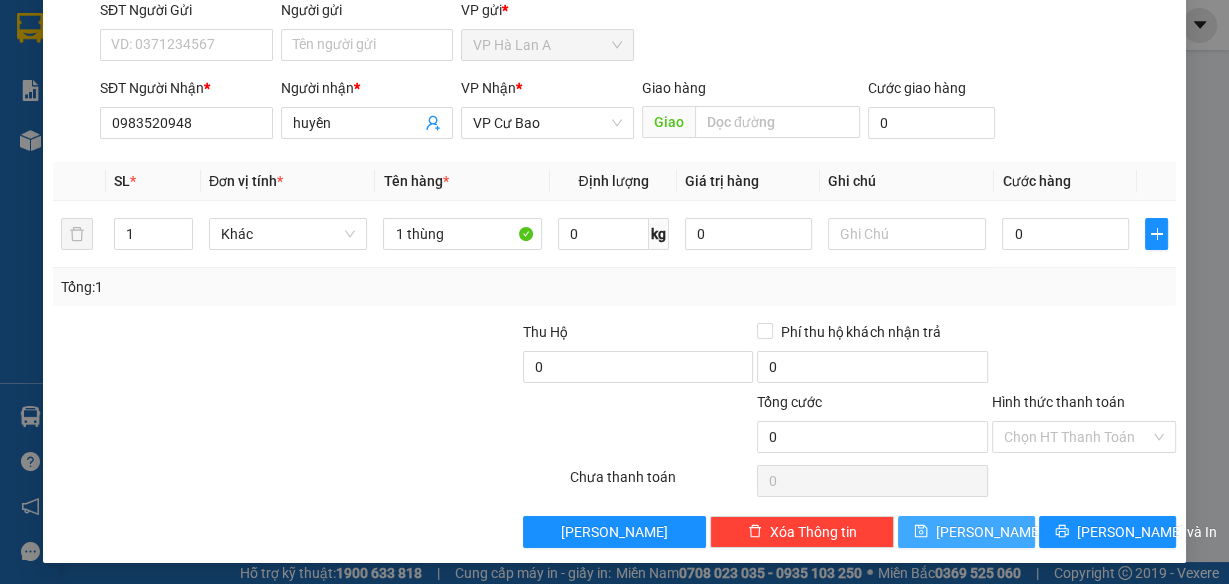 click on "[PERSON_NAME]" at bounding box center [989, 532] 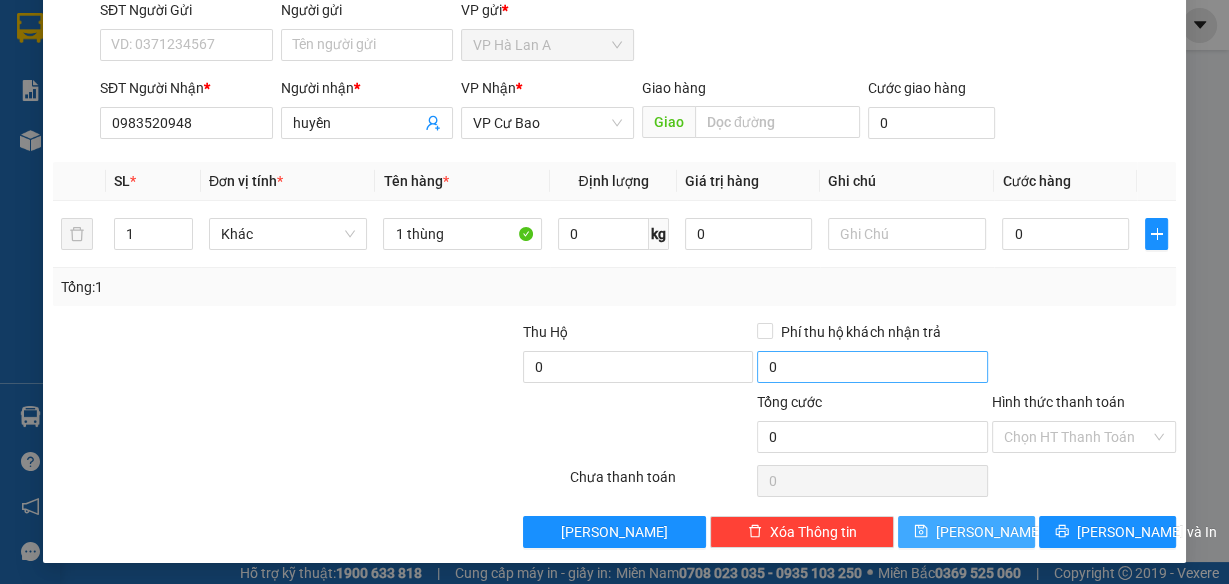 type 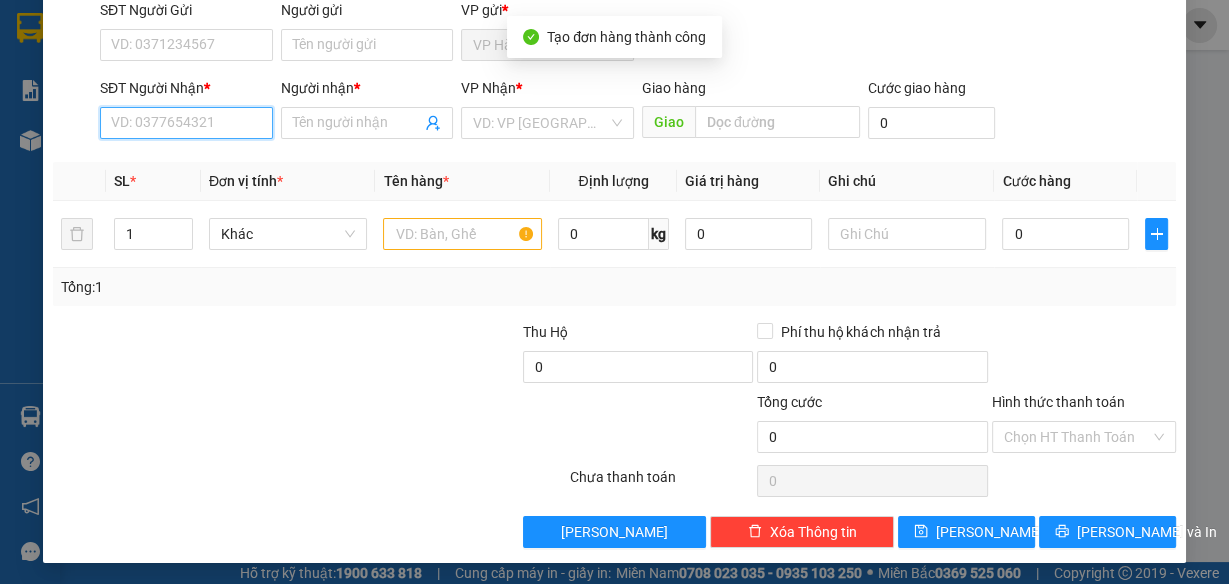 click on "SĐT Người Nhận  *" at bounding box center [186, 123] 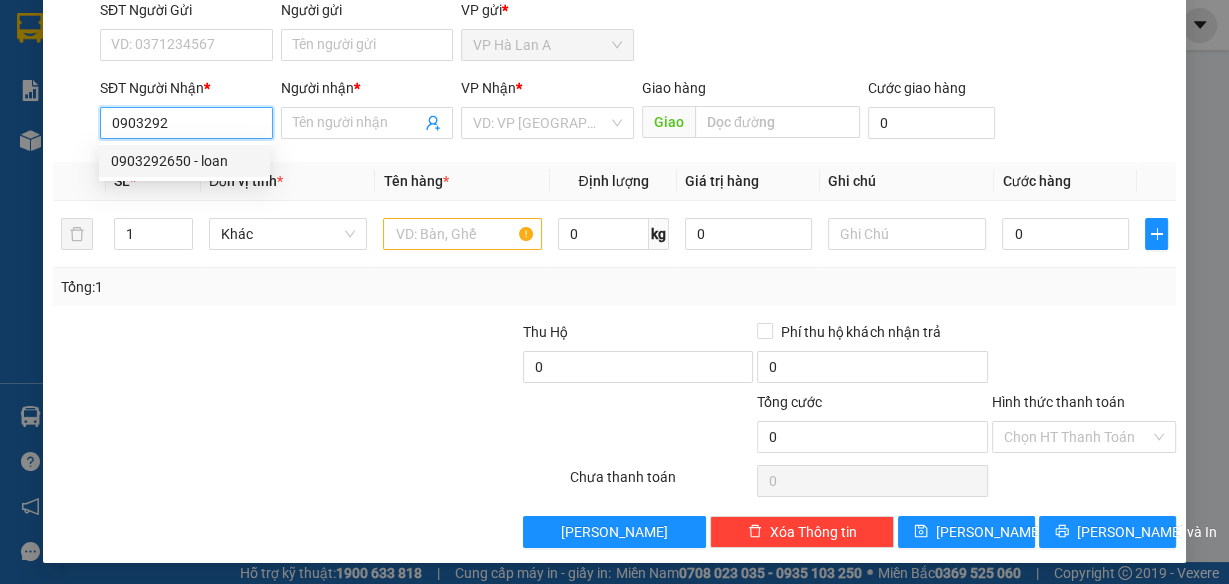 click on "0903292650 - loan" at bounding box center [184, 161] 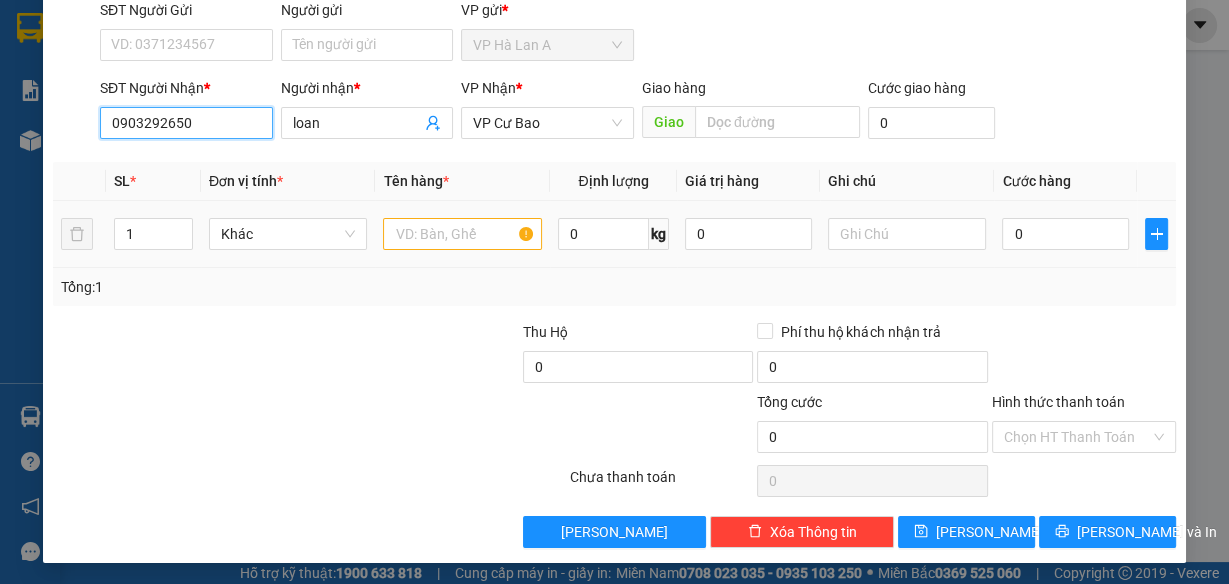 type on "0903292650" 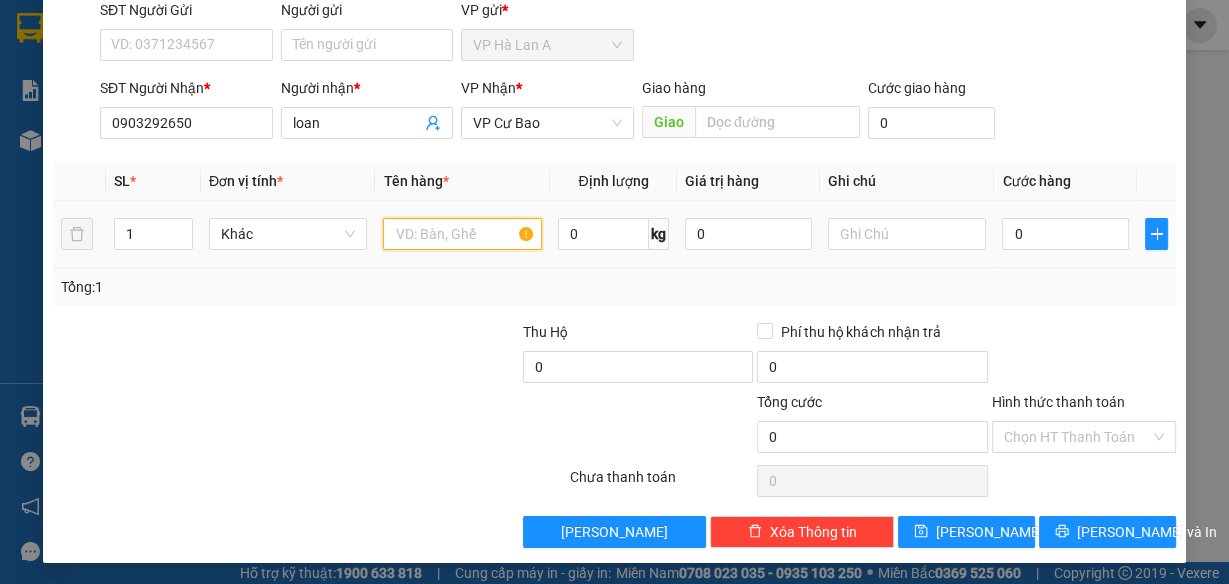 click at bounding box center [462, 234] 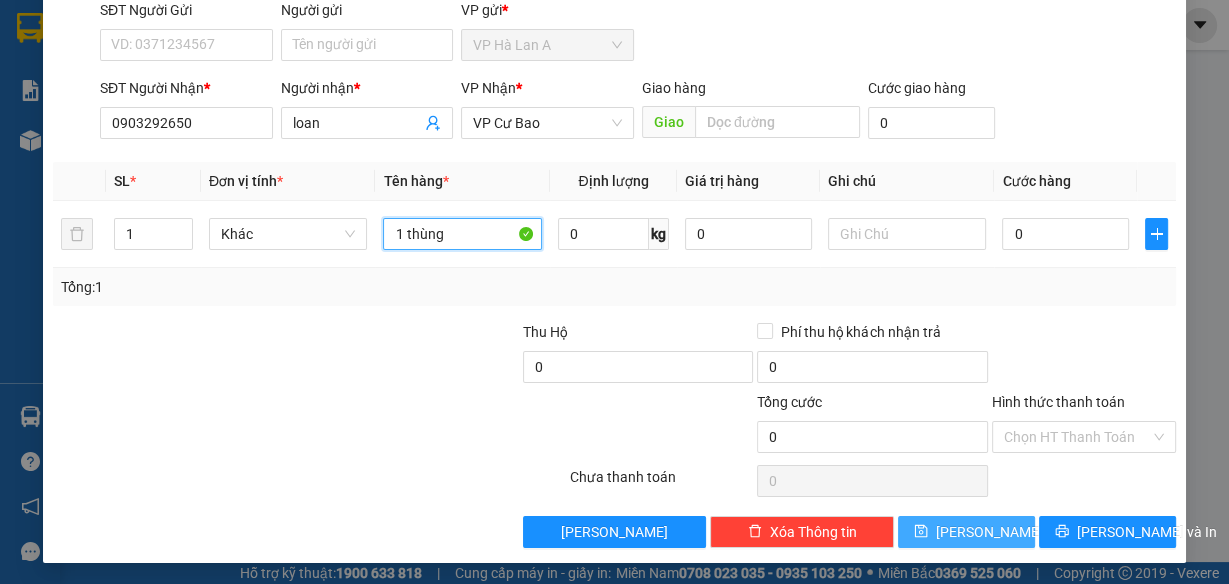 type on "1 thùng" 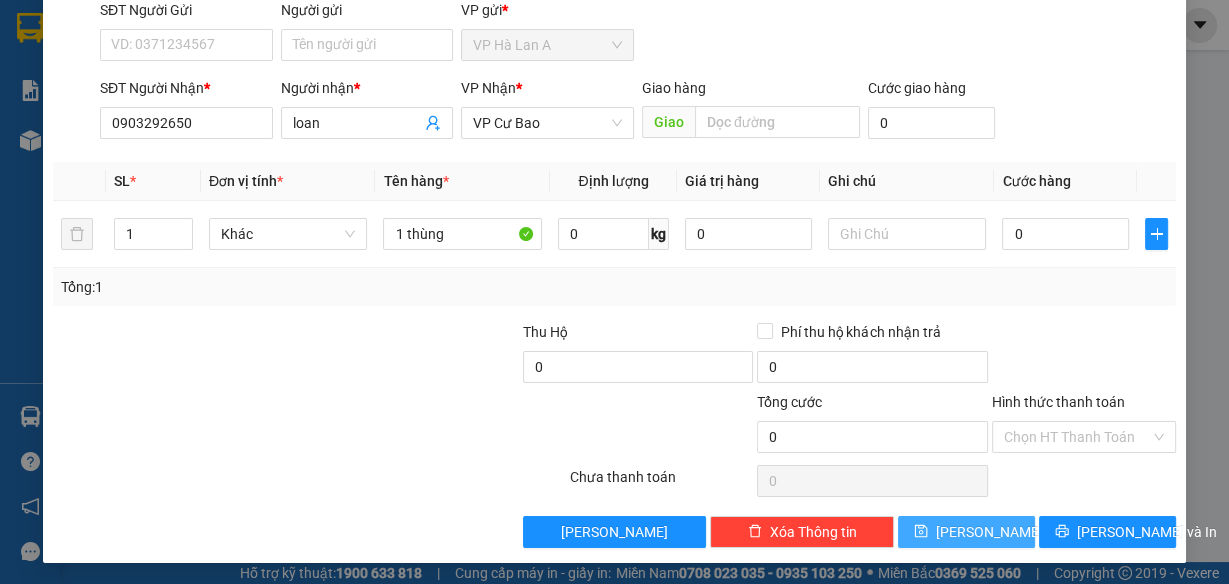 click on "[PERSON_NAME]" at bounding box center (989, 532) 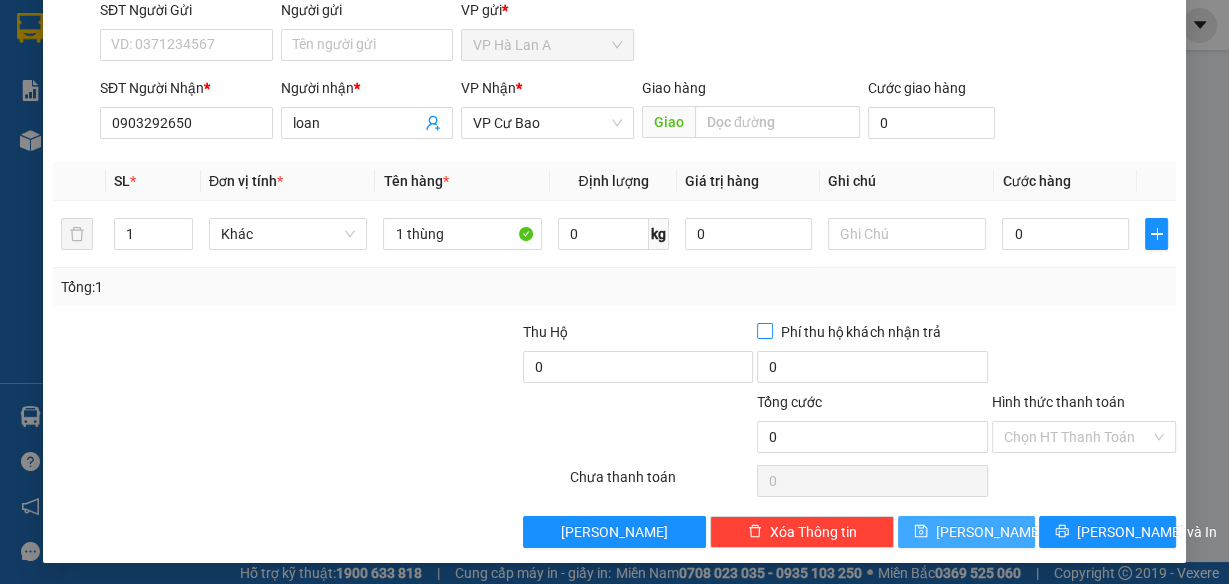 type 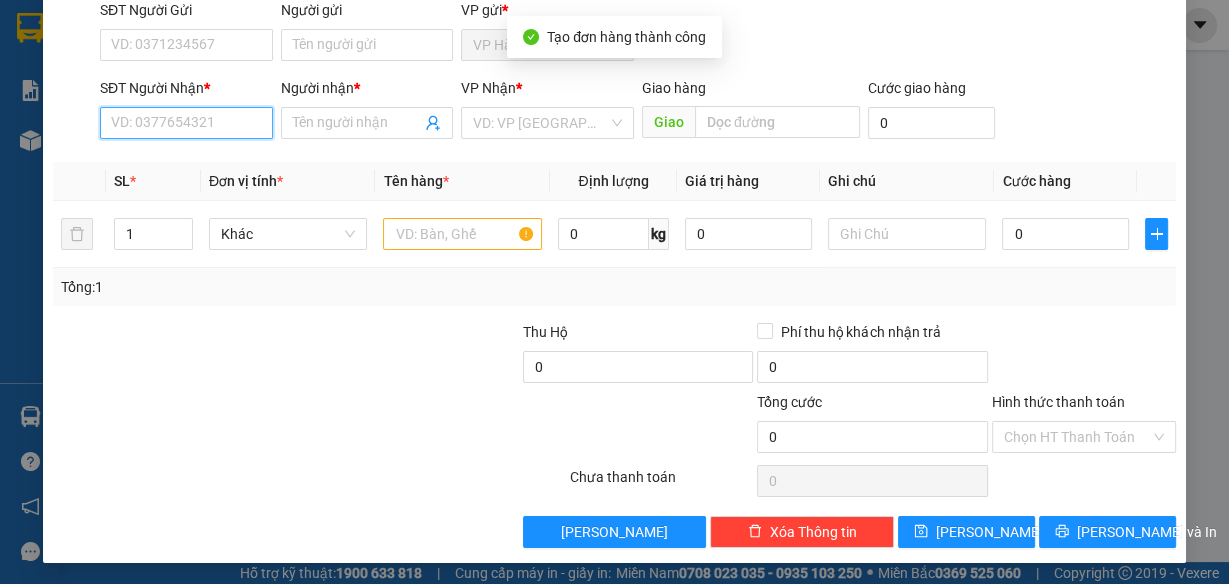 click on "SĐT Người Nhận  *" at bounding box center (186, 123) 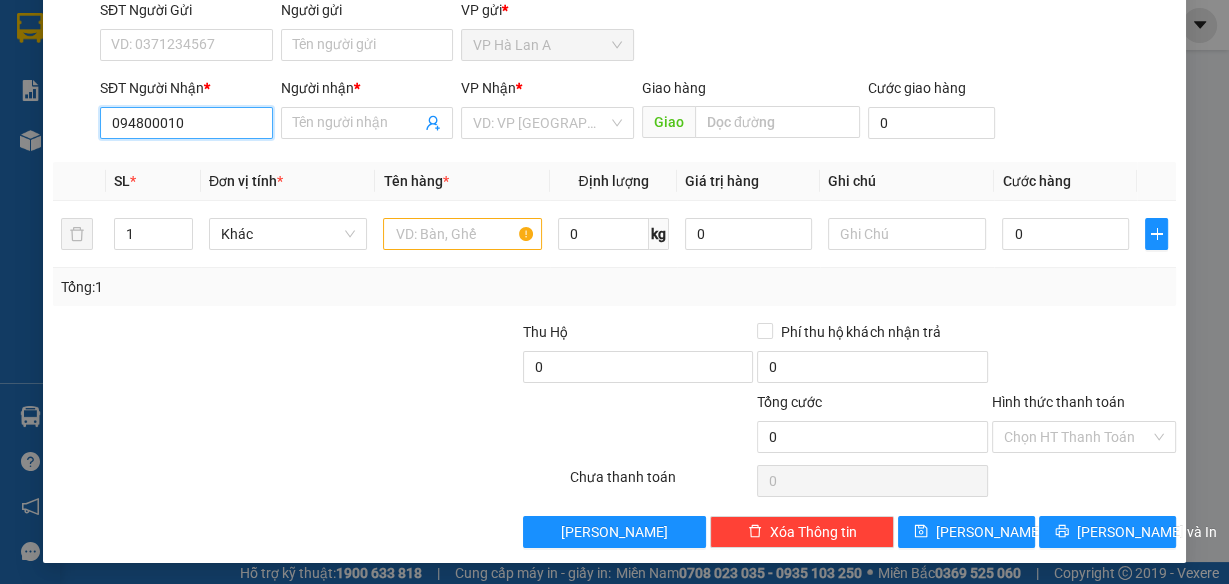 type on "0948000102" 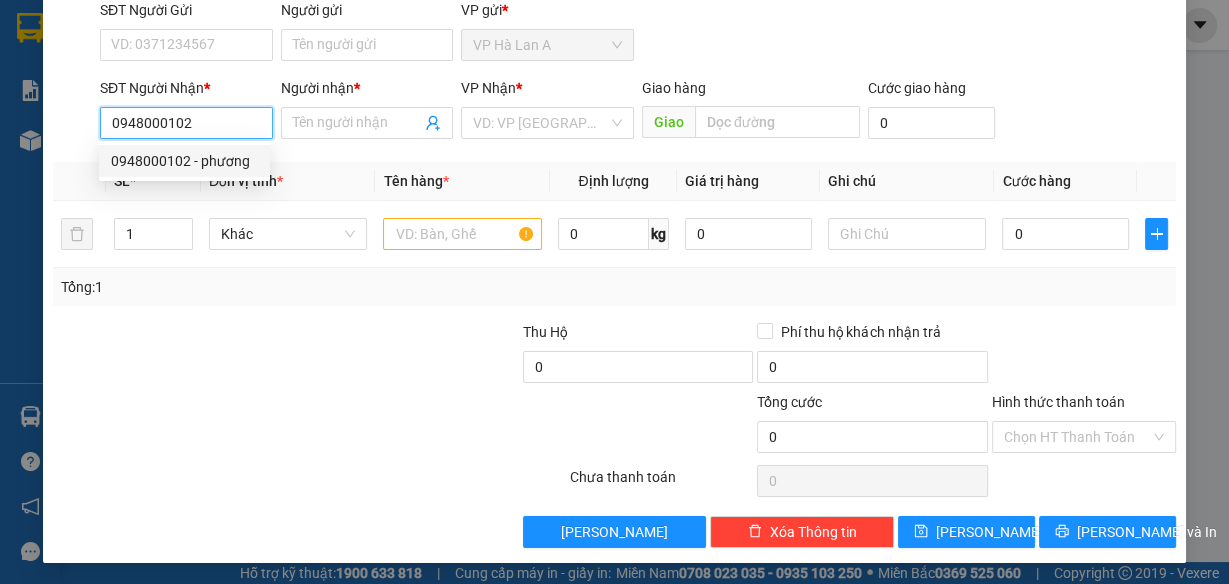 click on "0948000102 - phương" at bounding box center [184, 161] 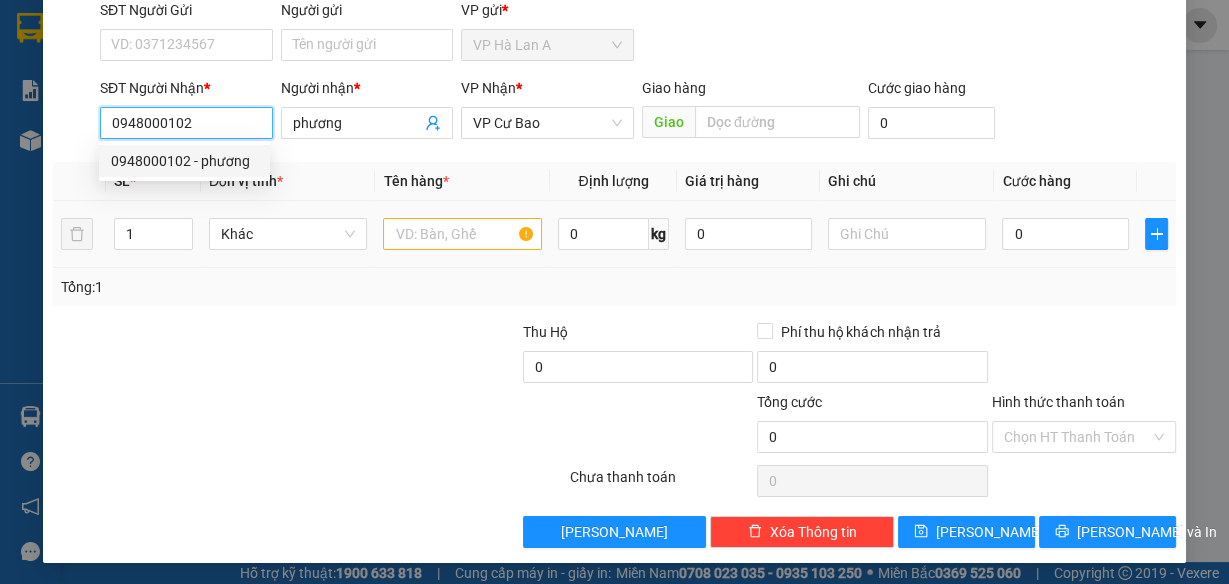 type on "0948000102" 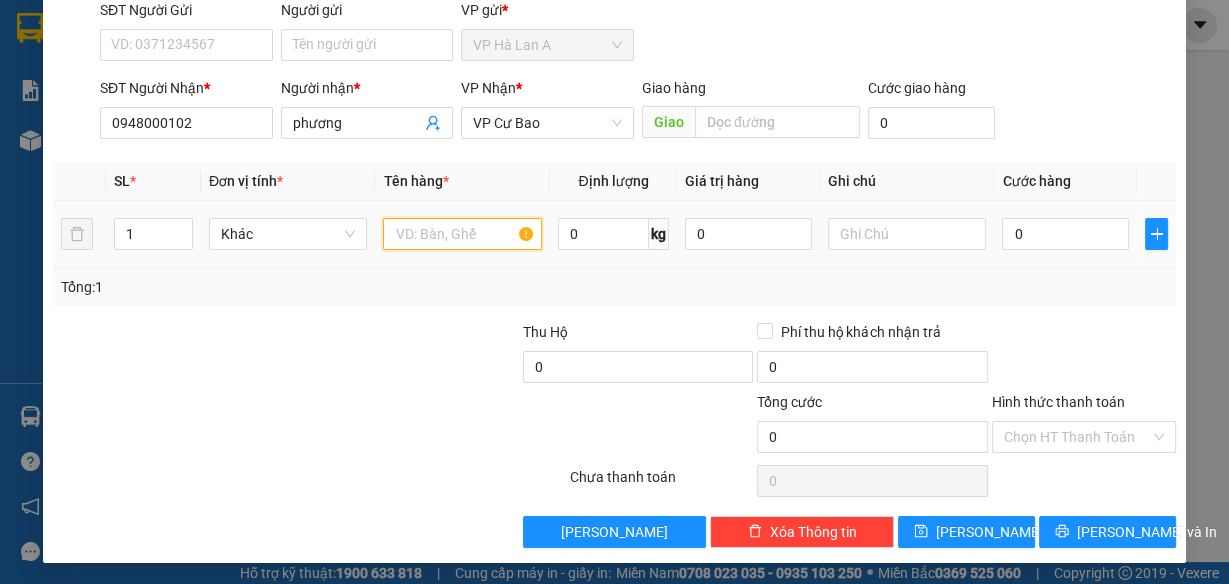 click at bounding box center [462, 234] 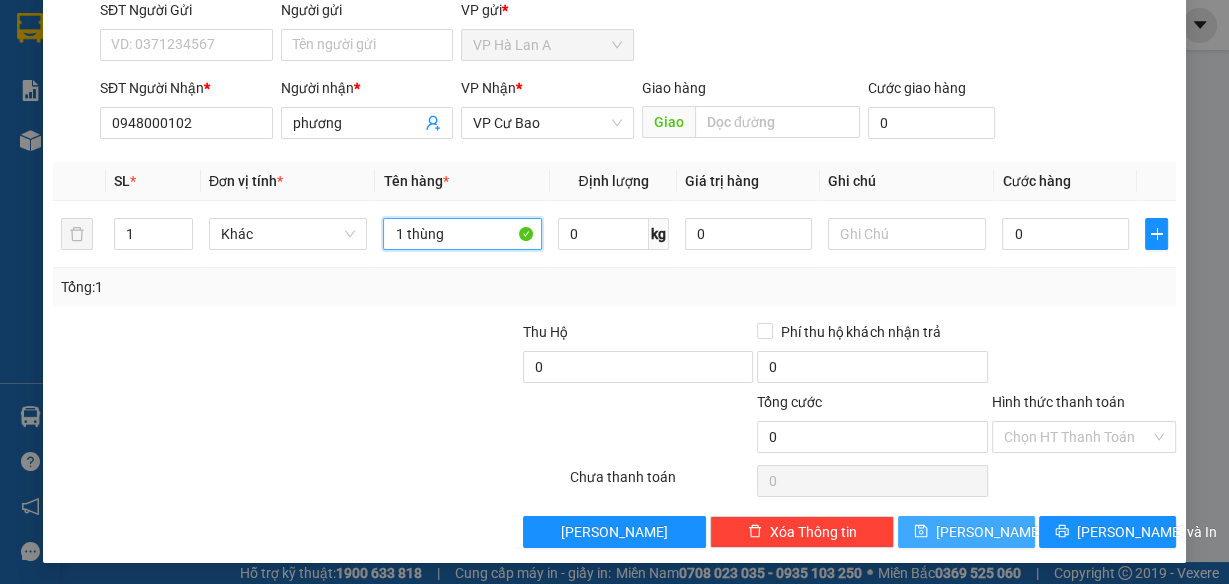 type on "1 thùng" 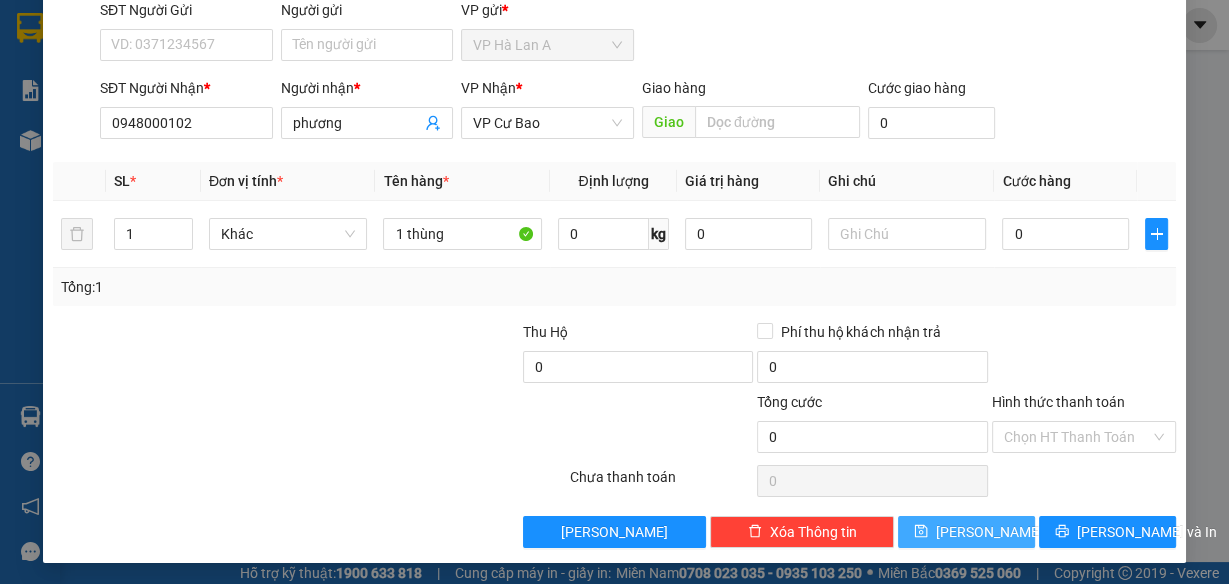 click on "[PERSON_NAME]" at bounding box center [989, 532] 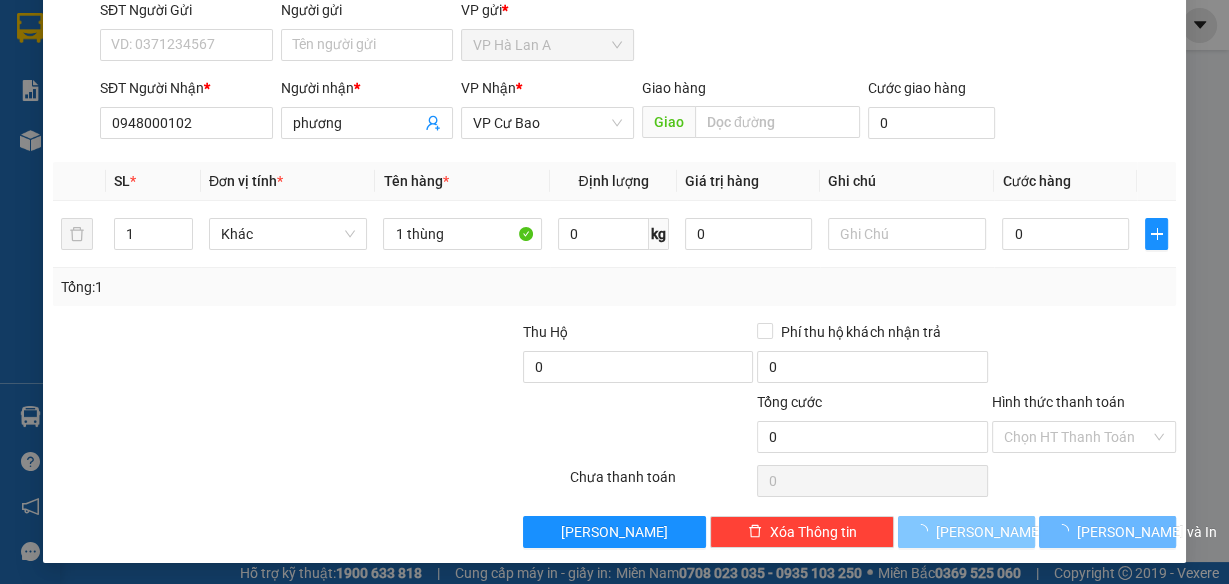 type 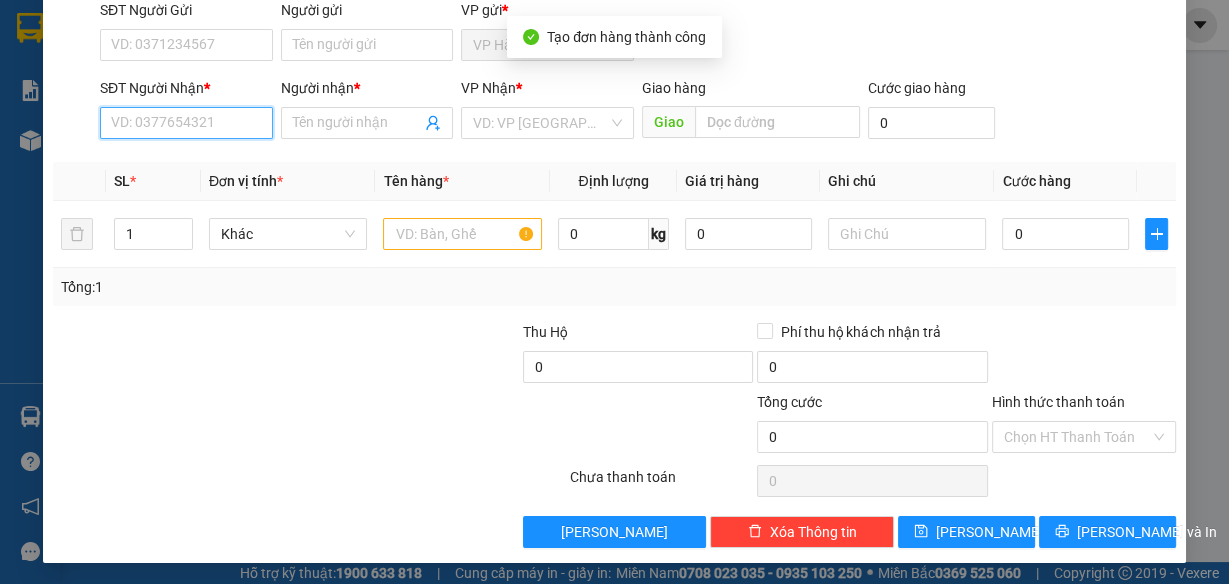 click on "SĐT Người Nhận  *" at bounding box center (186, 123) 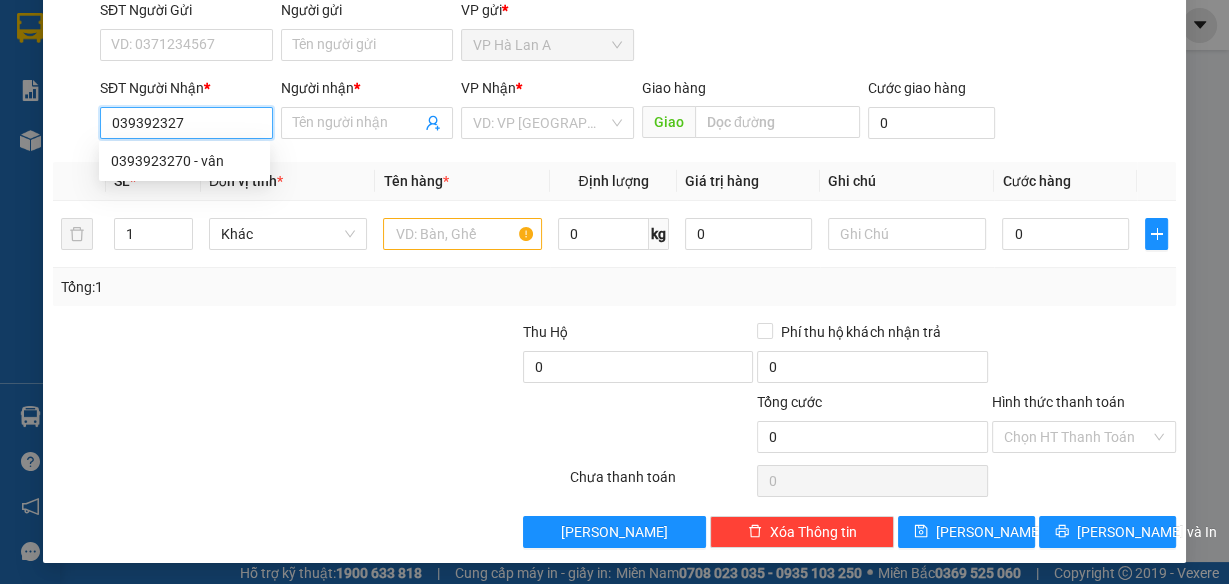 type on "0393923270" 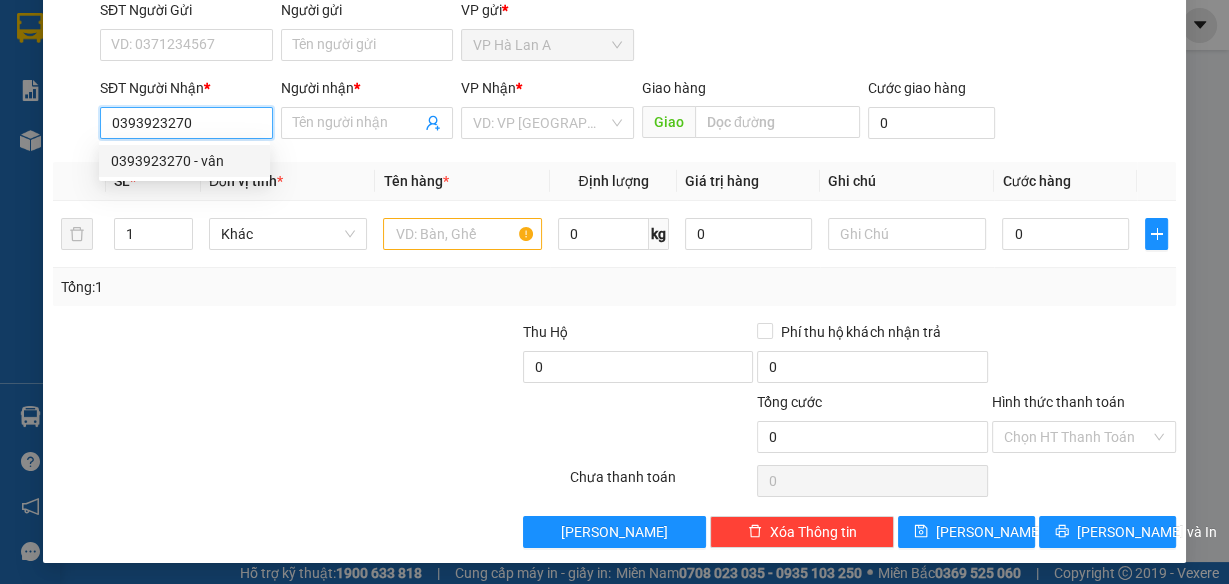 click on "0393923270 - vân" at bounding box center [184, 161] 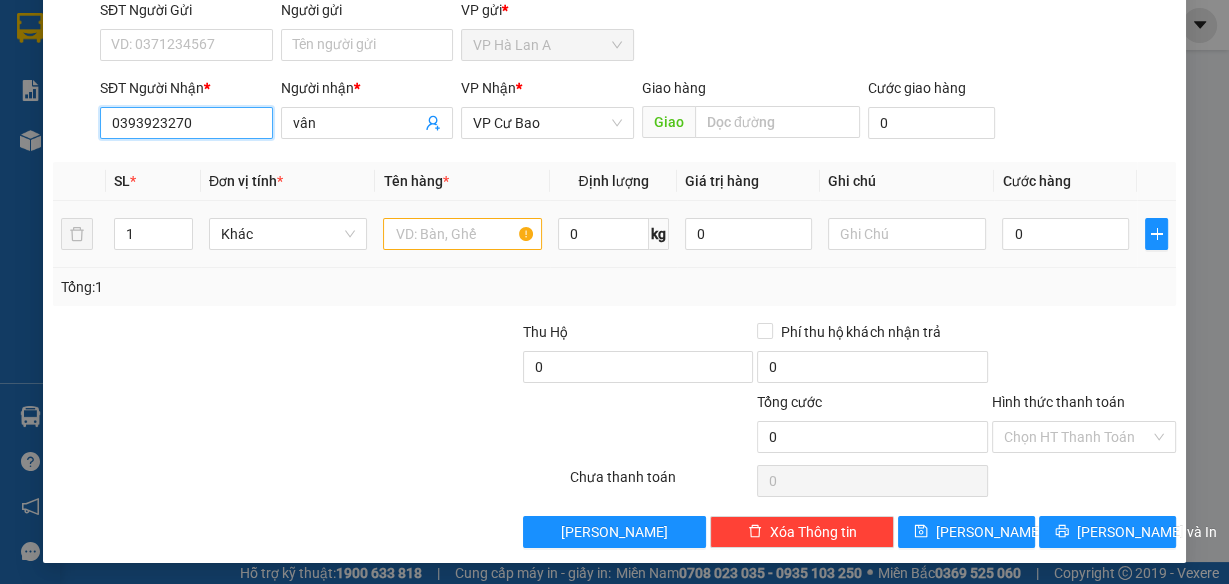 type on "0393923270" 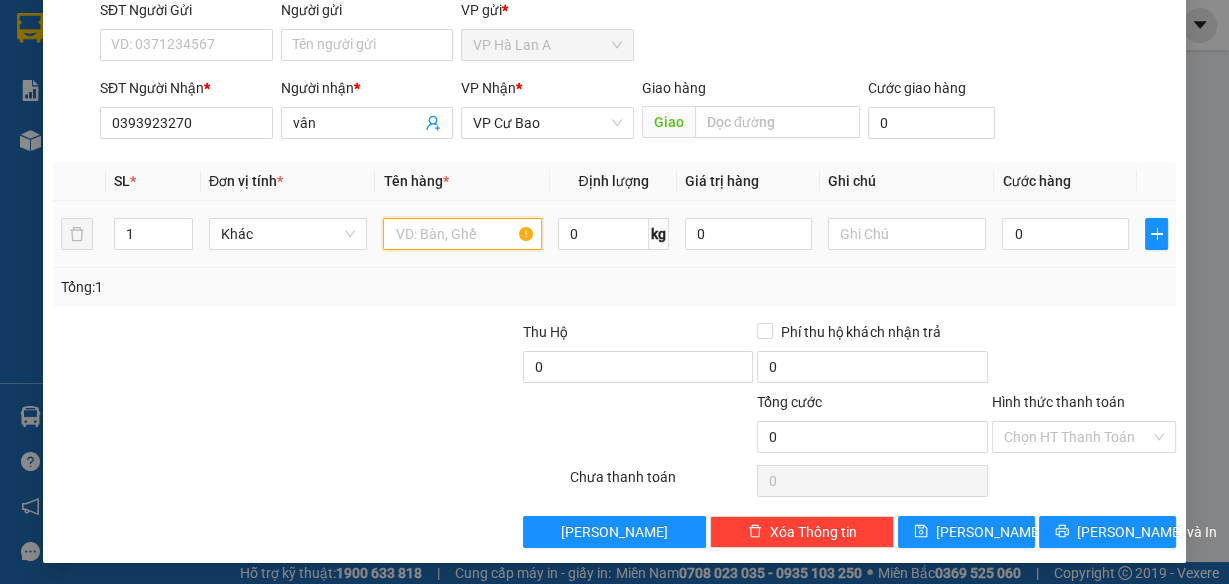 click at bounding box center [462, 234] 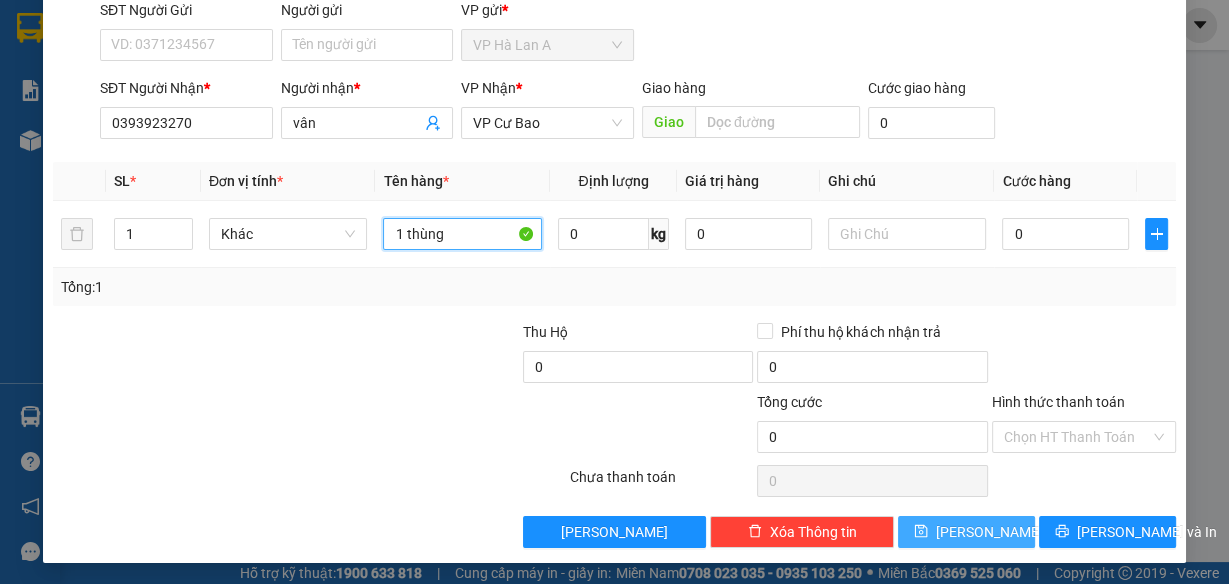 type on "1 thùng" 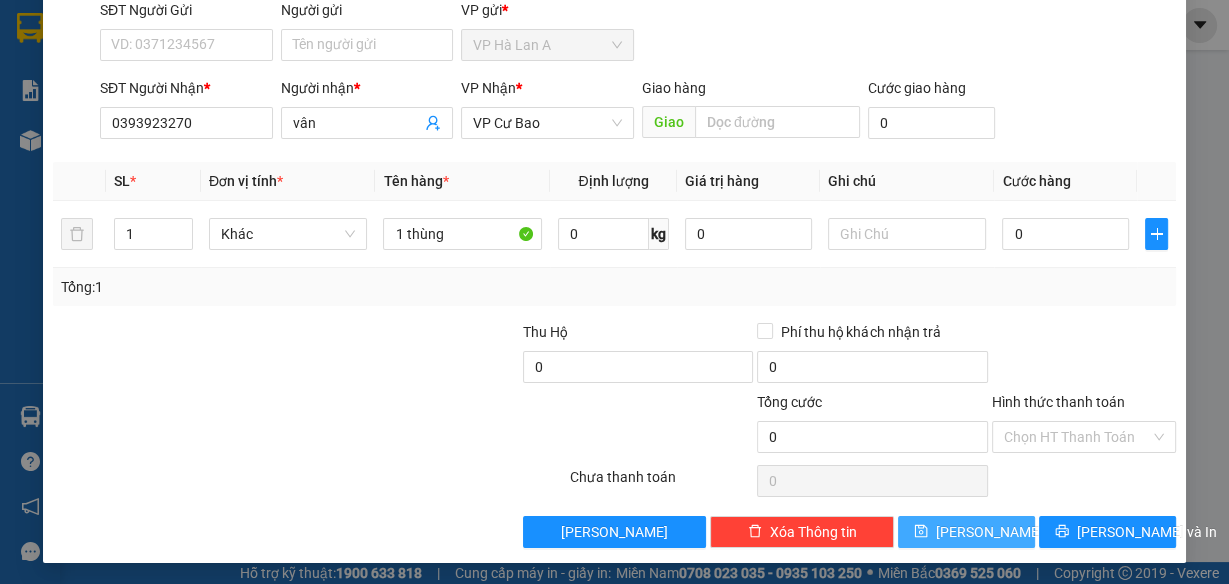 click on "[PERSON_NAME]" at bounding box center (966, 532) 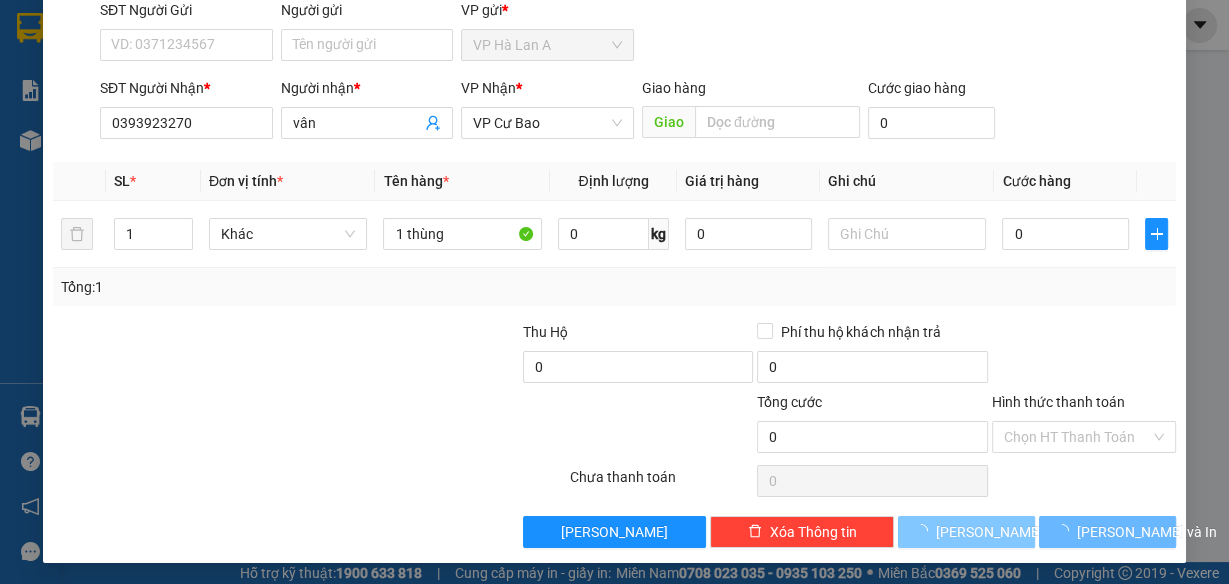 type 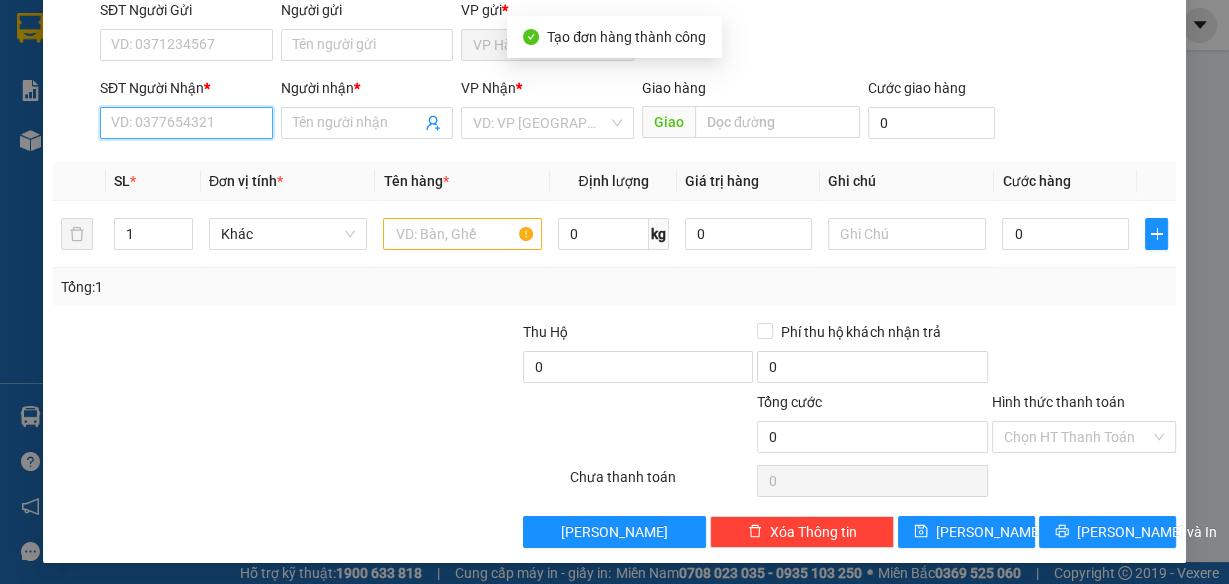 click on "SĐT Người Nhận  *" at bounding box center [186, 123] 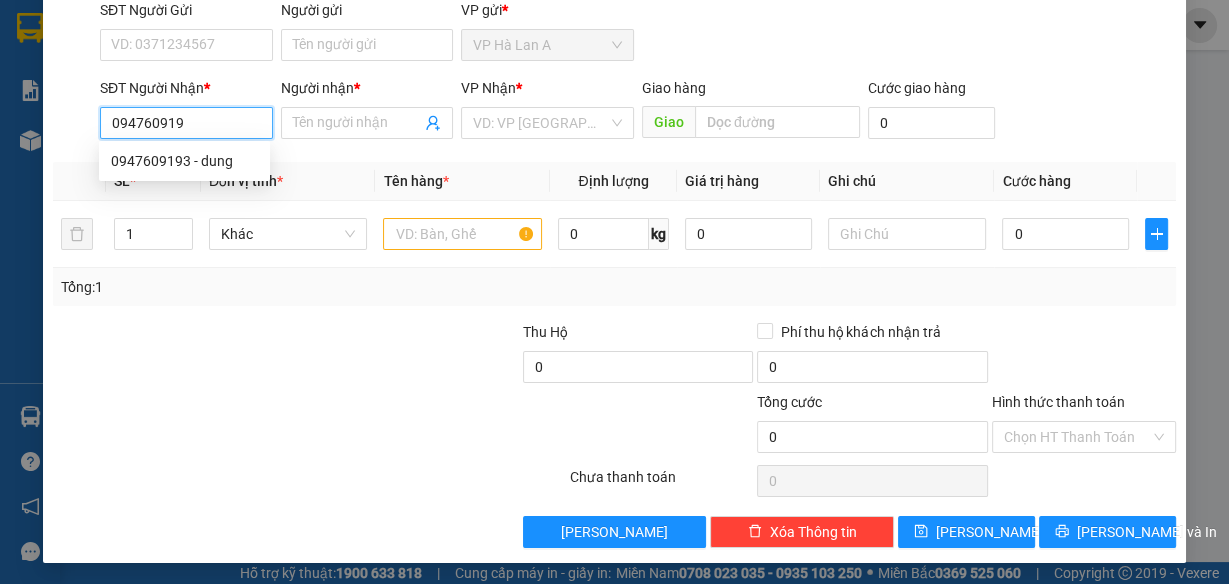 type on "0947609193" 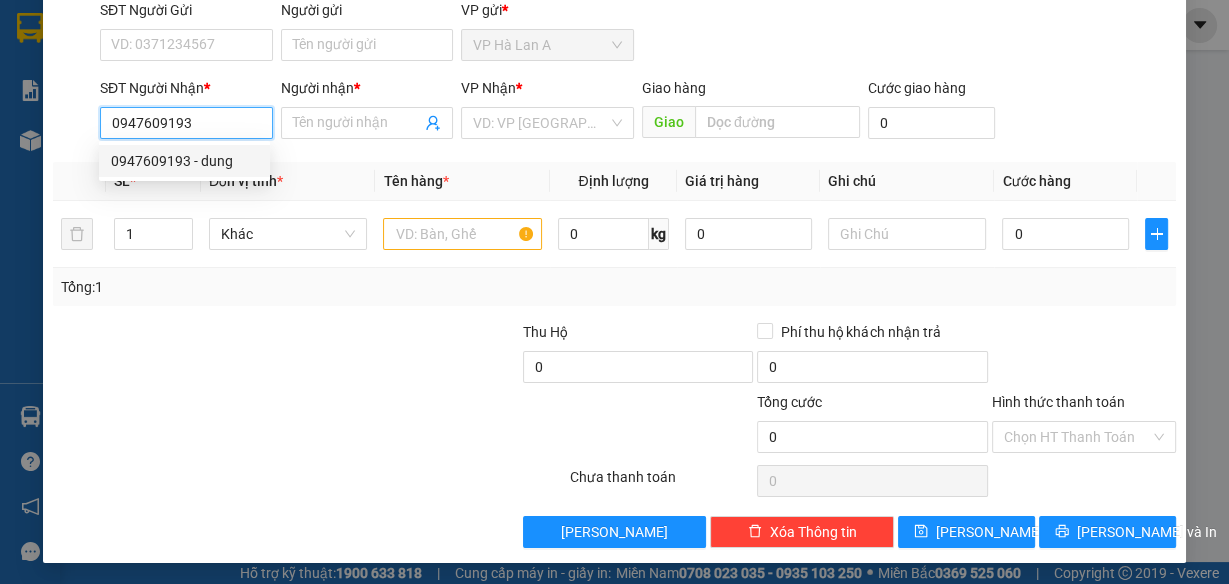 click on "0947609193 - dung" at bounding box center [184, 161] 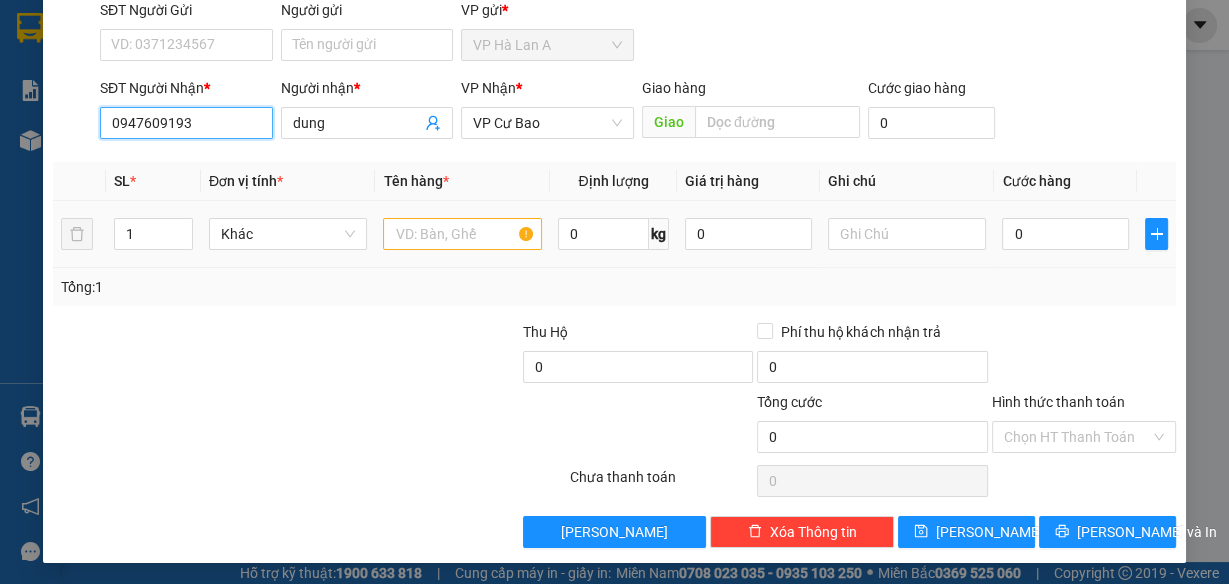 type on "0947609193" 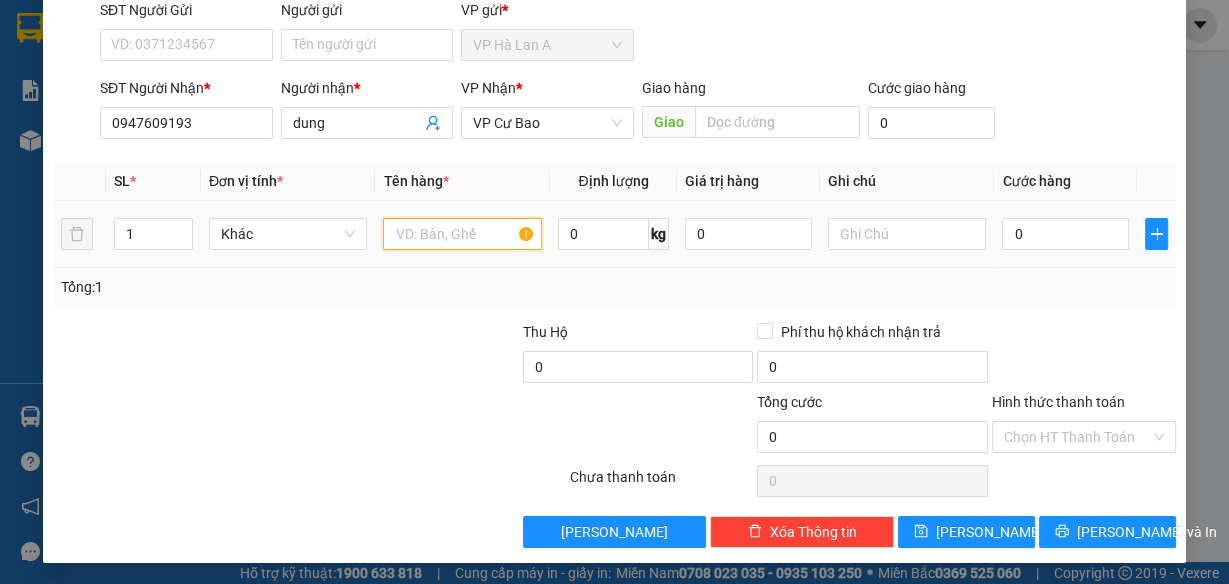 click at bounding box center (462, 234) 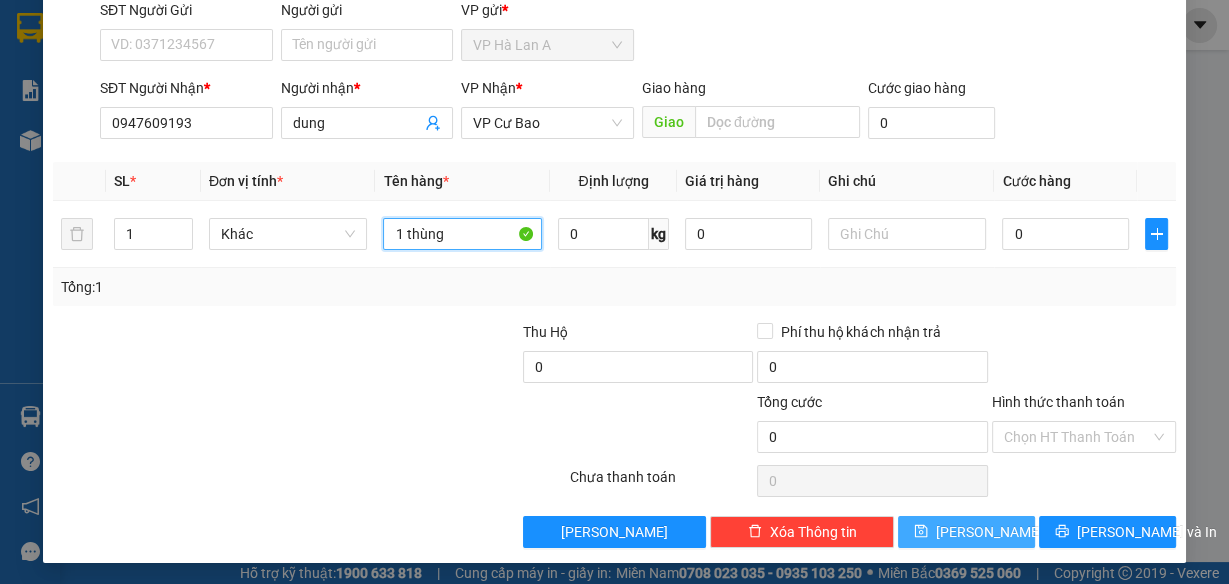 type on "1 thùng" 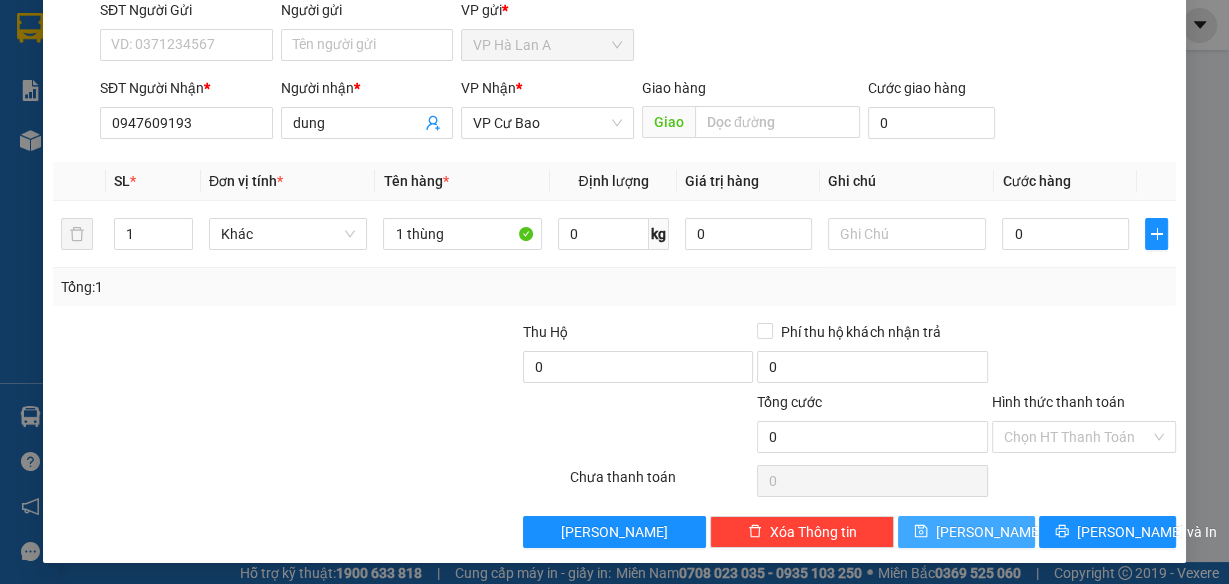 click on "[PERSON_NAME]" at bounding box center (966, 532) 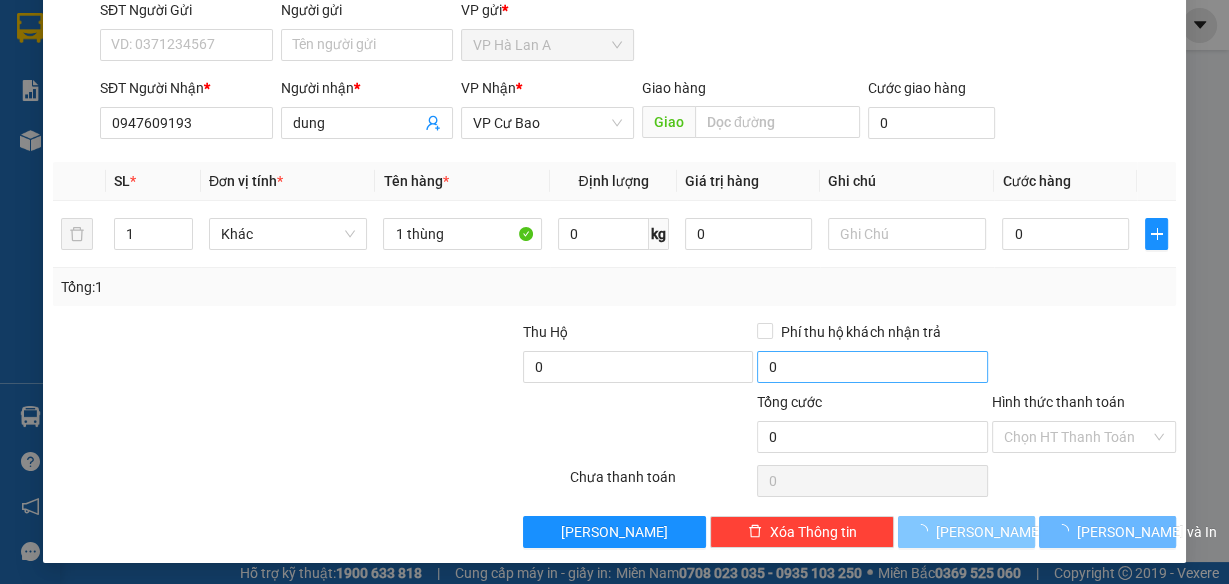 type 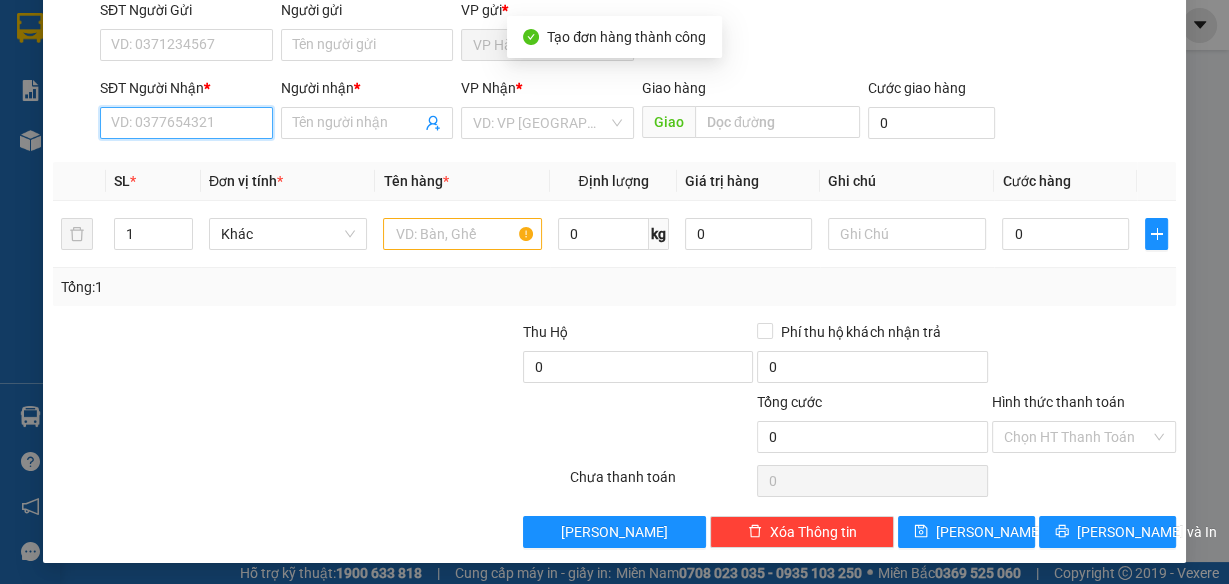 click on "SĐT Người Nhận  *" at bounding box center [186, 123] 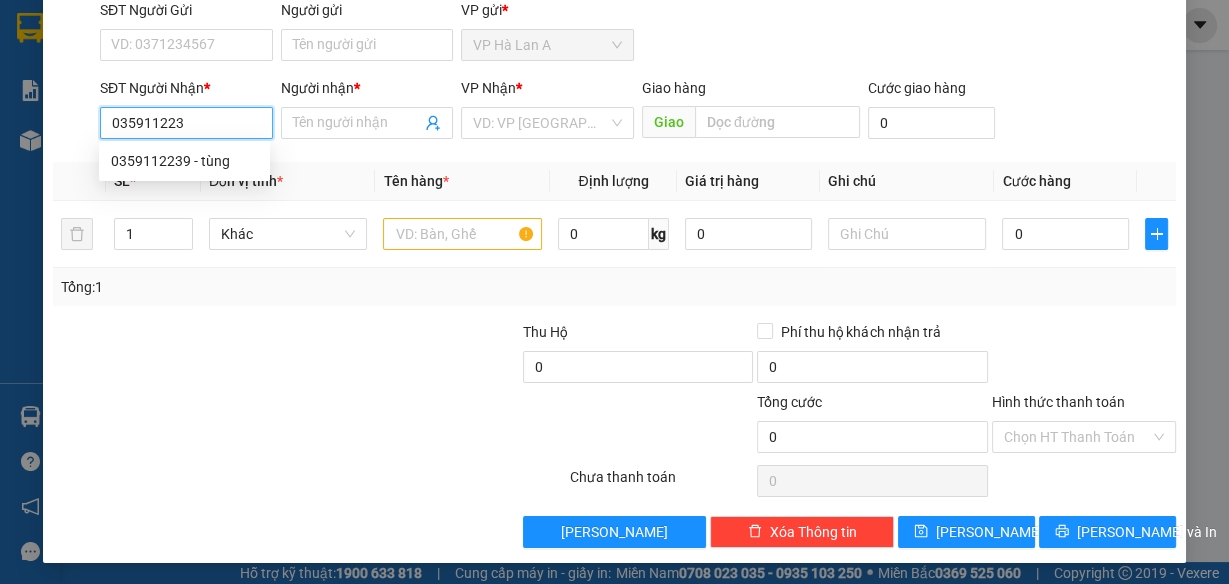 type on "0359112239" 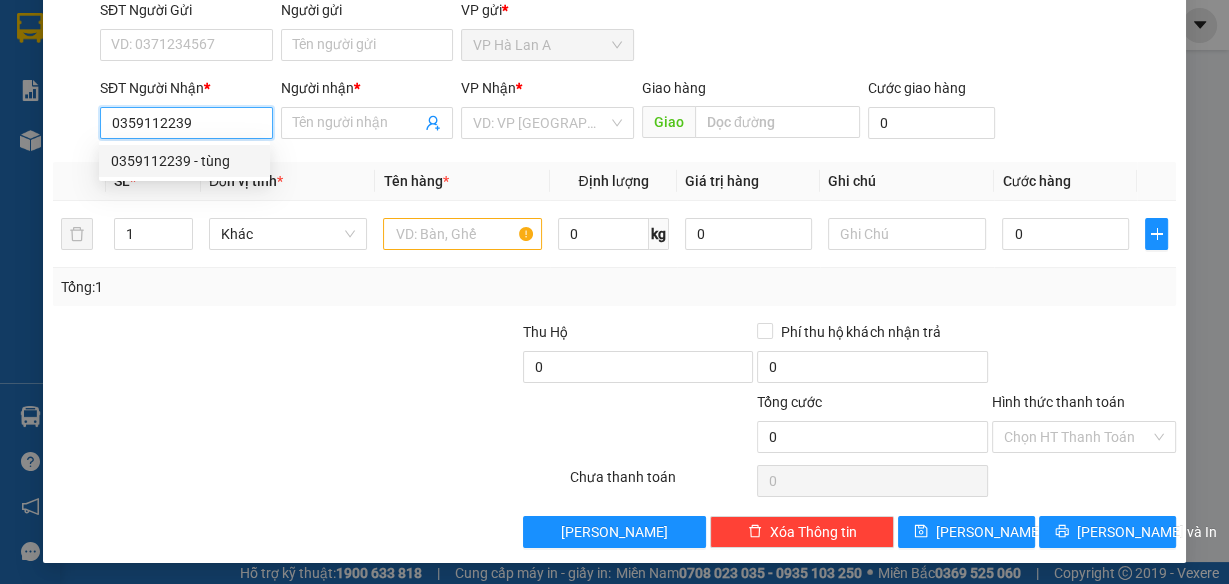 click on "0359112239 - tùng" at bounding box center (184, 161) 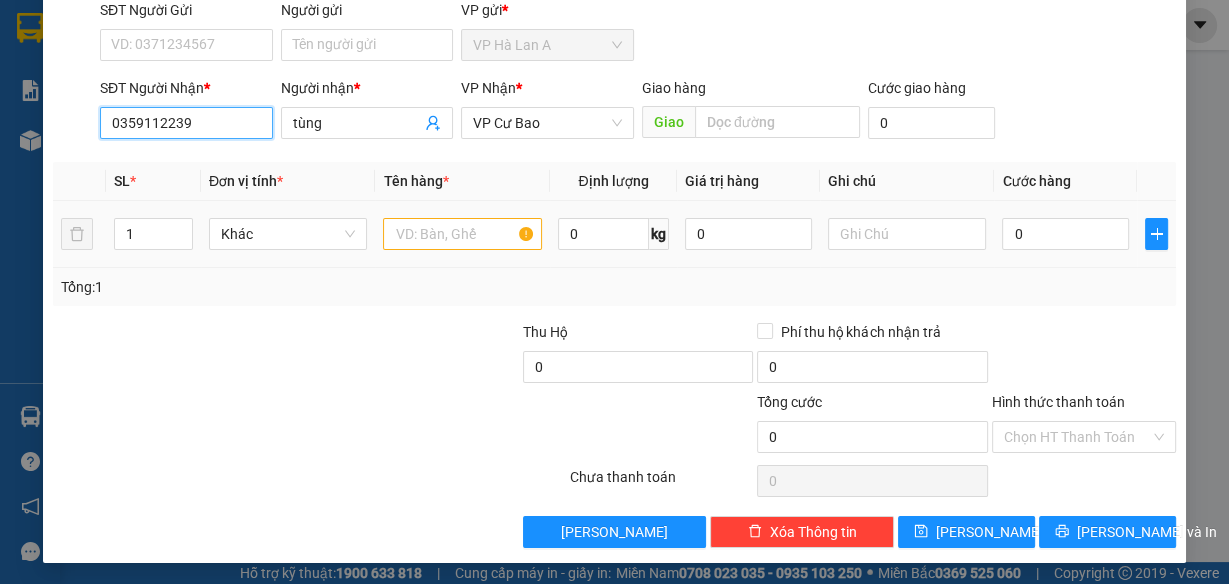 type on "0359112239" 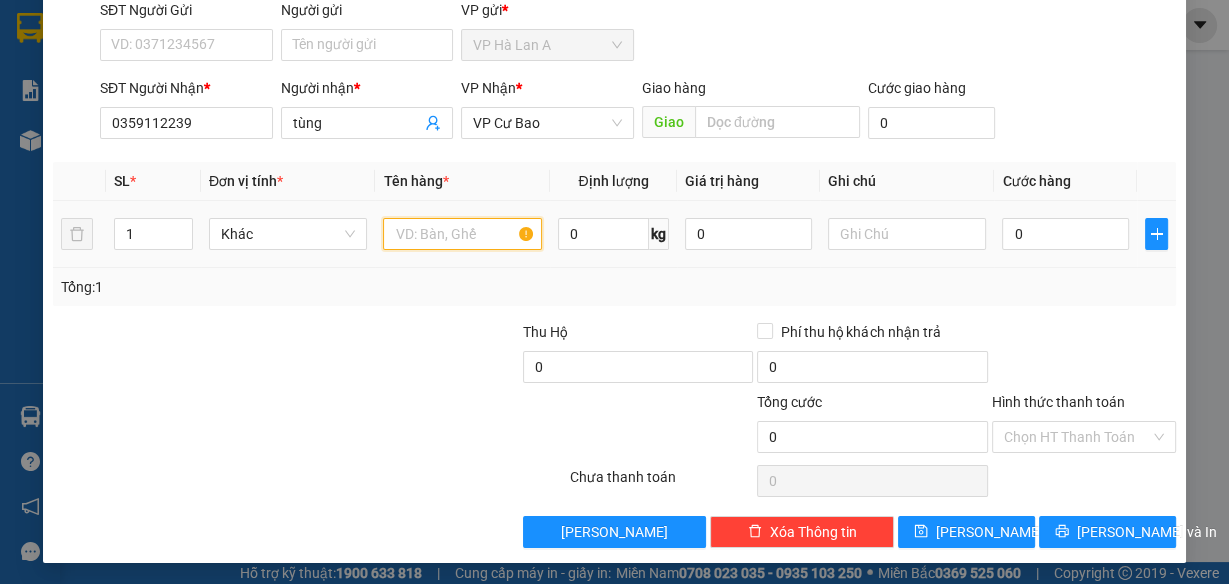 click at bounding box center [462, 234] 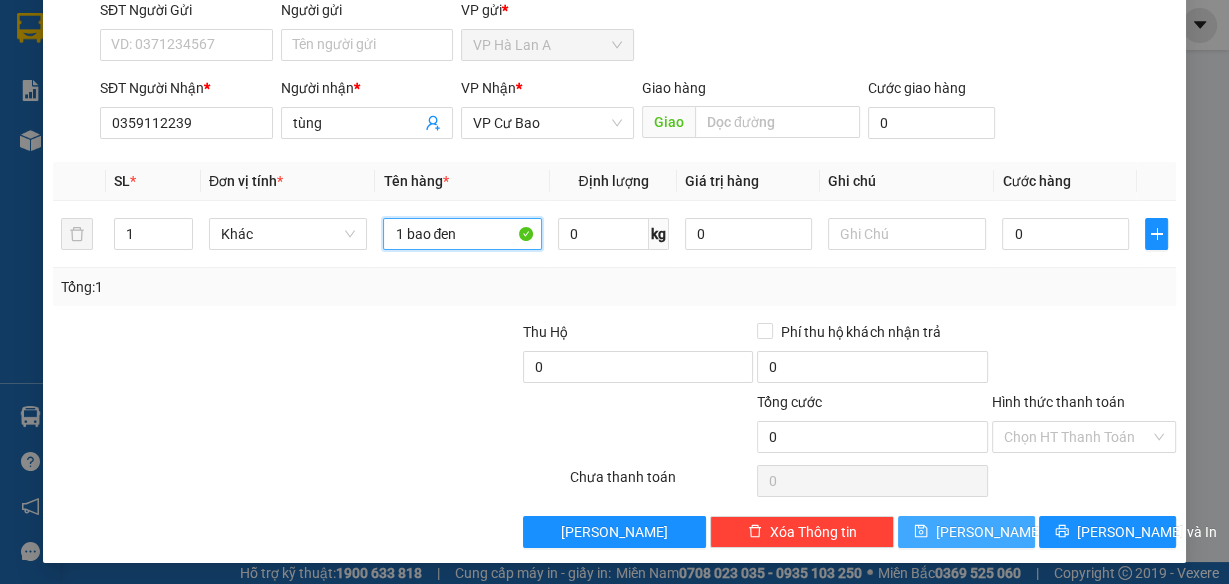 type on "1 bao đen" 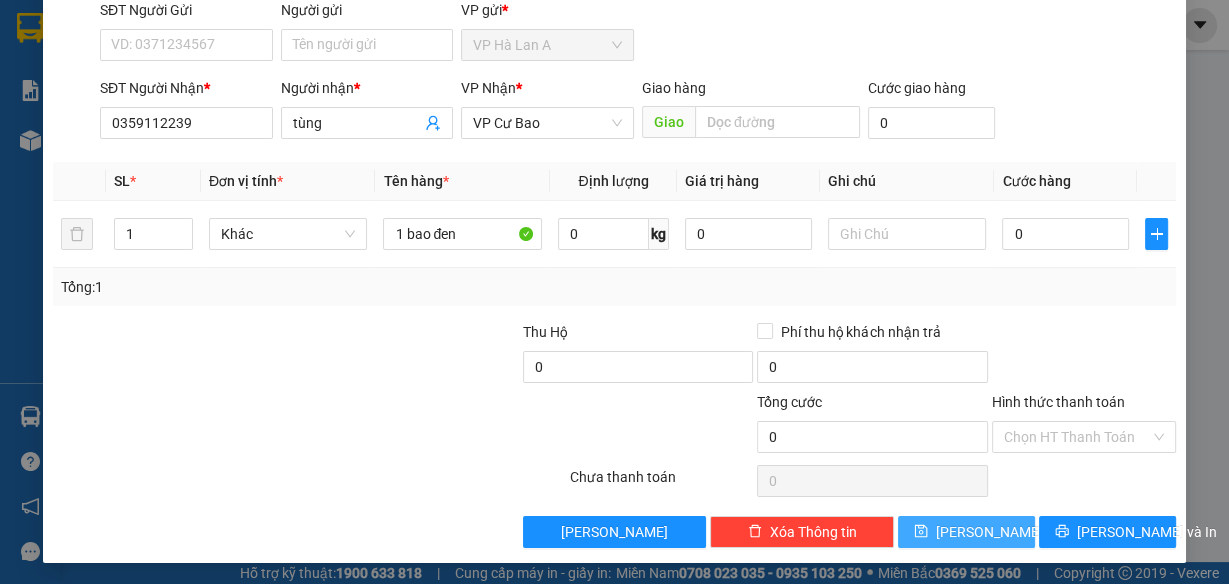 click 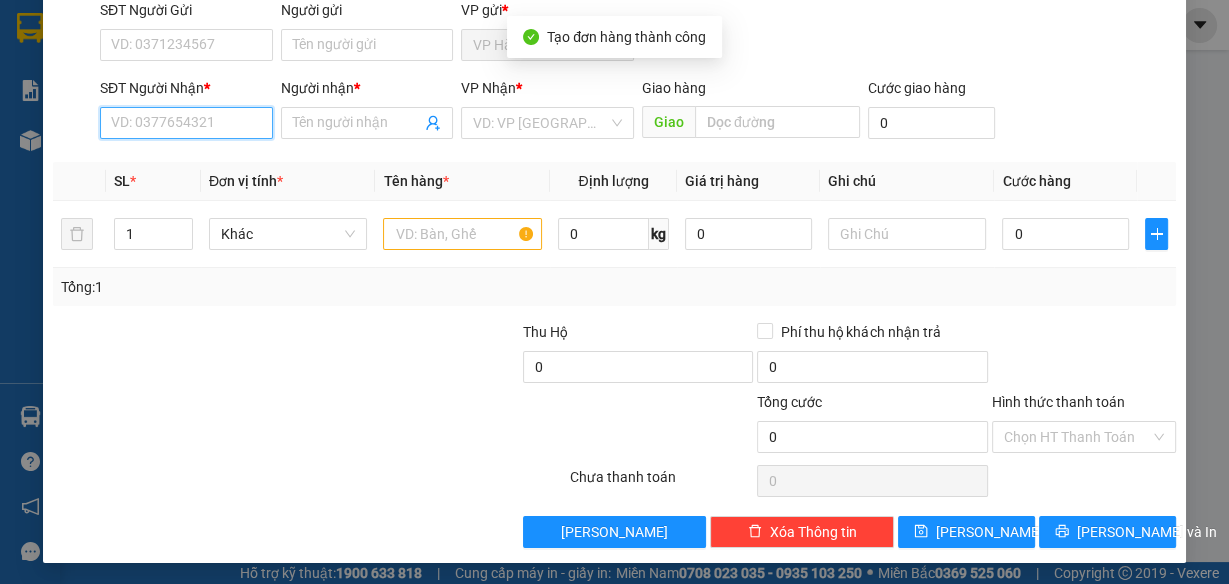 click on "SĐT Người Nhận  *" at bounding box center (186, 123) 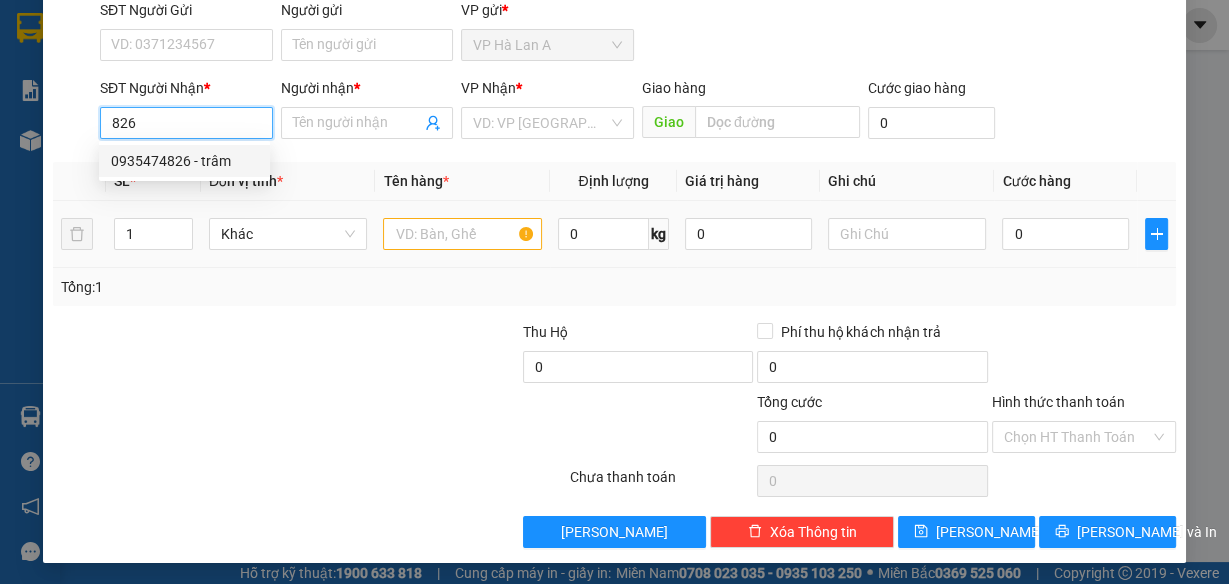 drag, startPoint x: 240, startPoint y: 160, endPoint x: 332, endPoint y: 202, distance: 101.133575 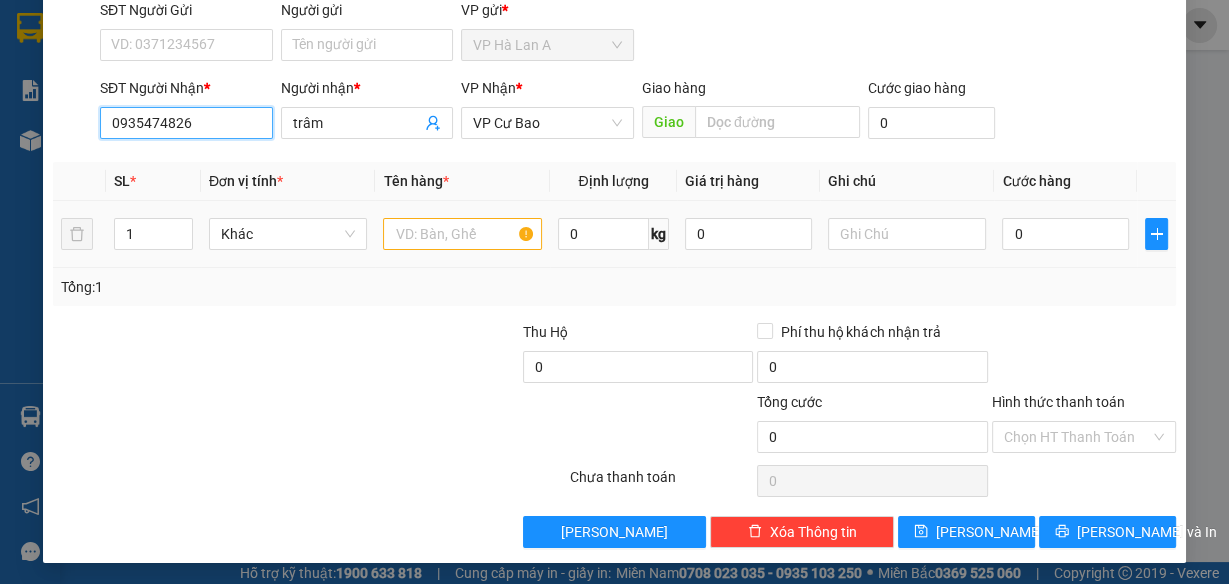 type on "0935474826" 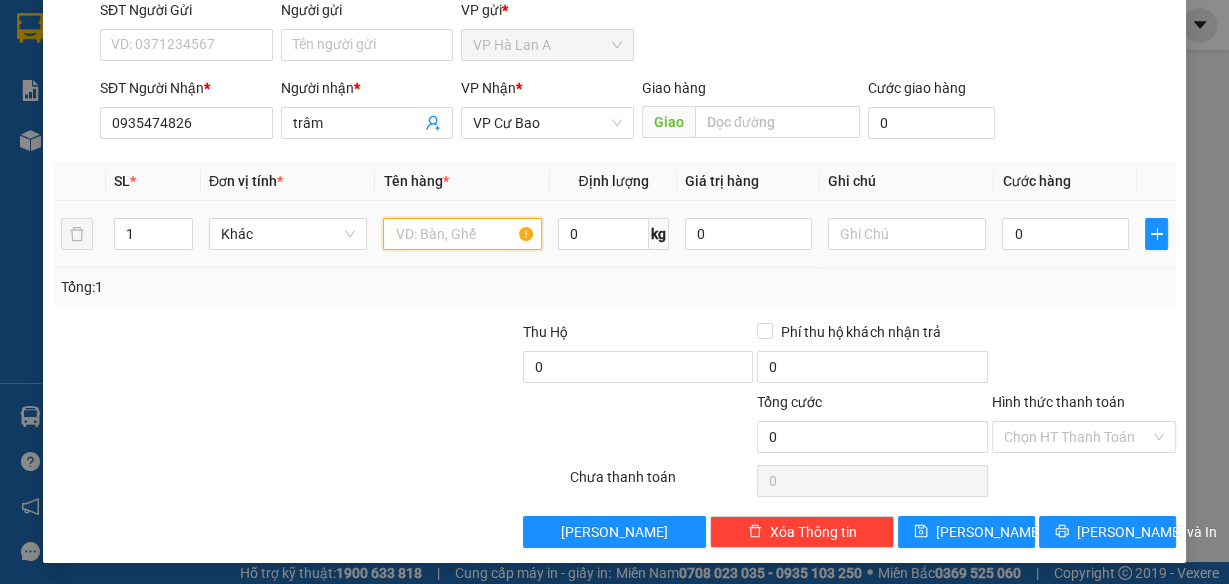 click at bounding box center (462, 234) 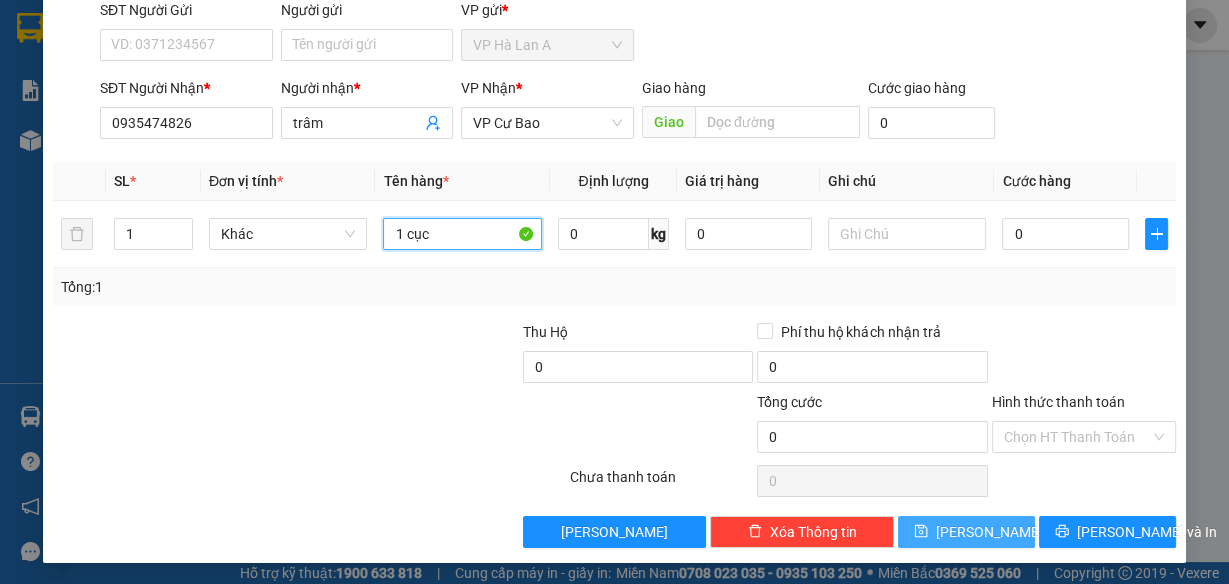 type on "1 cục" 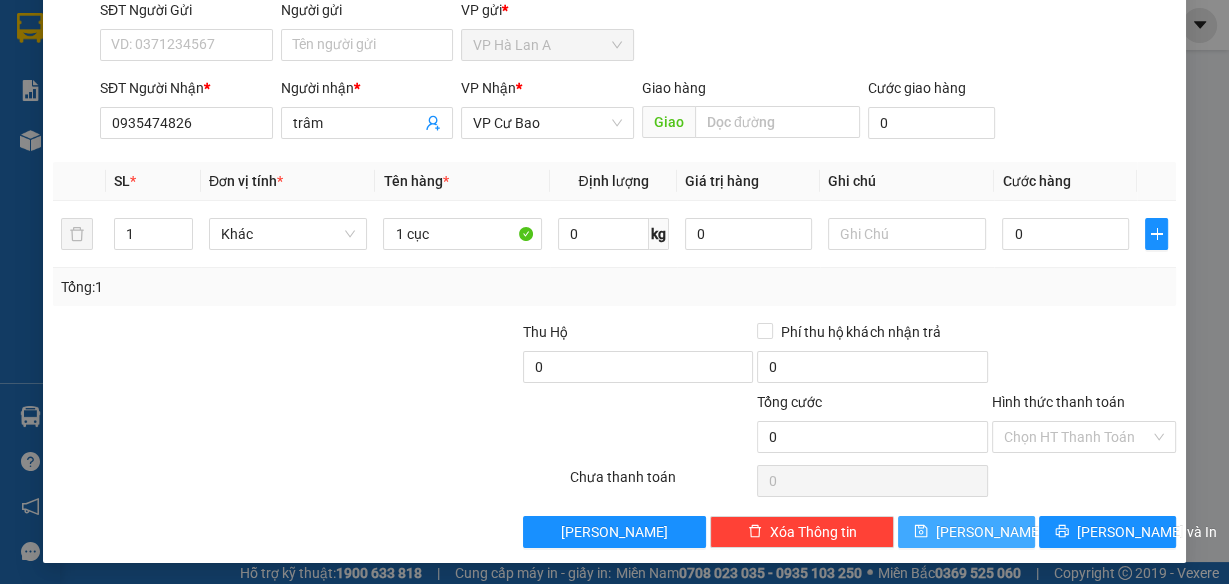click on "[PERSON_NAME]" at bounding box center (989, 532) 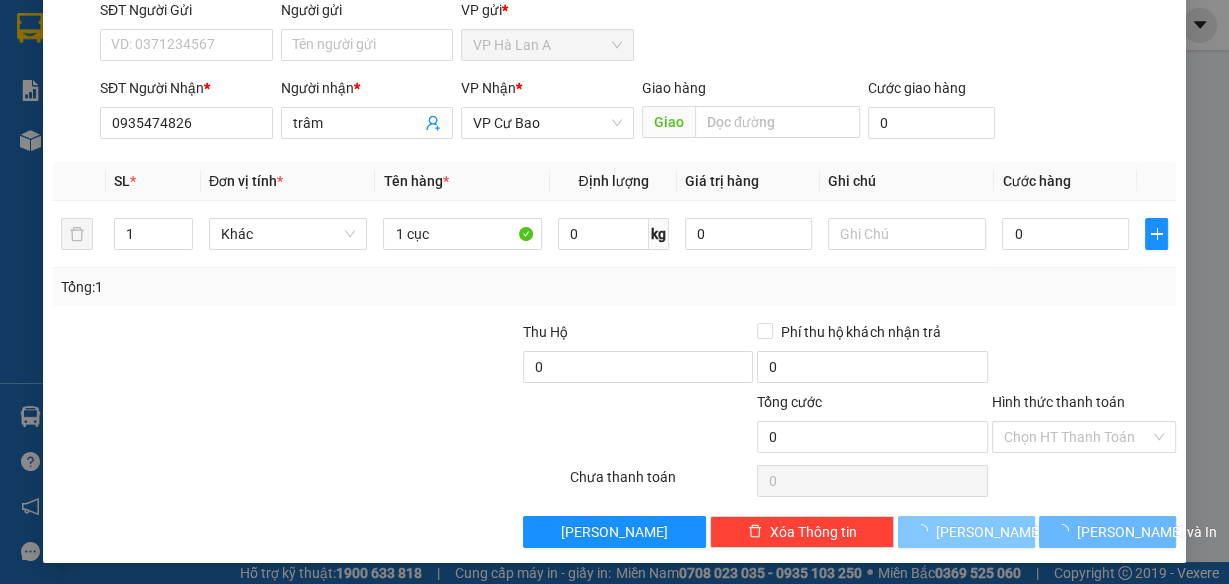 type 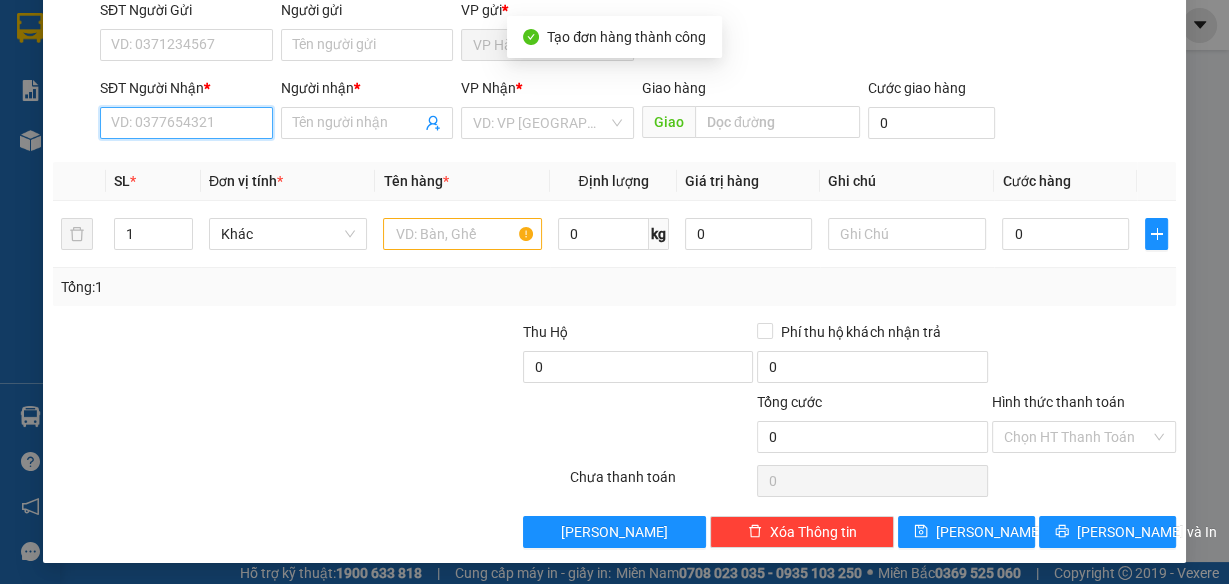 click on "SĐT Người Nhận  *" at bounding box center [186, 123] 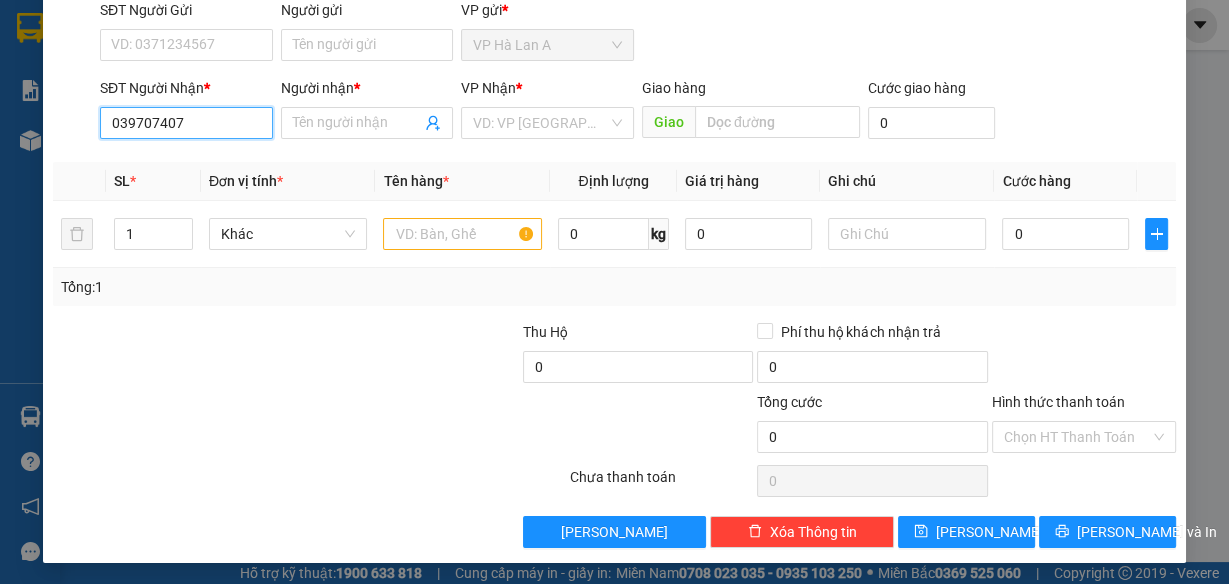 type on "0397074076" 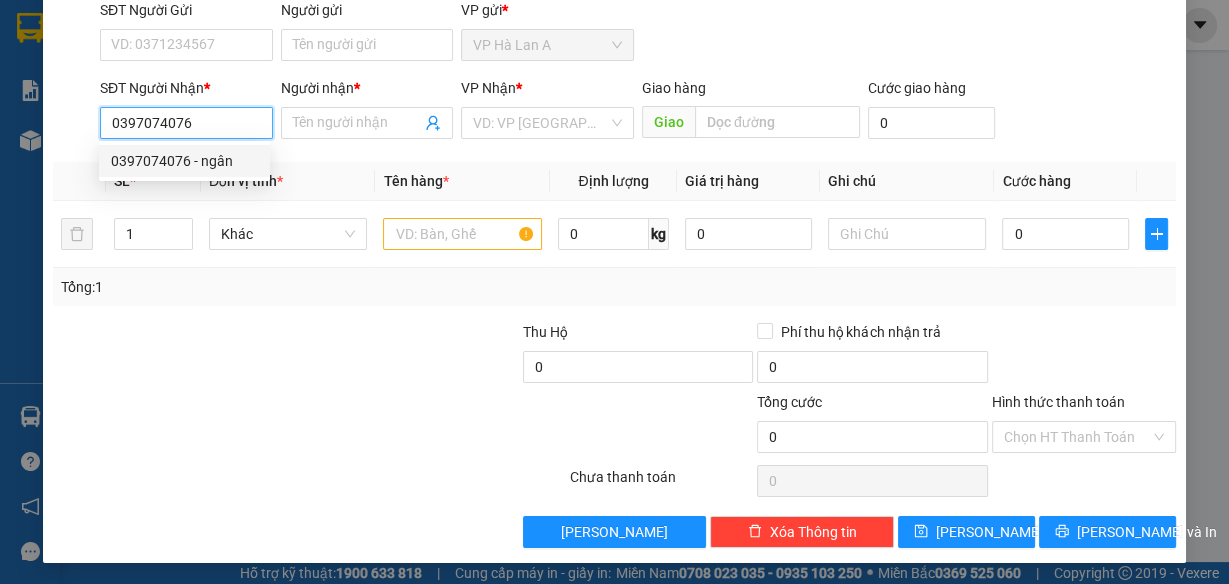 click on "0397074076 - ngân" at bounding box center [184, 161] 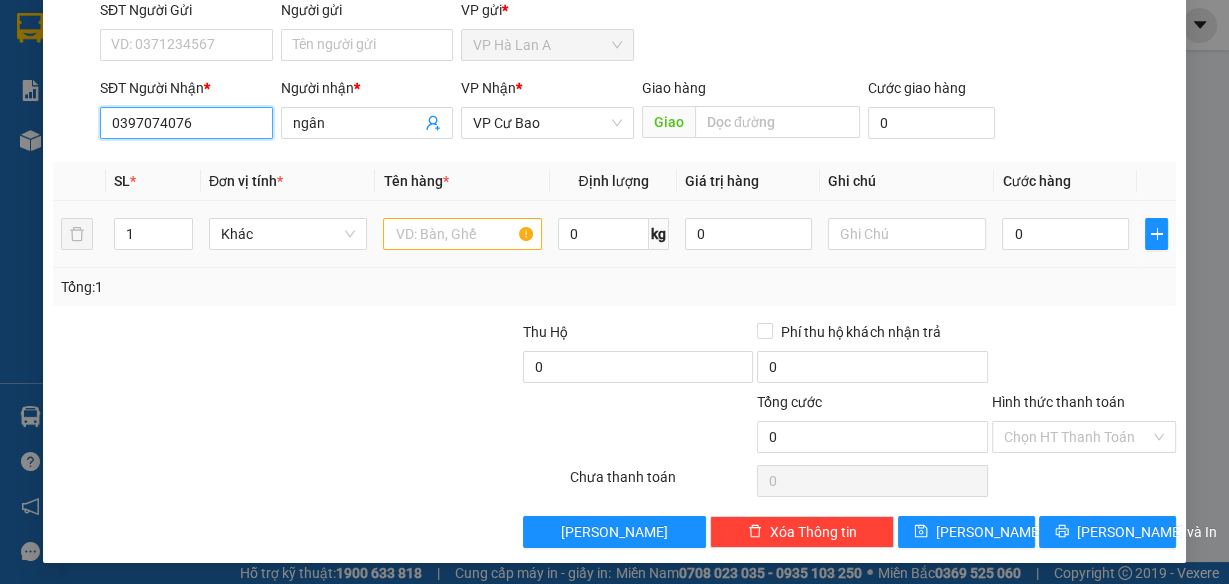 type on "0397074076" 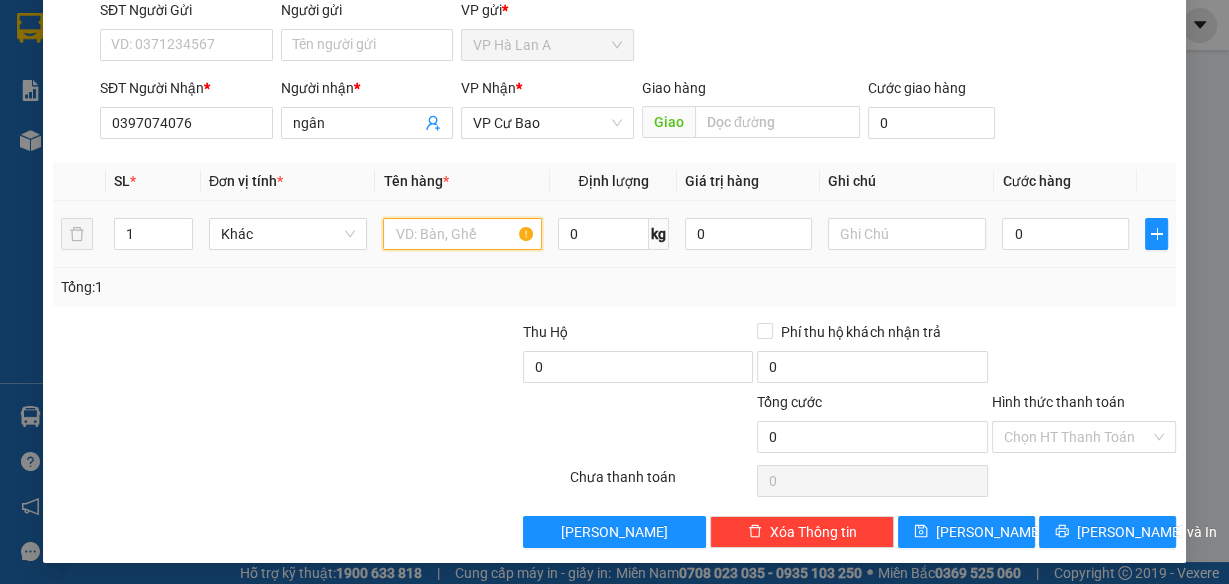 click at bounding box center (462, 234) 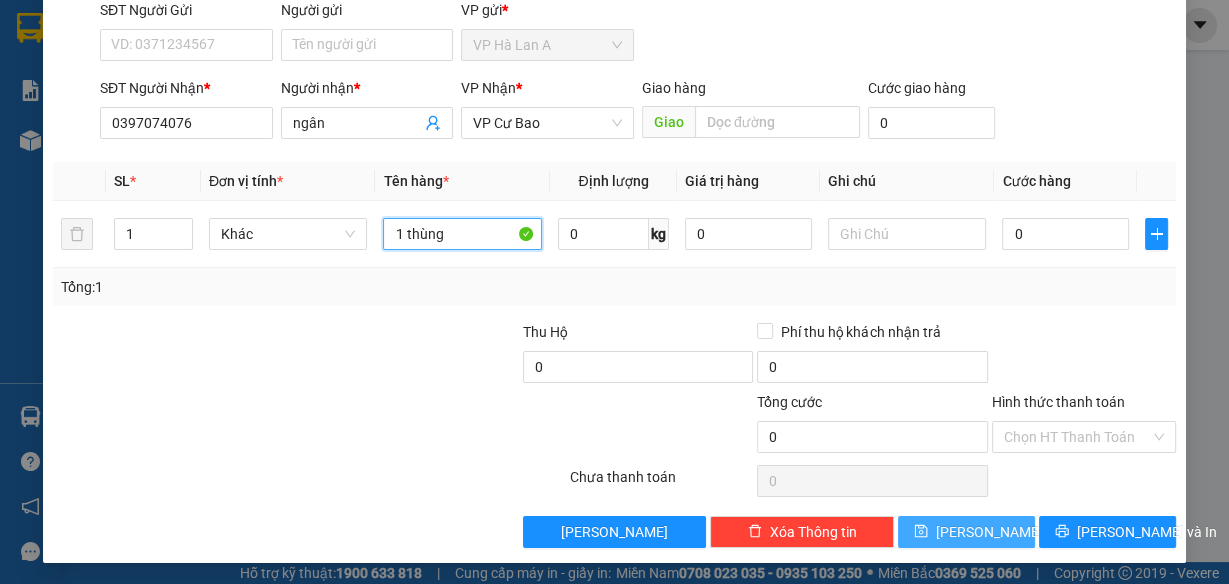 type on "1 thùng" 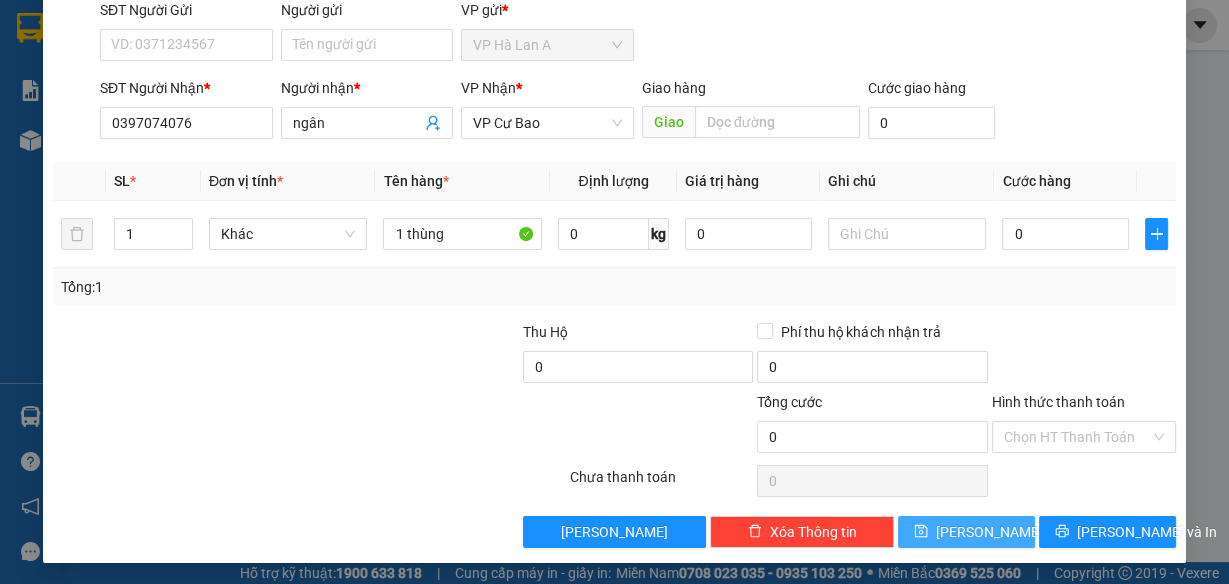 click on "[PERSON_NAME]" at bounding box center [966, 532] 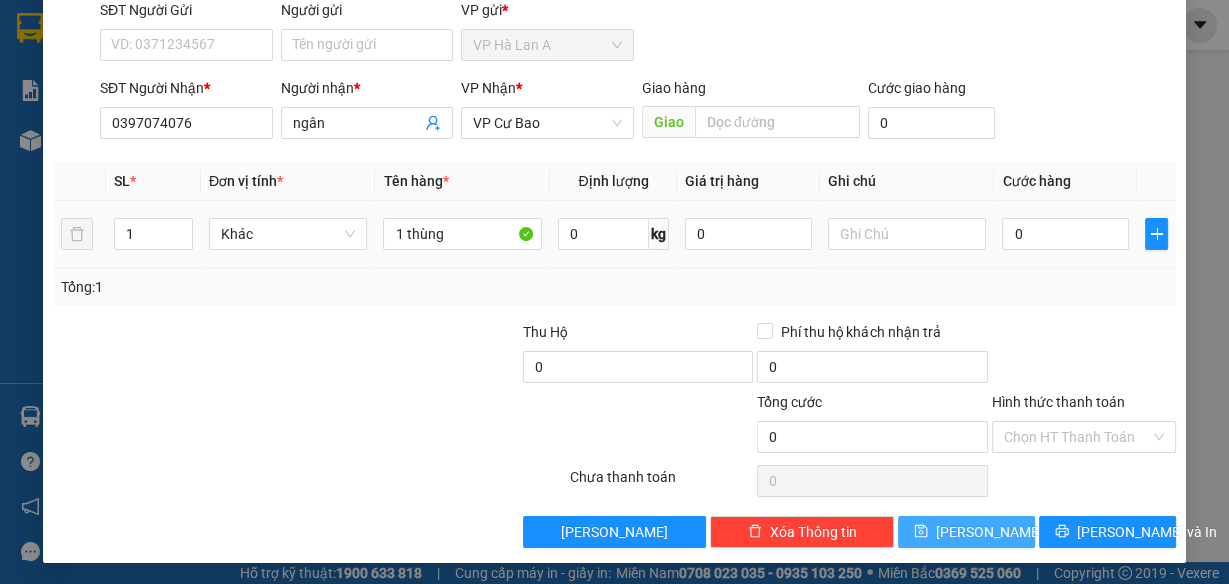 type 